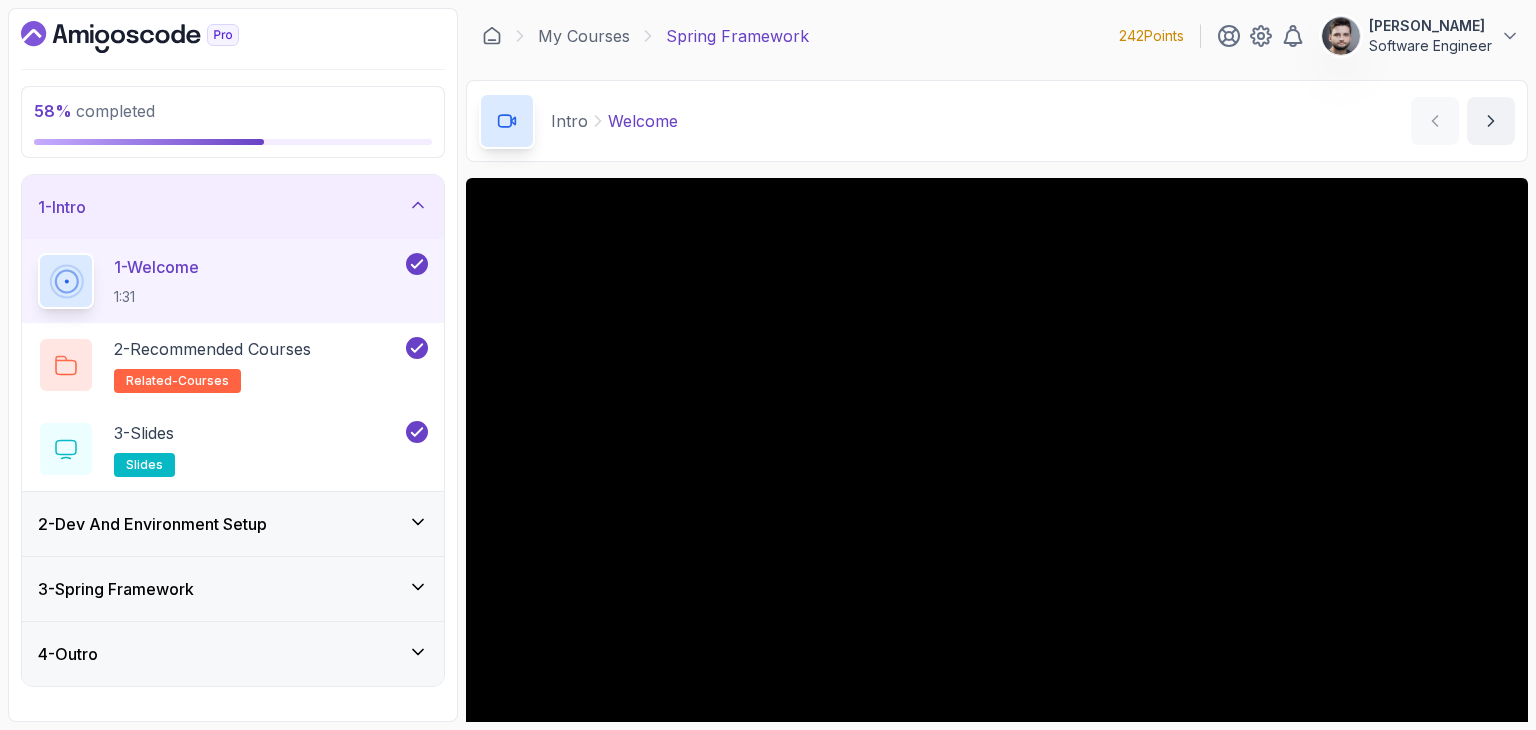 scroll, scrollTop: 0, scrollLeft: 0, axis: both 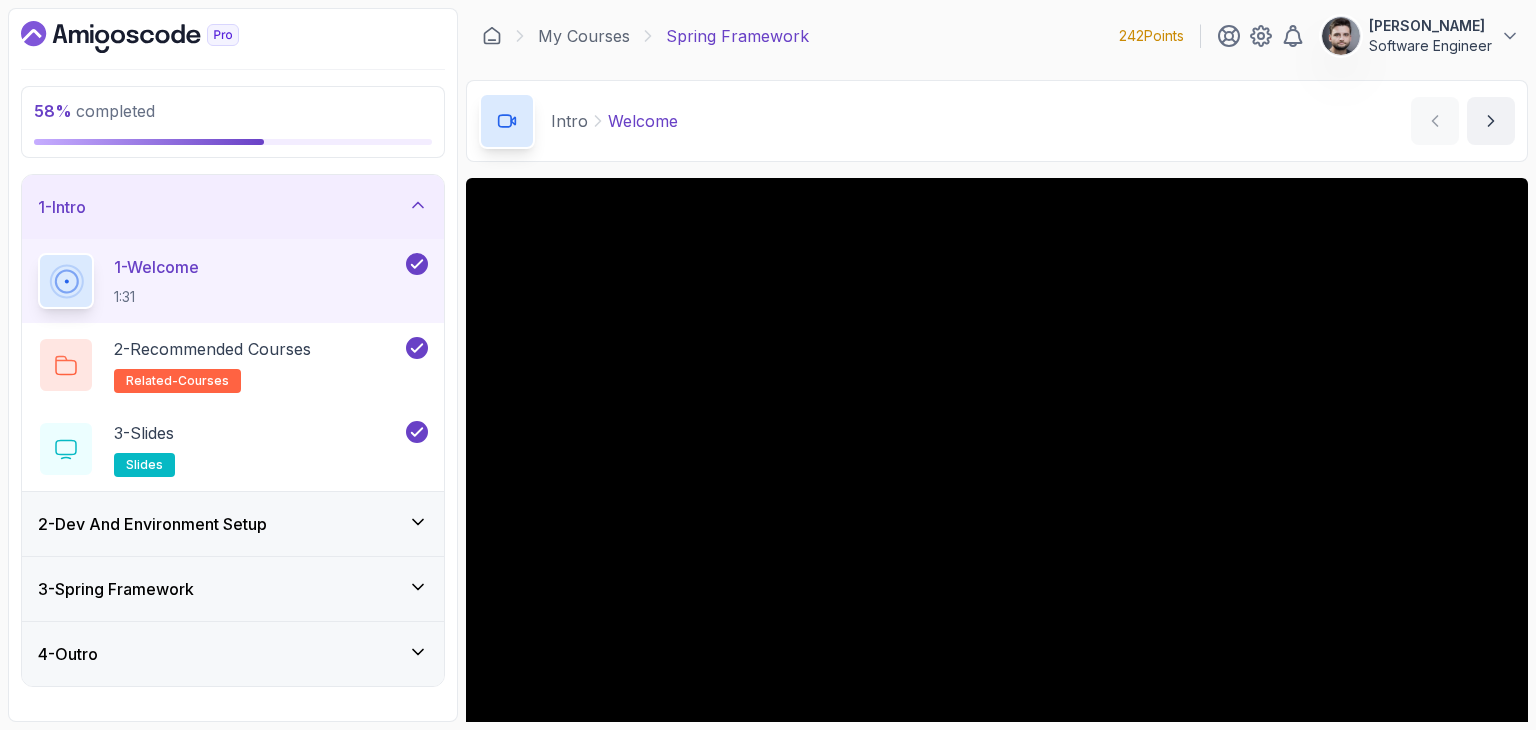 click on "2  -  Dev And Environment Setup" at bounding box center (152, 524) 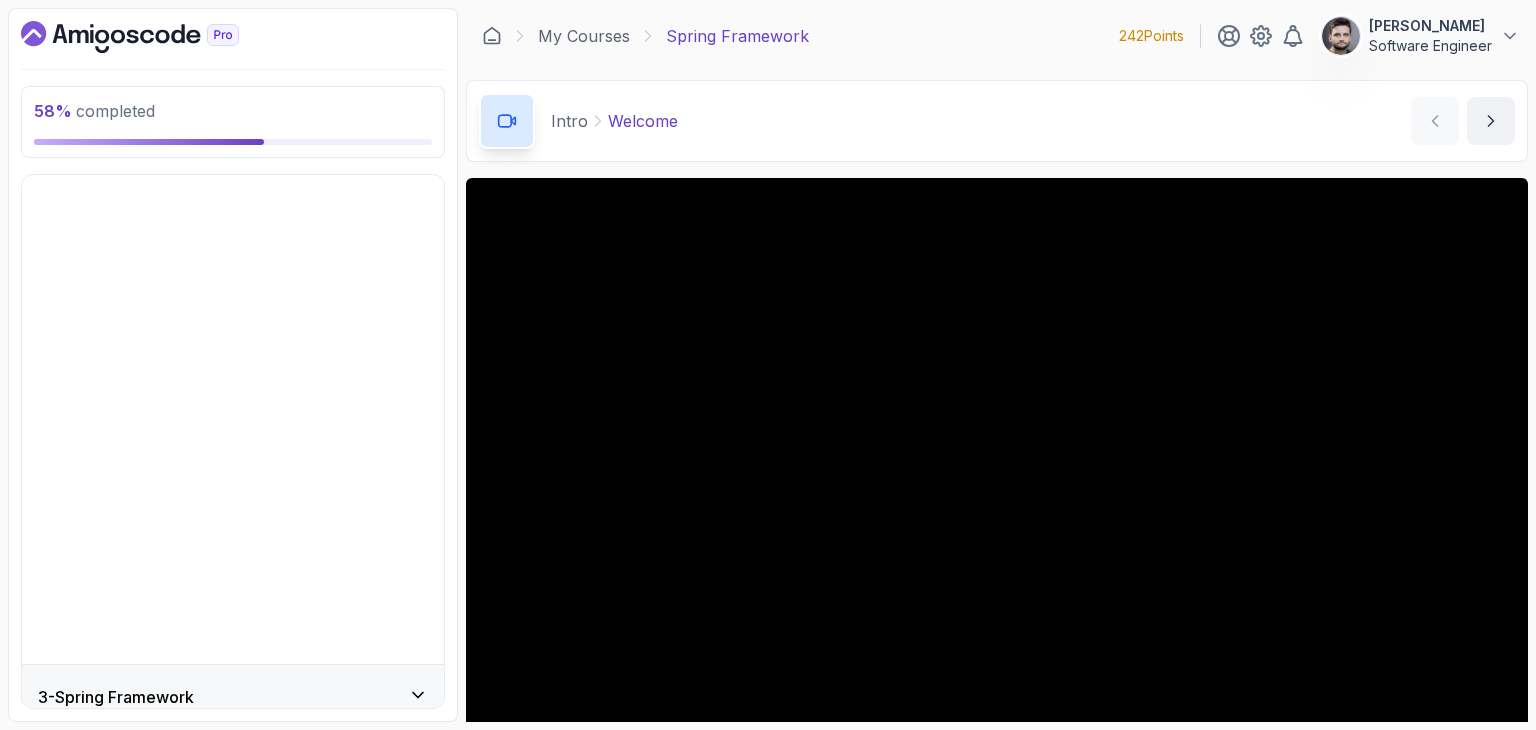 scroll, scrollTop: 228, scrollLeft: 0, axis: vertical 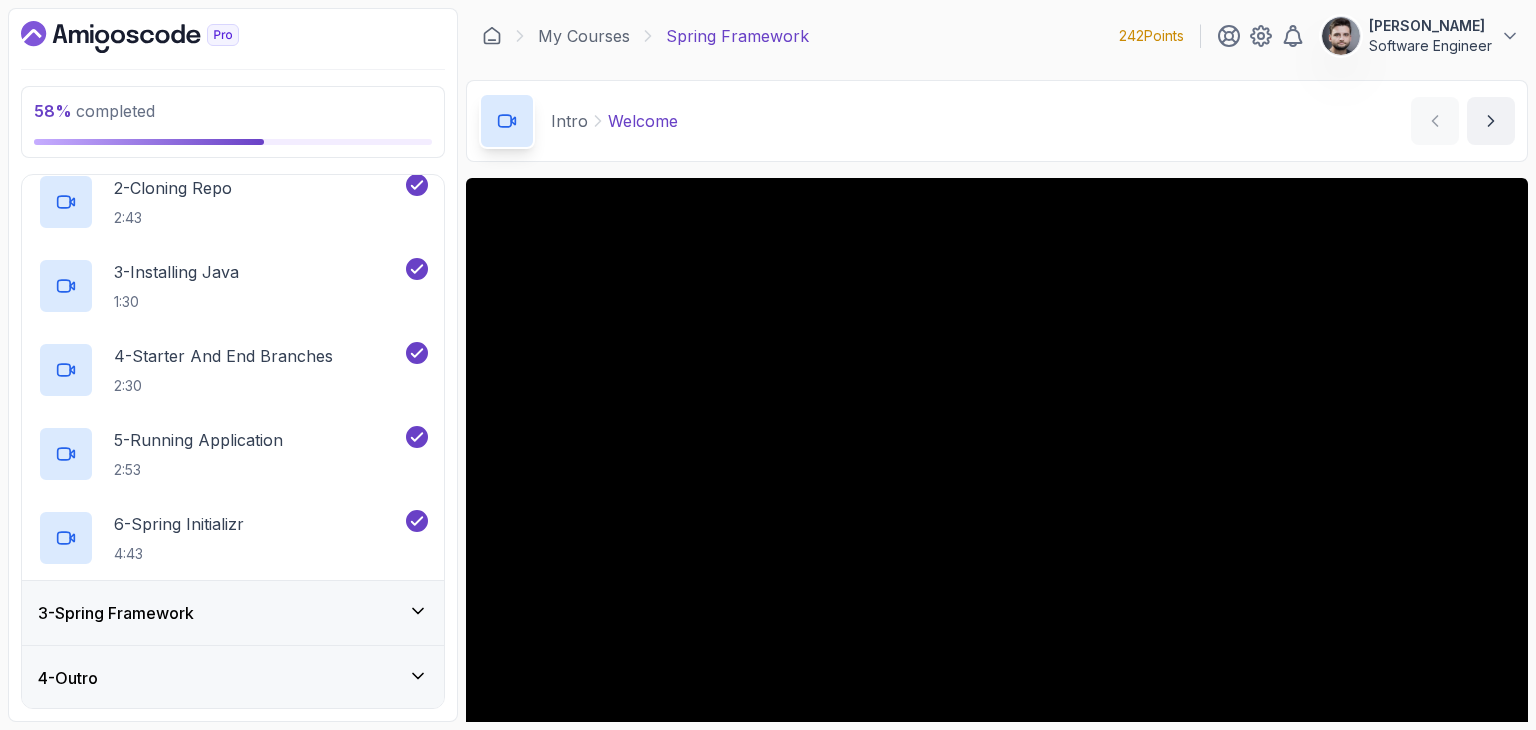 click on "3  -  Spring Framework" at bounding box center (233, 613) 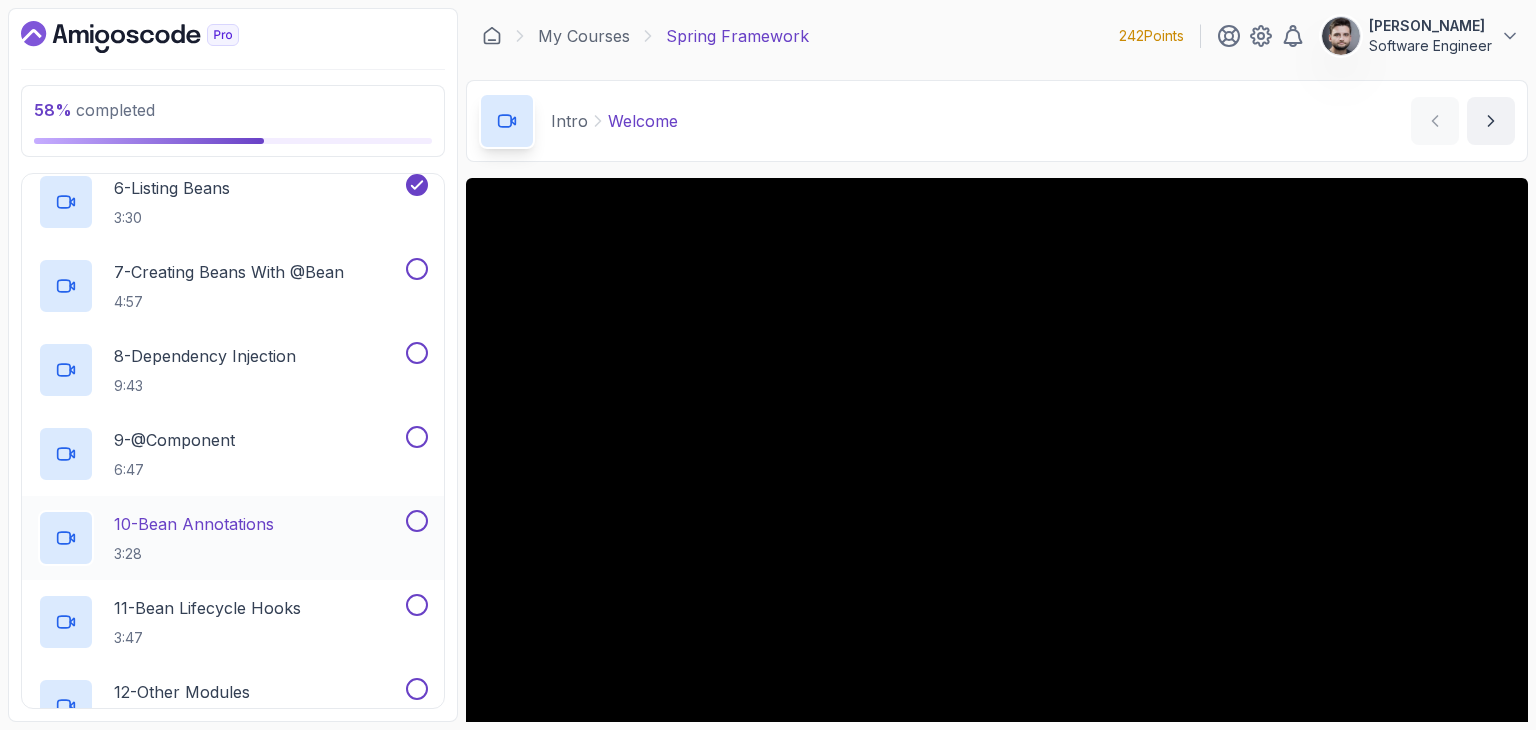 scroll, scrollTop: 500, scrollLeft: 0, axis: vertical 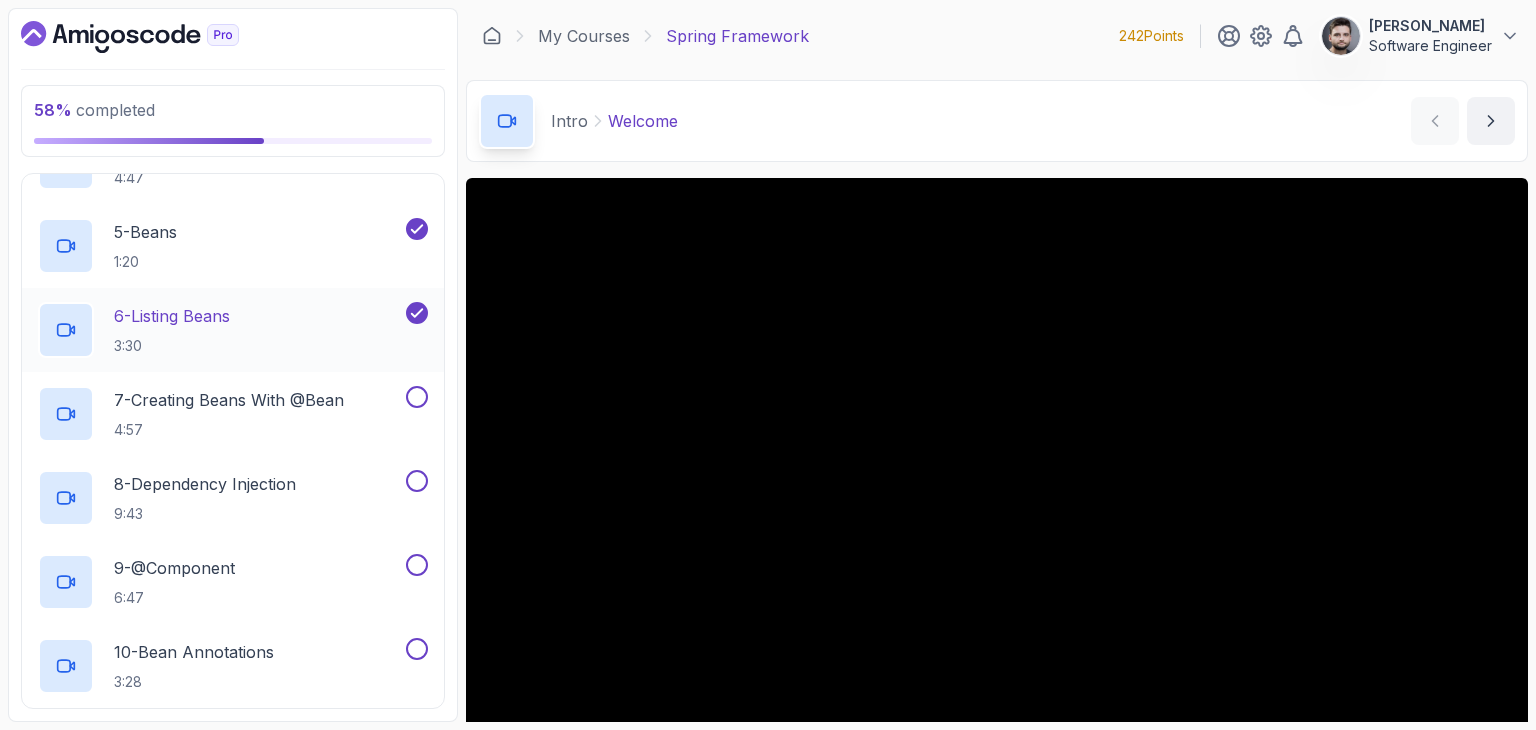 click on "6  -  Listing Beans 3:30" at bounding box center (220, 330) 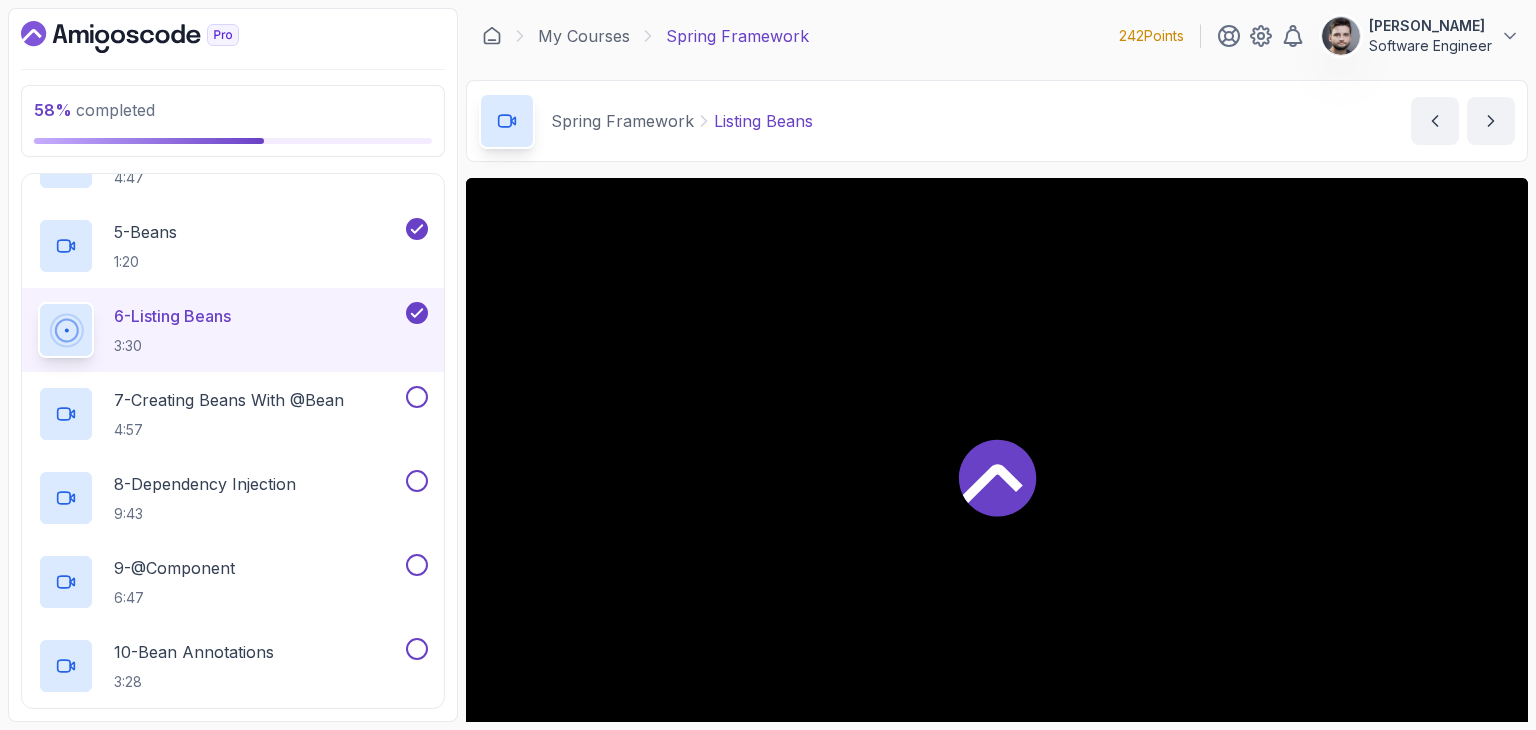 click on "6  -  Listing Beans 3:30" at bounding box center [233, 330] 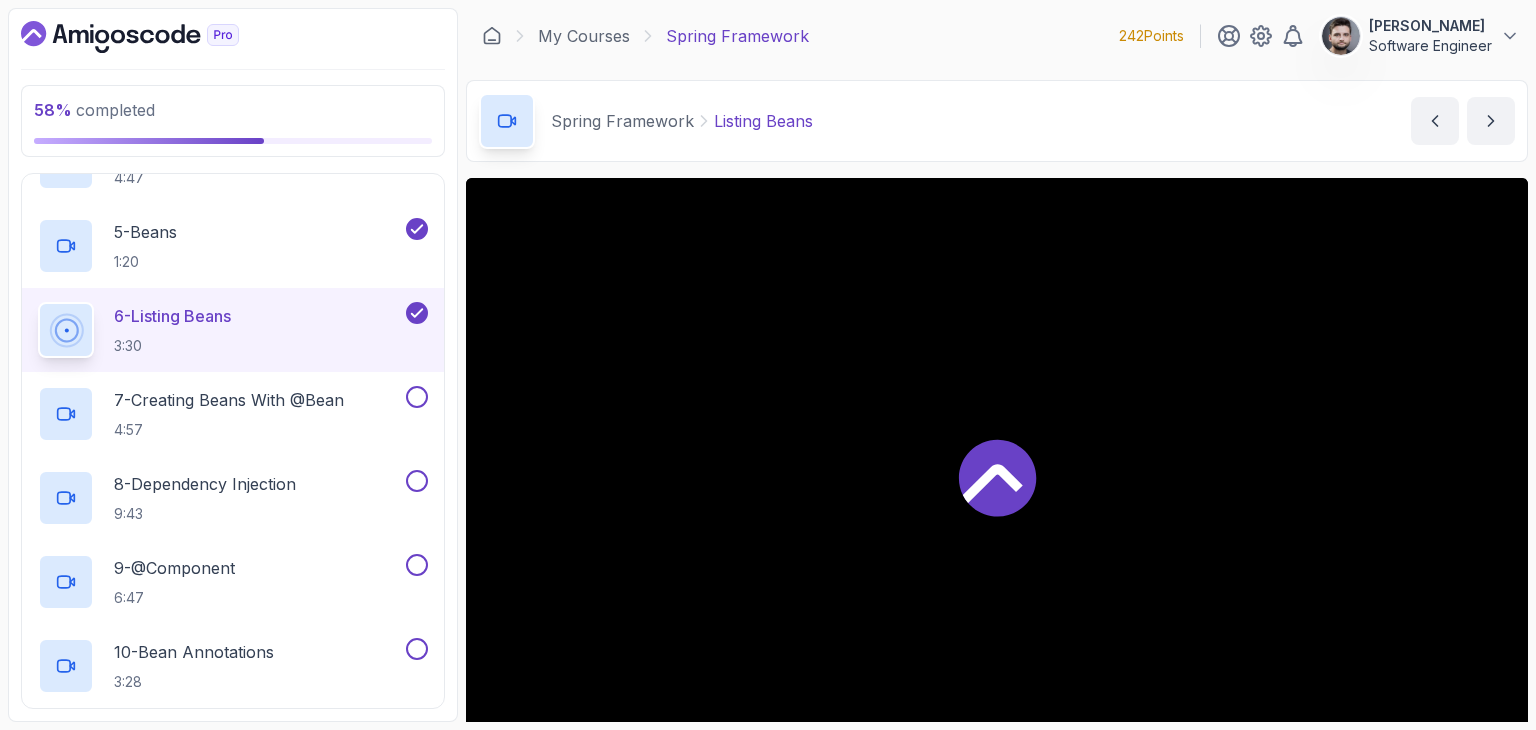 scroll, scrollTop: 192, scrollLeft: 0, axis: vertical 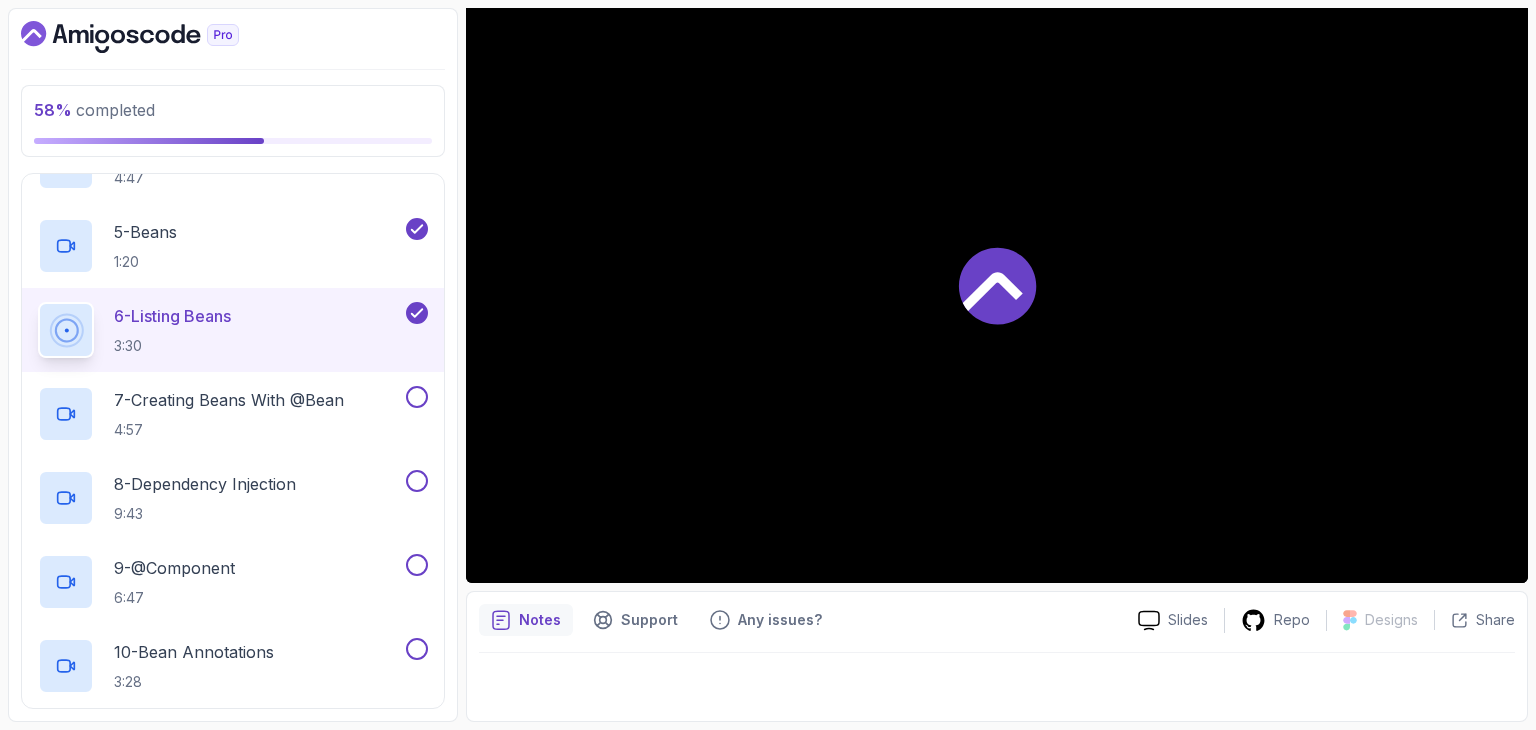 click 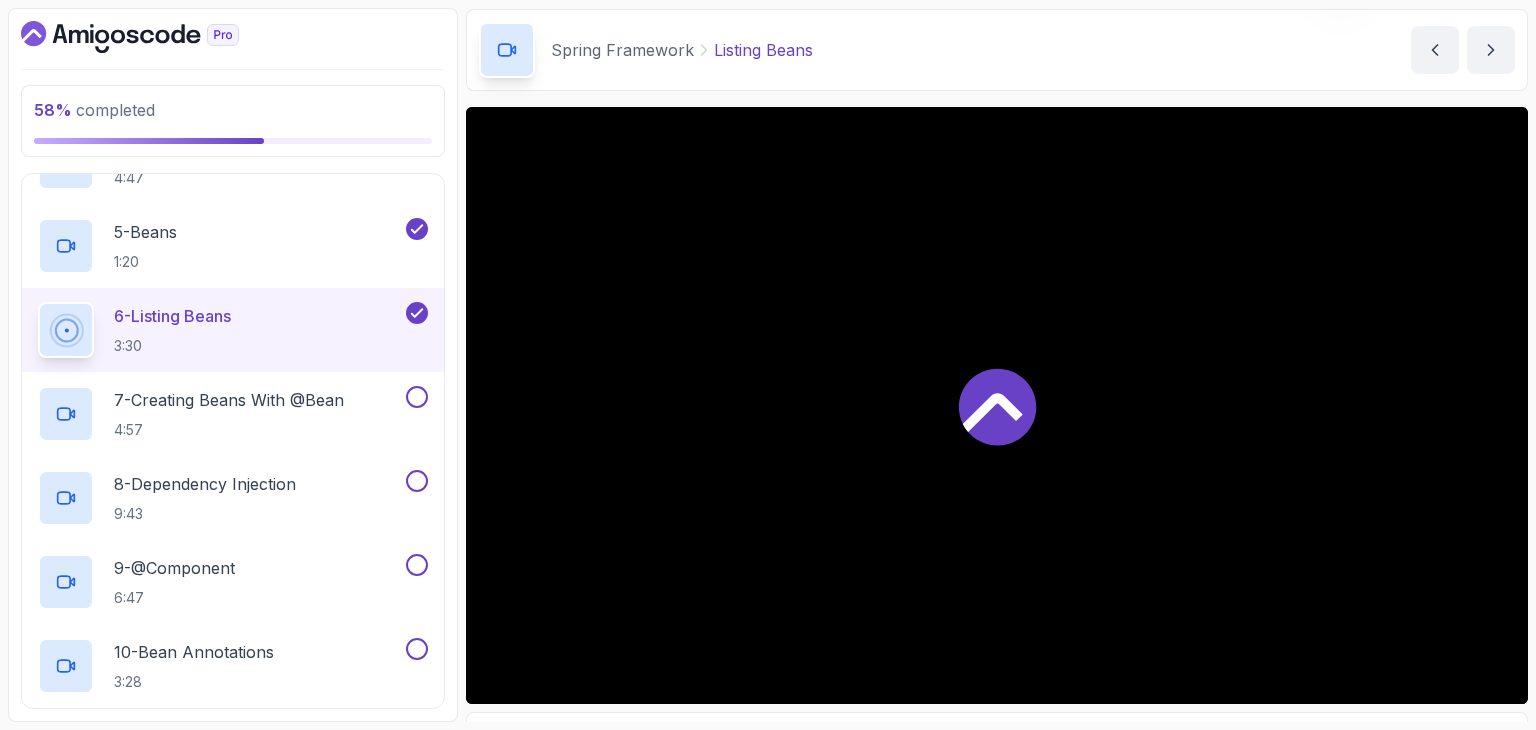 scroll, scrollTop: 100, scrollLeft: 0, axis: vertical 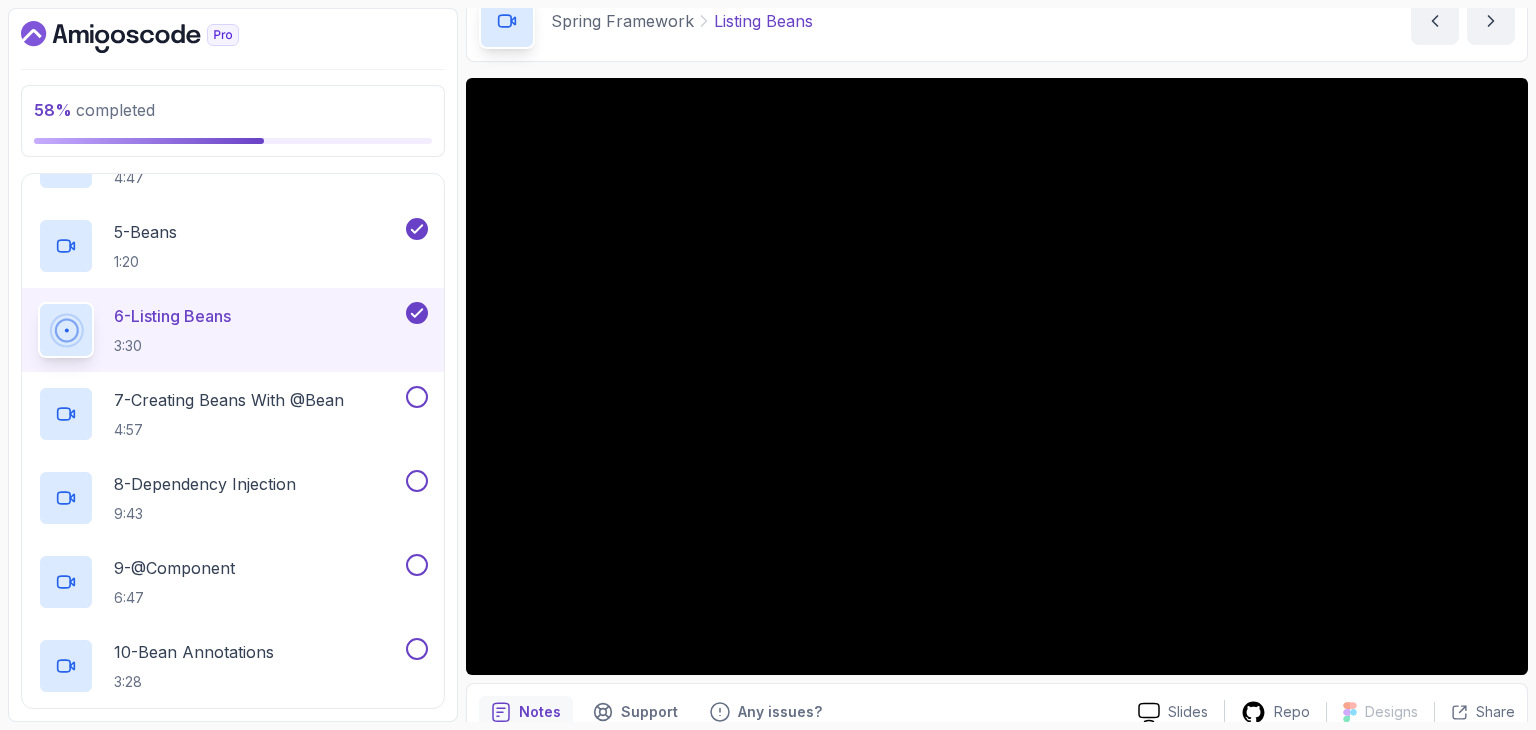 click on "58 % completed 1  -  Intro 2  -  Dev And Environment Setup 3  -  Spring Framework 1  -  Spring VS Spring Boot 2:02 2  -  Inversion Control And Dependency Injection 2:39 3  -  Spring Ioc Application Context 2:25 4  -  Application Context 4:47 5  -  Beans 1:20 6  -  Listing Beans 3:30 7  -  Creating Beans With @Bean 4:57 8  -  Dependency Injection 9:43 9  -  @Component 6:47 10  -  Bean Annotations 3:28 11  -  Bean Lifecycle Hooks 3:47 12  -  Other Modules 2:26 13  -  Annotations Cheat Sheet Text 14  -  Quiz Required- quiz 4  -  Outro My Courses Spring Framework 242  Points Constantin Software Engineer 4 - Spring Framework  58 % completed Spring Framework Listing Beans Listing Beans by  nelson Slides Repo Designs Design not available Share Notes Support Any issues? Slides Repo Designs Design not available Share" at bounding box center [768, 365] 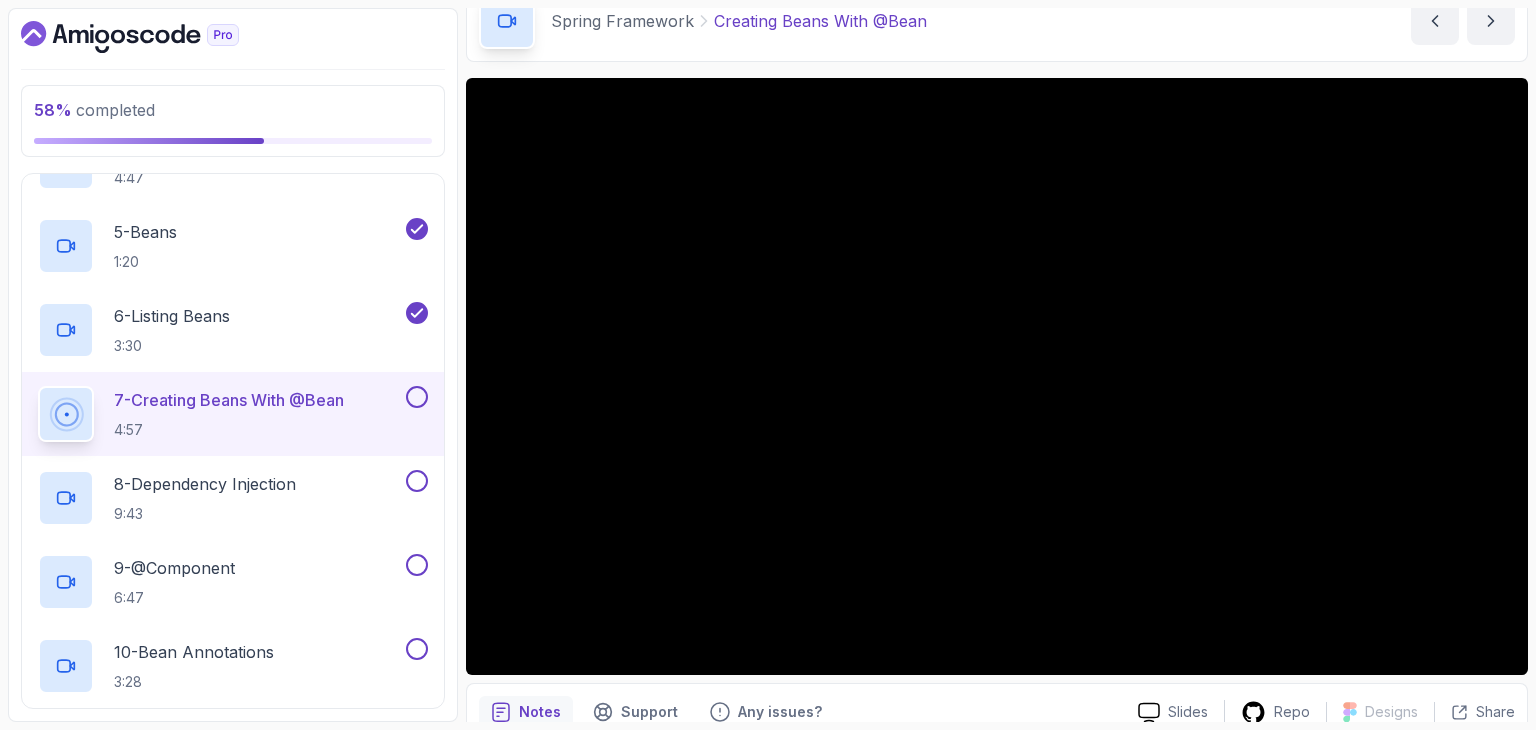 click on "Spring Framework Creating Beans With @Bean Creating Beans With @Bean by  nelson" at bounding box center [997, 21] 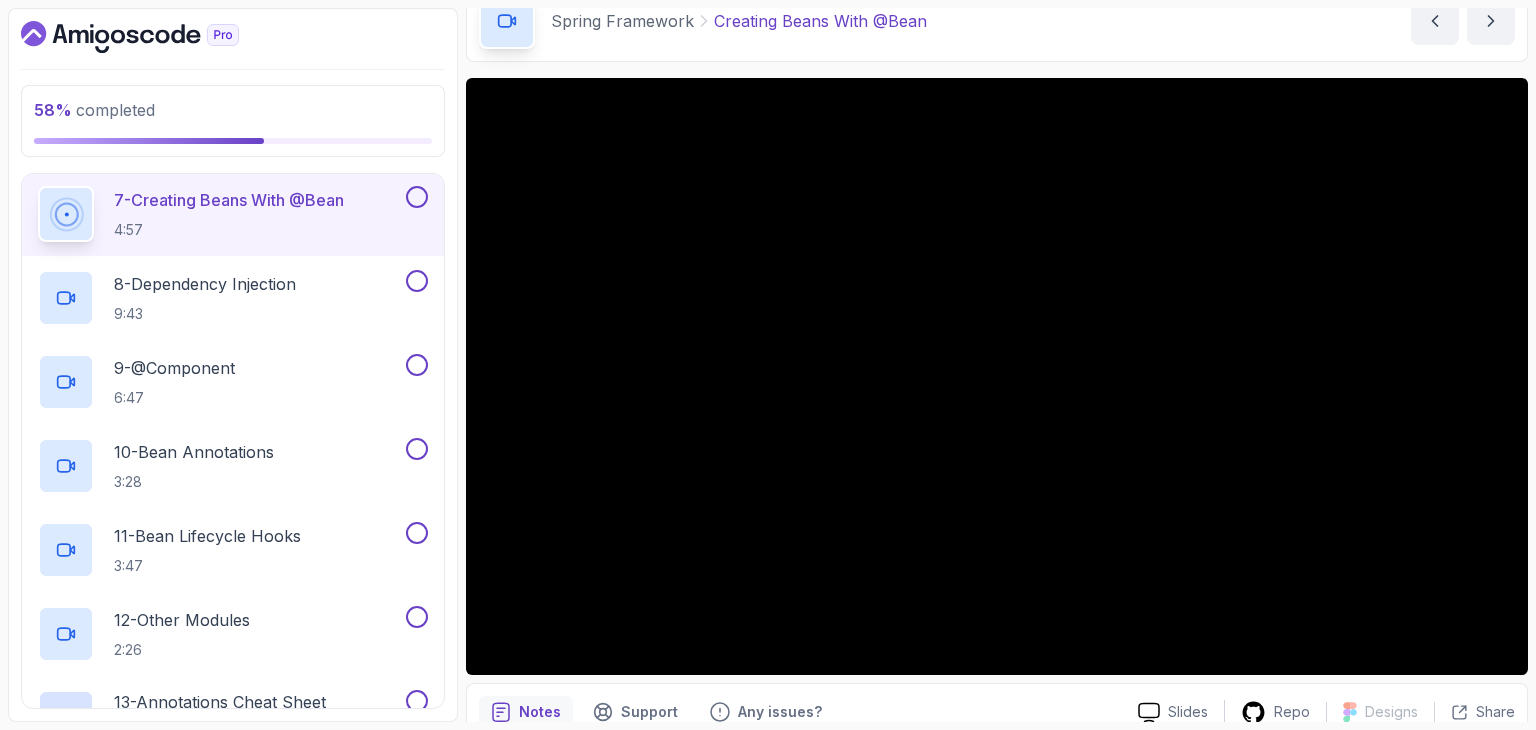 scroll, scrollTop: 600, scrollLeft: 0, axis: vertical 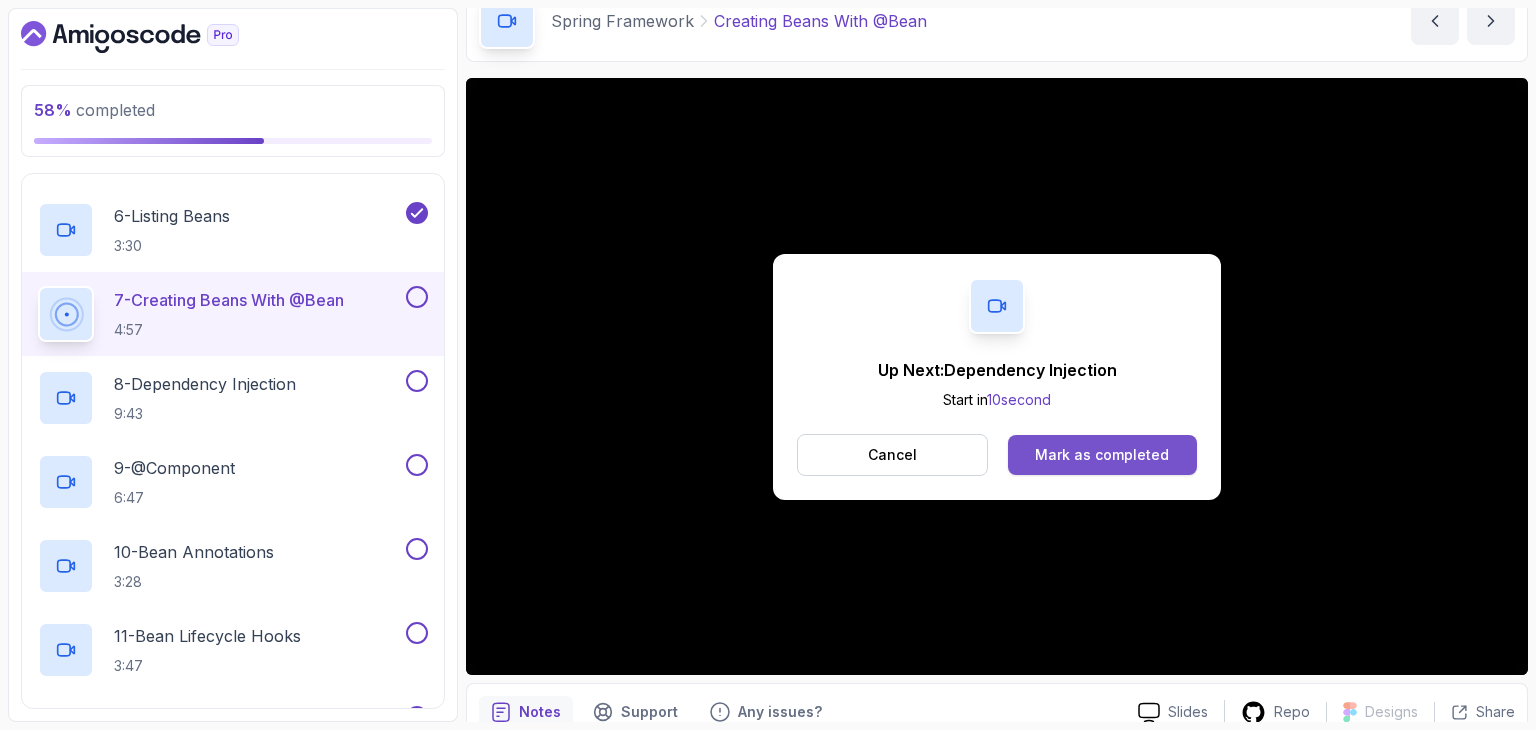 click on "Mark as completed" at bounding box center [1102, 455] 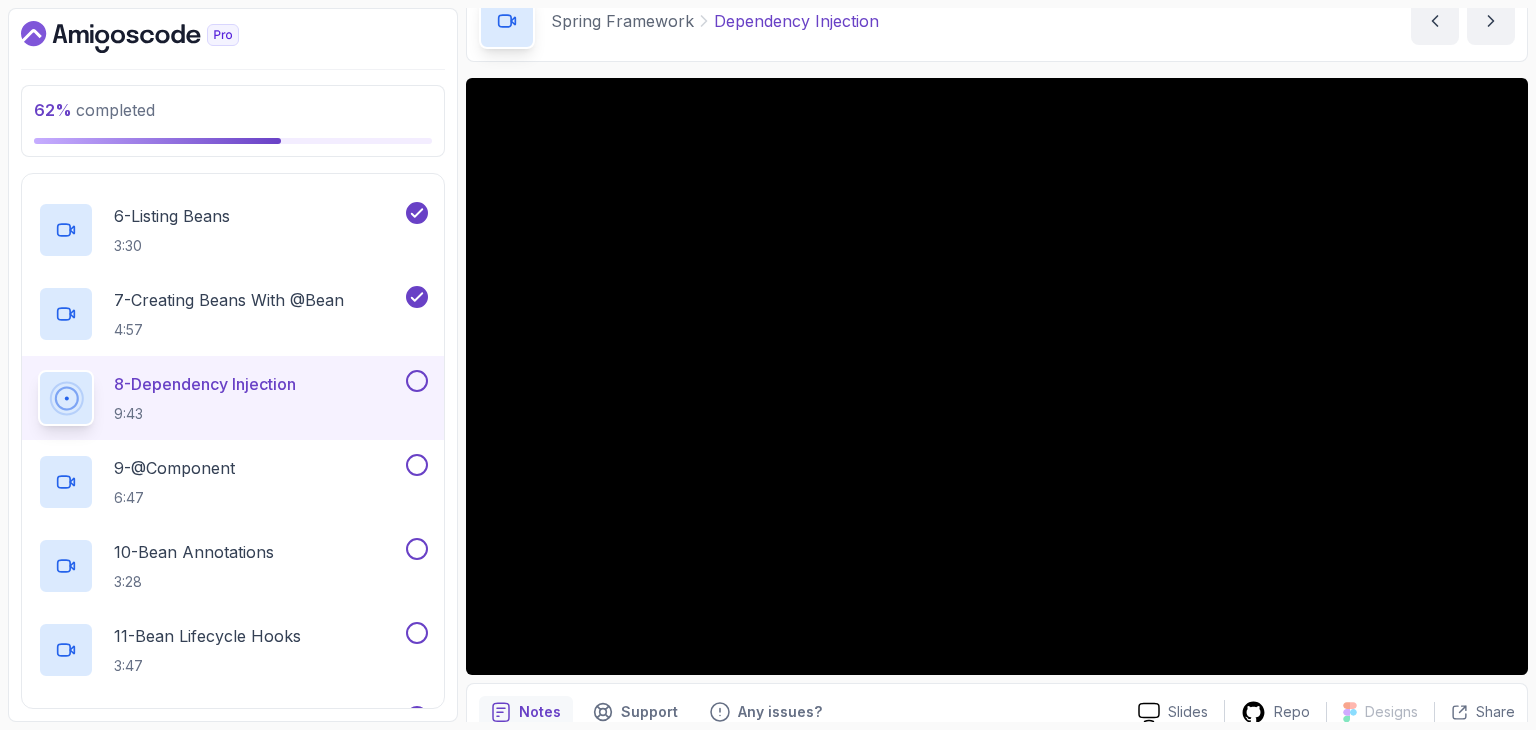 click on "Spring Framework Dependency Injection Dependency Injection by  nelson" at bounding box center [997, 21] 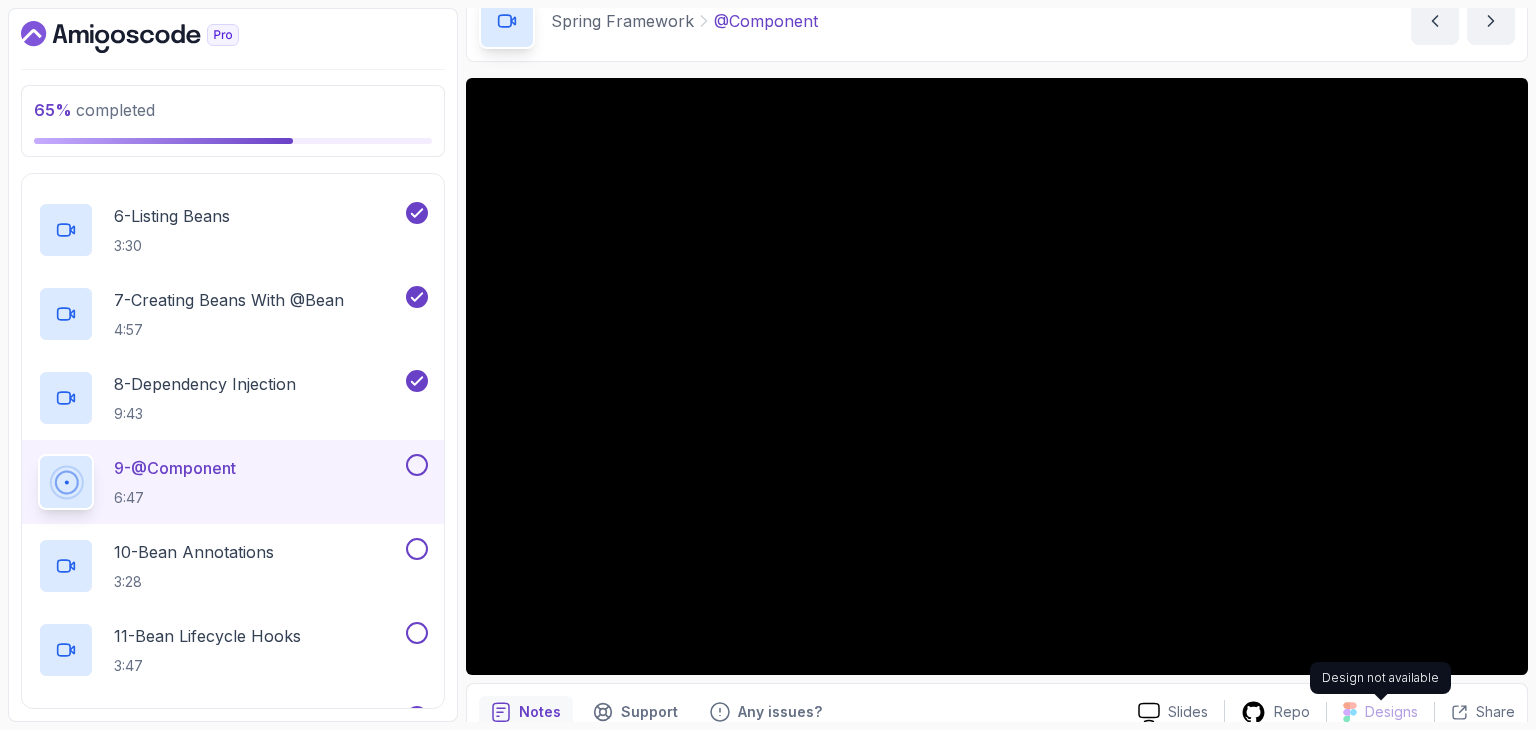 click 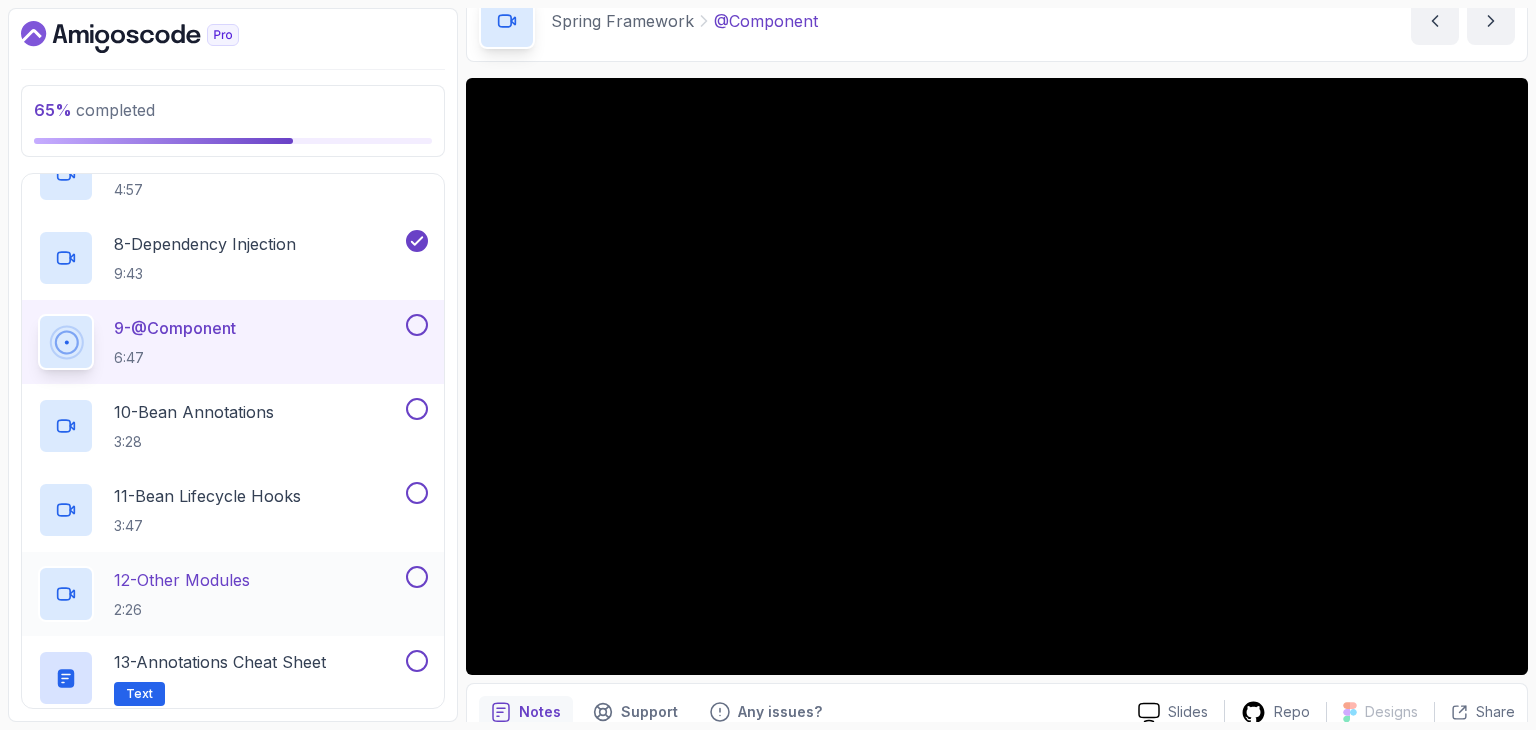 scroll, scrollTop: 800, scrollLeft: 0, axis: vertical 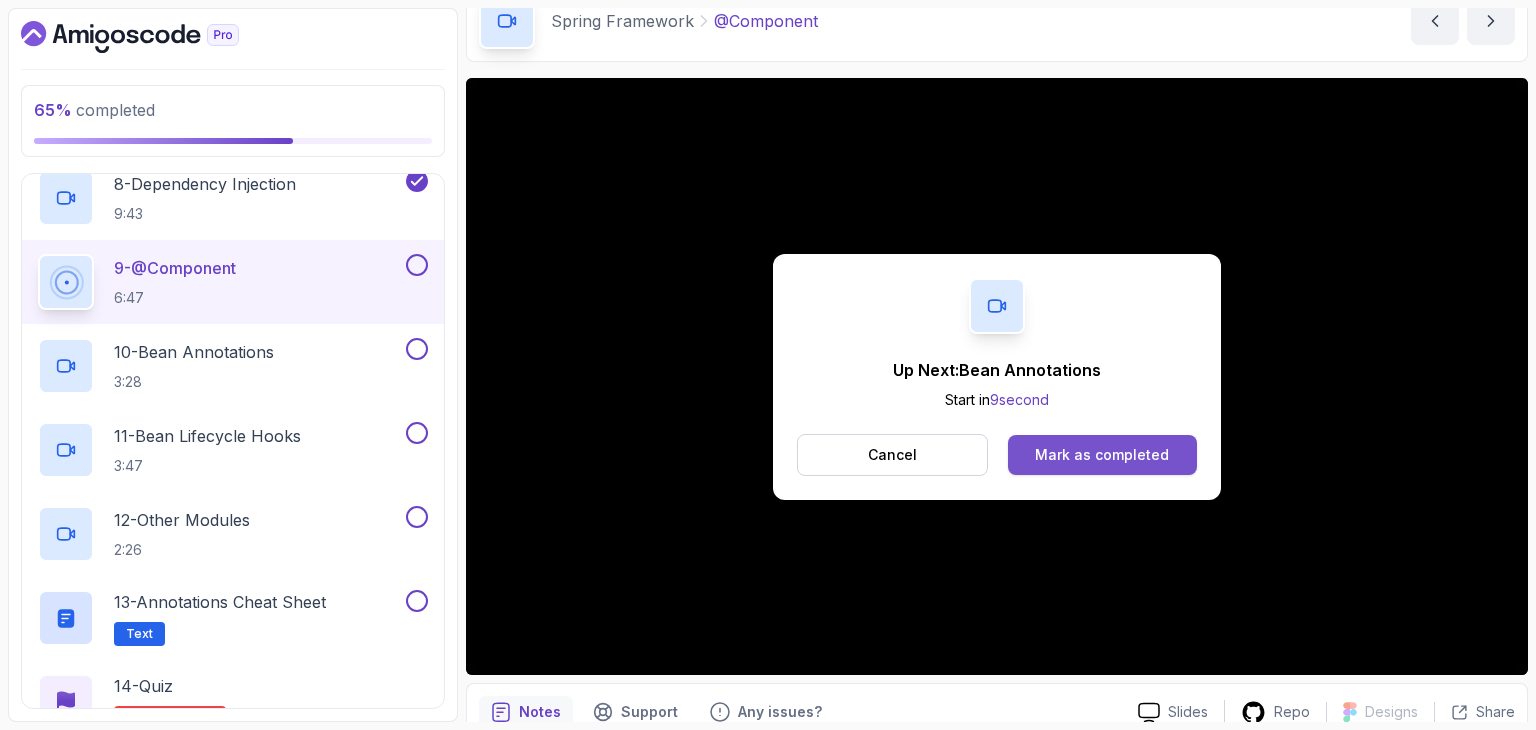 click on "Mark as completed" at bounding box center [1102, 455] 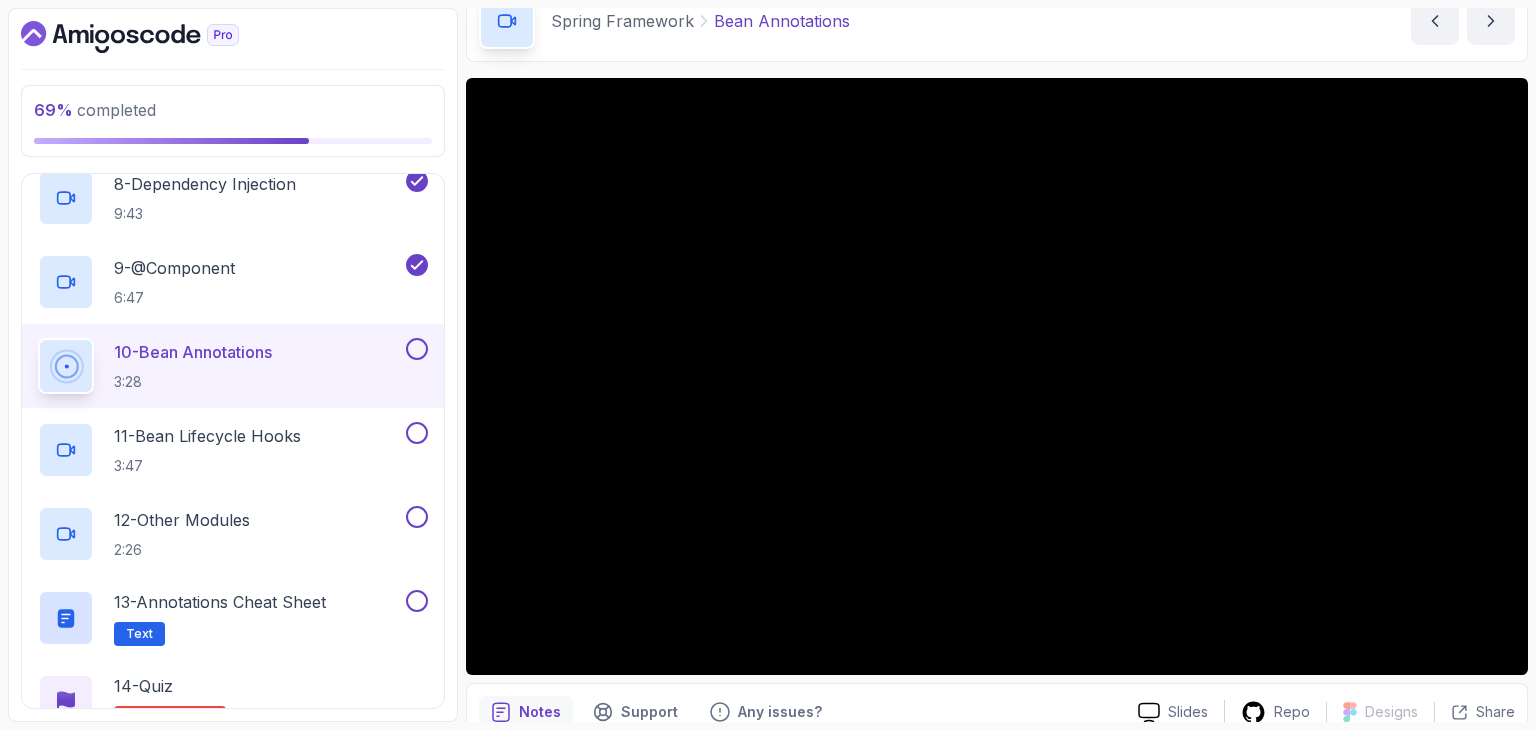 click on "Spring Framework Bean Annotations Bean Annotations by  nelson" at bounding box center [997, 21] 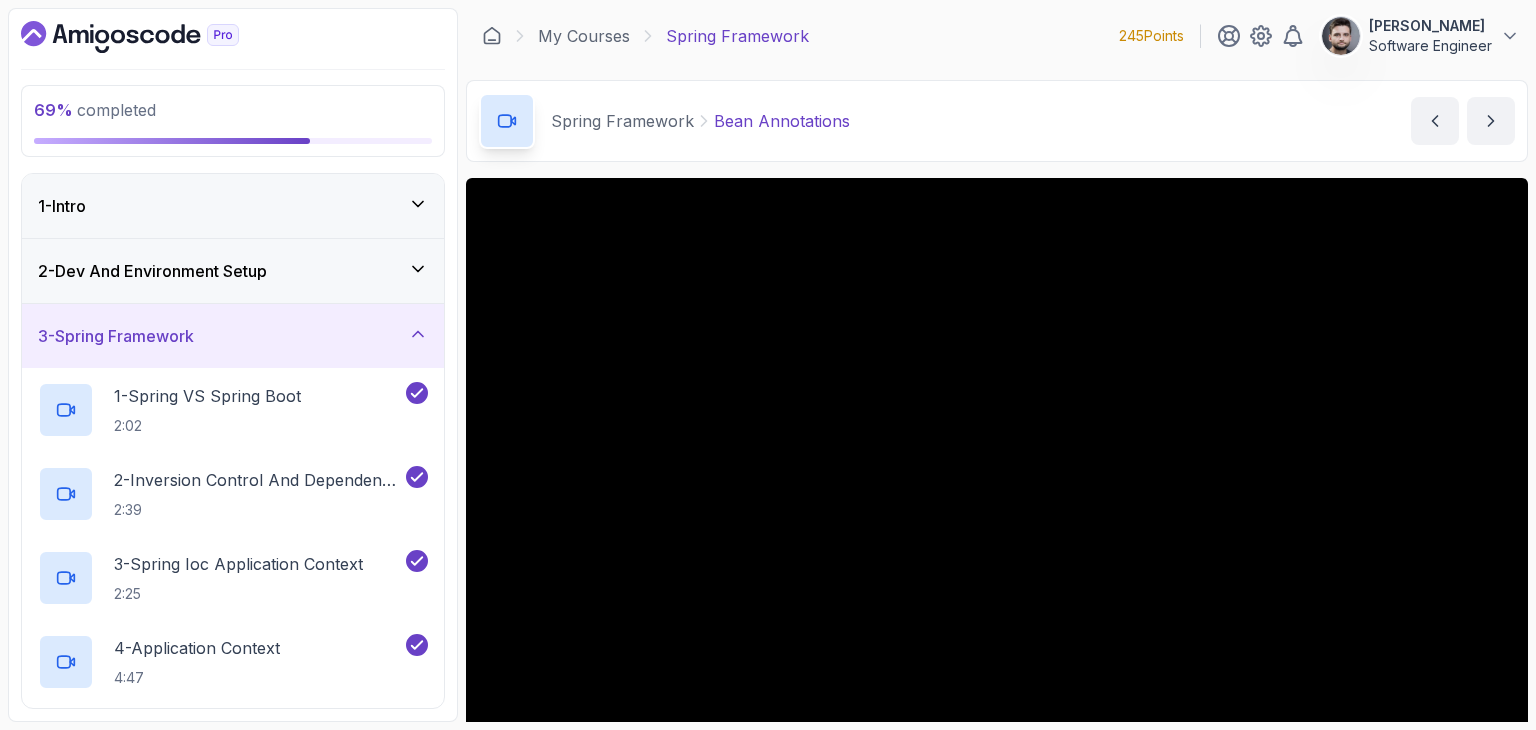 scroll, scrollTop: 0, scrollLeft: 0, axis: both 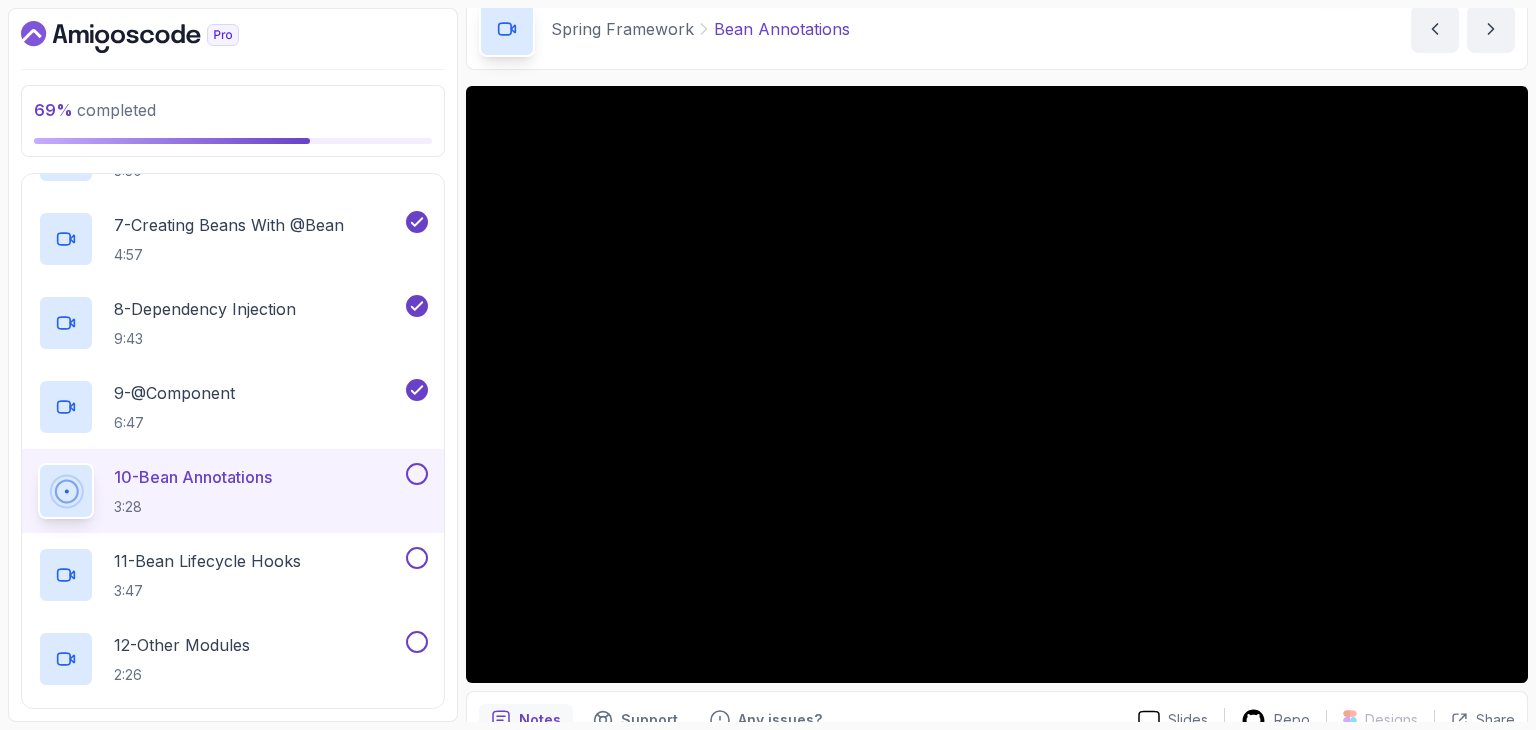click on "Spring Framework Bean Annotations Bean Annotations by  [PERSON_NAME]" at bounding box center (997, 29) 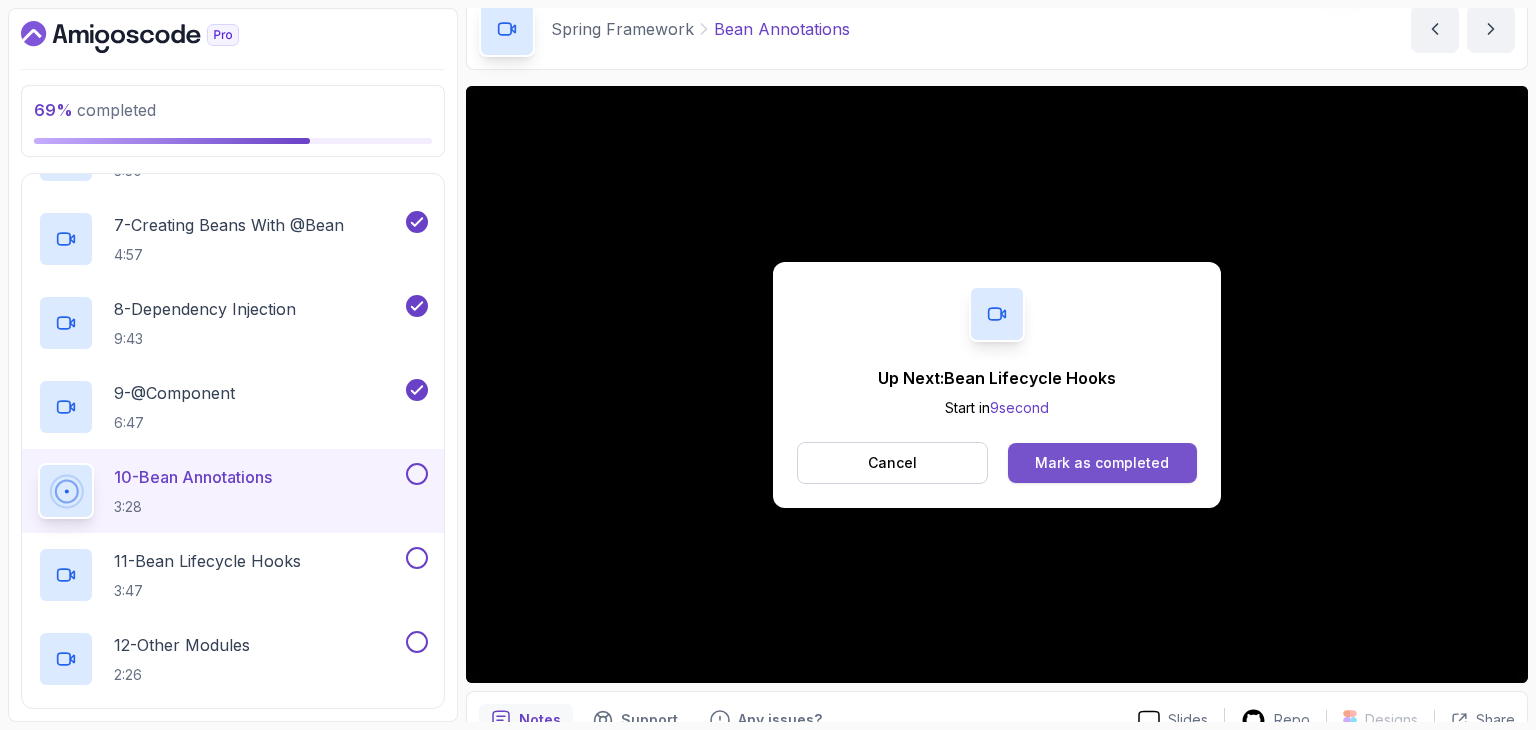 click on "Mark as completed" at bounding box center [1102, 463] 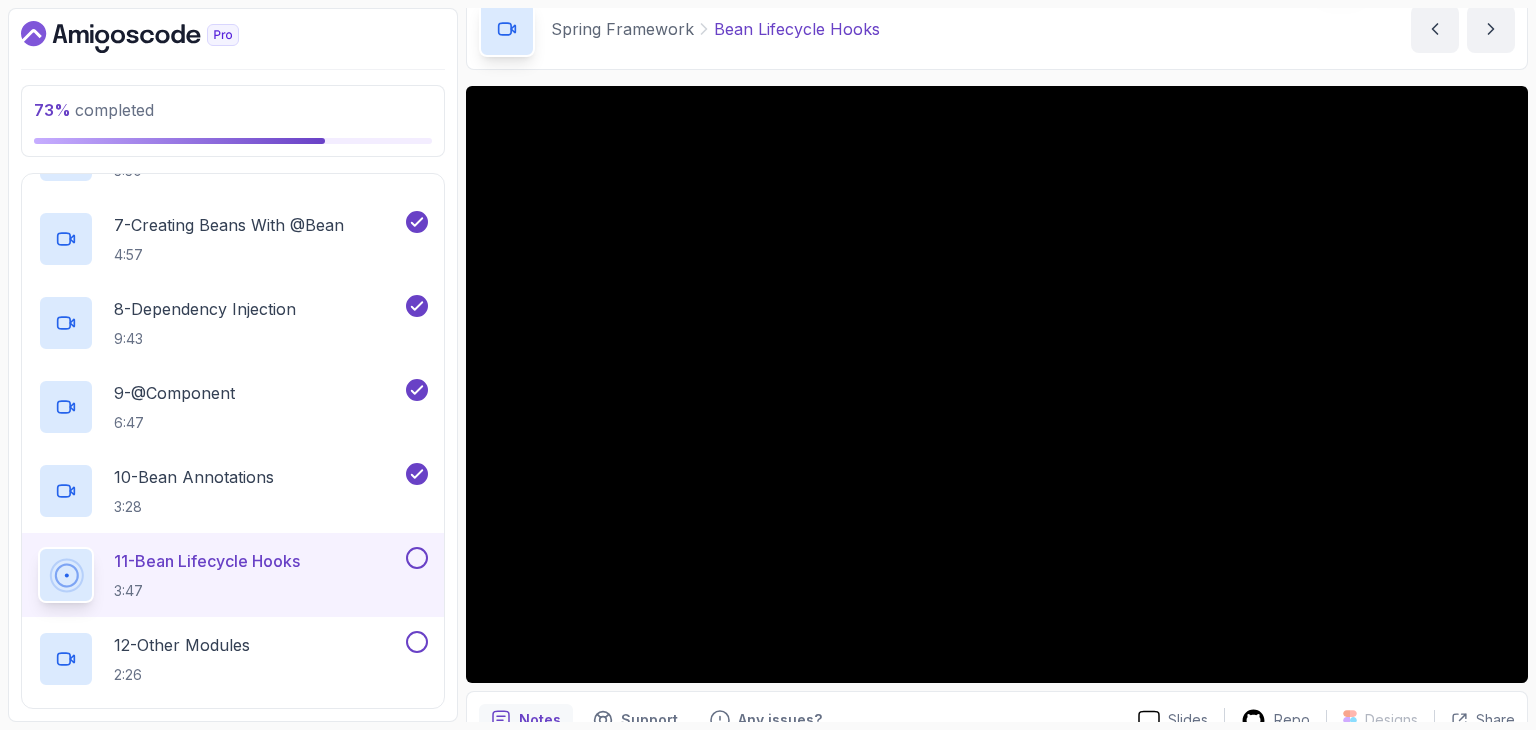 click on "Spring Framework Bean Lifecycle Hooks Bean Lifecycle Hooks by  nelson" at bounding box center (997, 29) 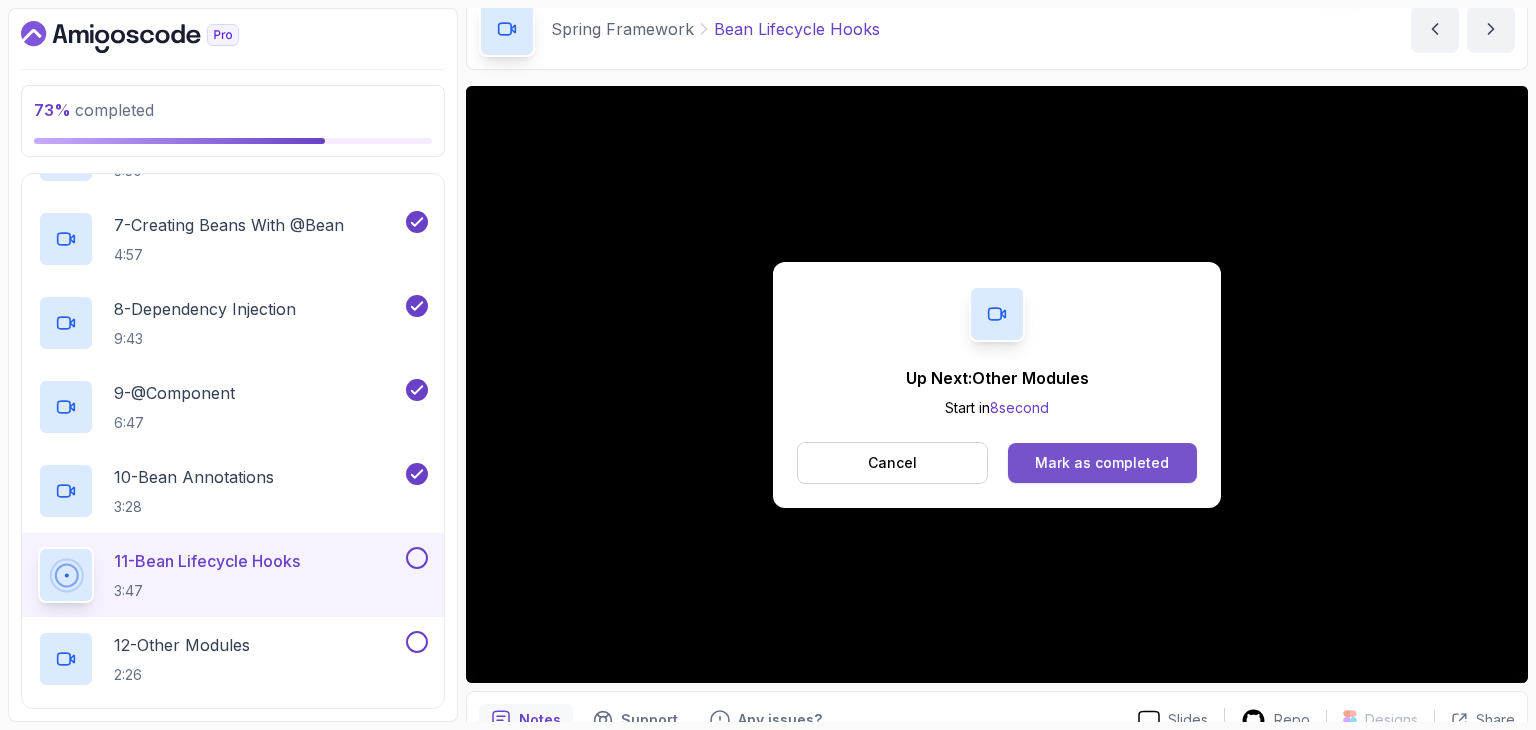 click on "Mark as completed" at bounding box center [1102, 463] 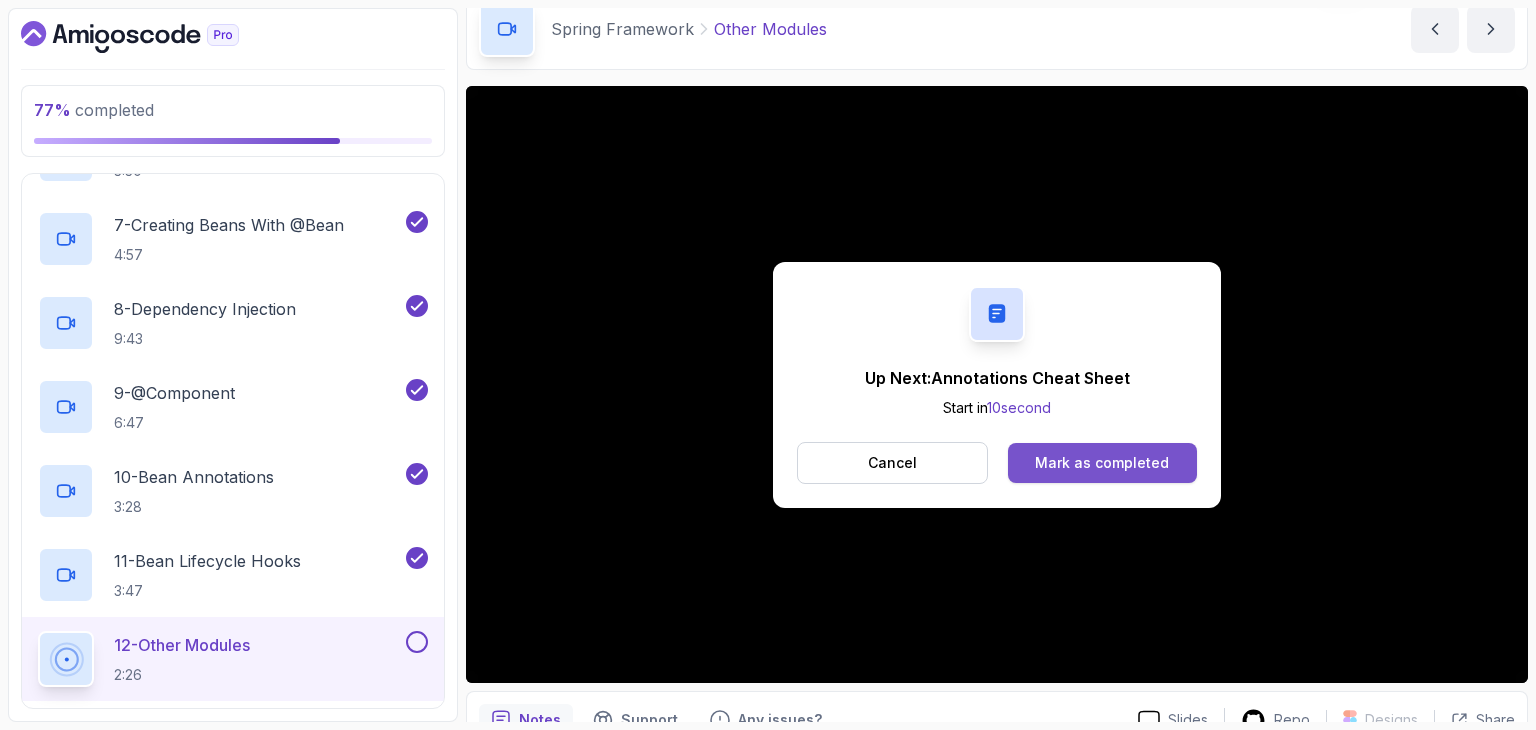 click on "Mark as completed" at bounding box center [1102, 463] 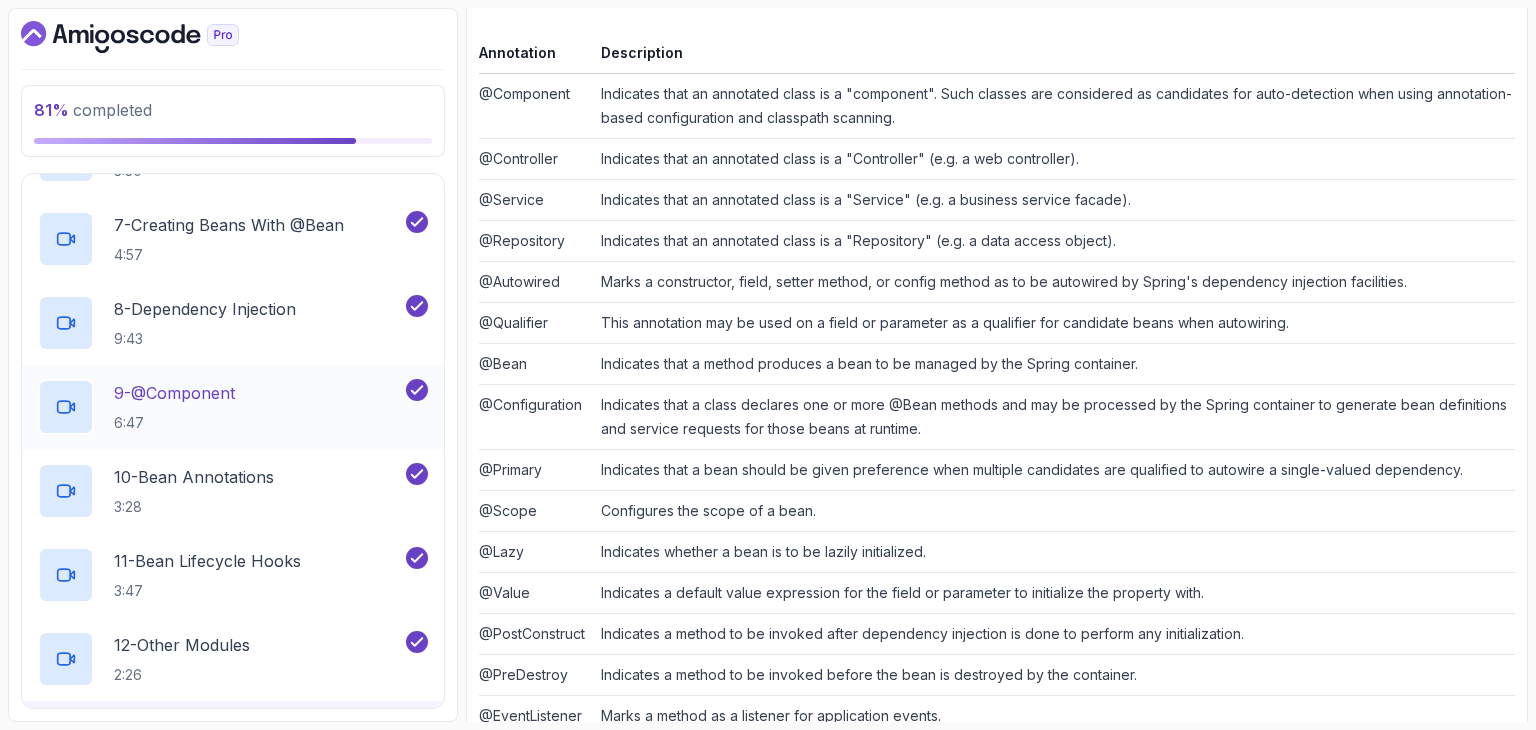 scroll, scrollTop: 480, scrollLeft: 0, axis: vertical 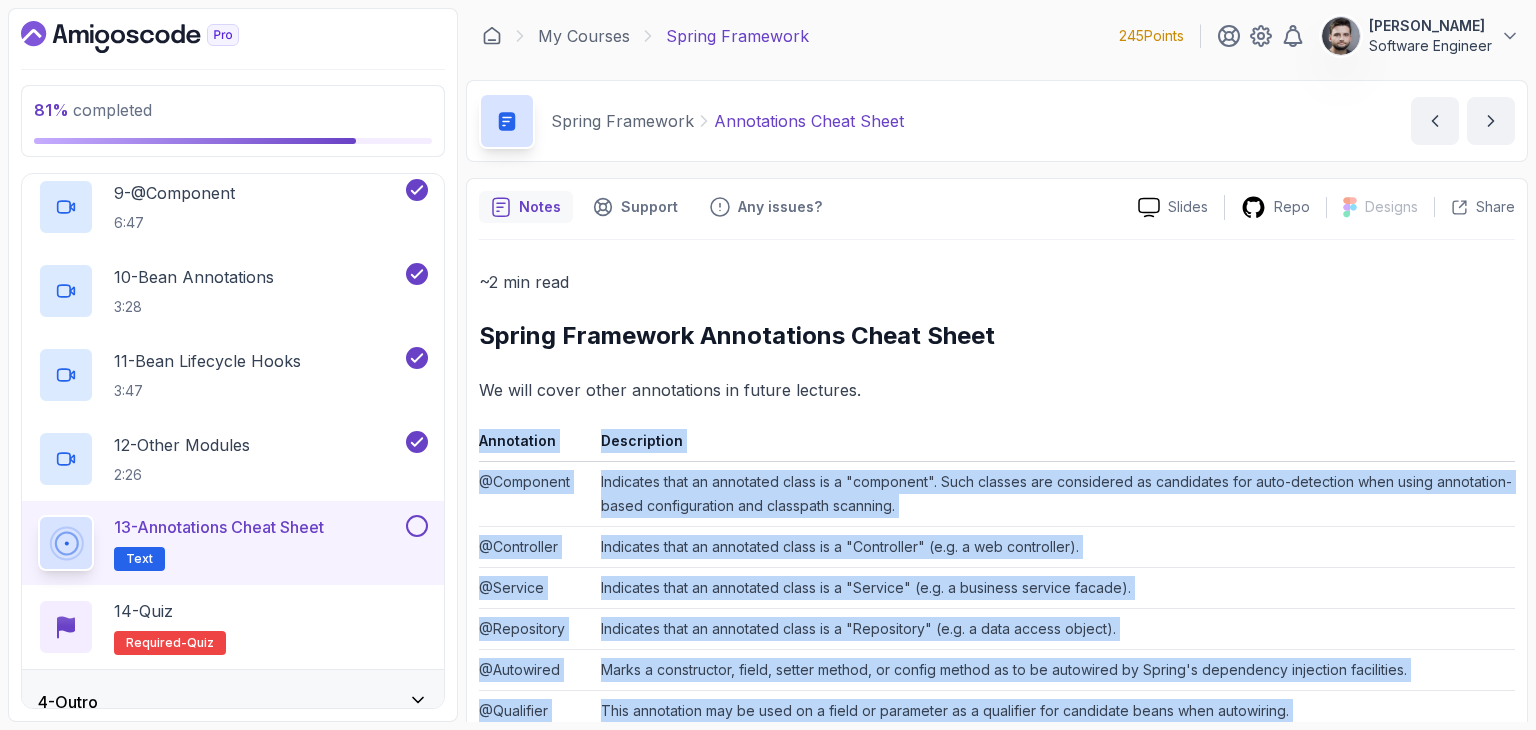 drag, startPoint x: 1037, startPoint y: 668, endPoint x: 472, endPoint y: 421, distance: 616.63116 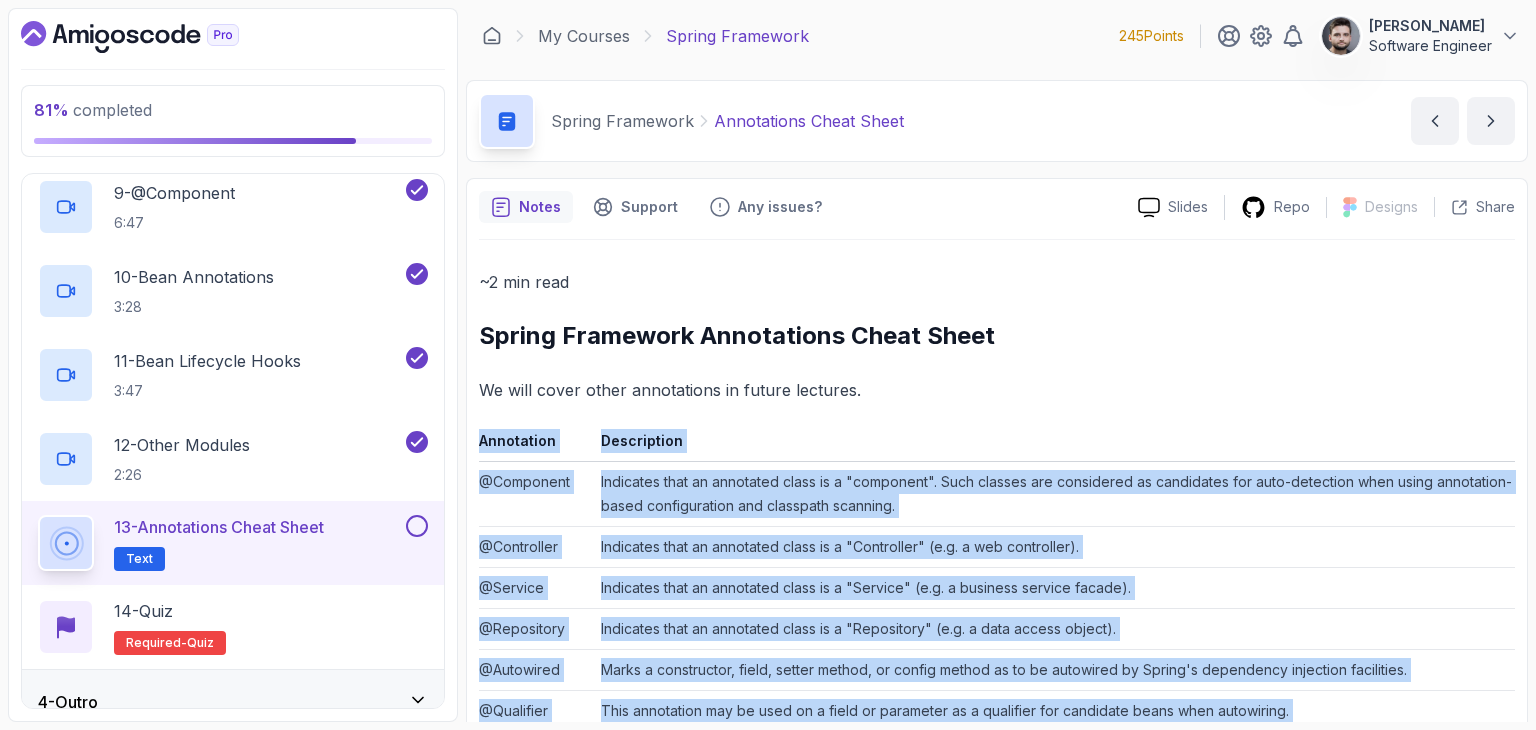 click on "Notes Support Any issues? Slides Repo Designs Design not available Share ~2 min read Spring Framework Annotations Cheat Sheet
We will cover other annotations in future lectures.
Annotation Description @Component Indicates that an annotated class is a "component". Such classes are considered as candidates for auto-detection when using annotation-based configuration and classpath scanning. @Controller Indicates that an annotated class is a "Controller" (e.g. a web controller). @Service Indicates that an annotated class is a "Service" (e.g. a business service facade). @Repository Indicates that an annotated class is a "Repository" (e.g. a data access object). @Autowired Marks a constructor, field, setter method, or config method as to be autowired by Spring's dependency injection facilities. @Qualifier This annotation may be used on a field or parameter as a qualifier for candidate beans when autowiring. @Bean Indicates that a method produces a bean to be managed by the Spring container. @Configuration @Lazy" at bounding box center [997, 692] 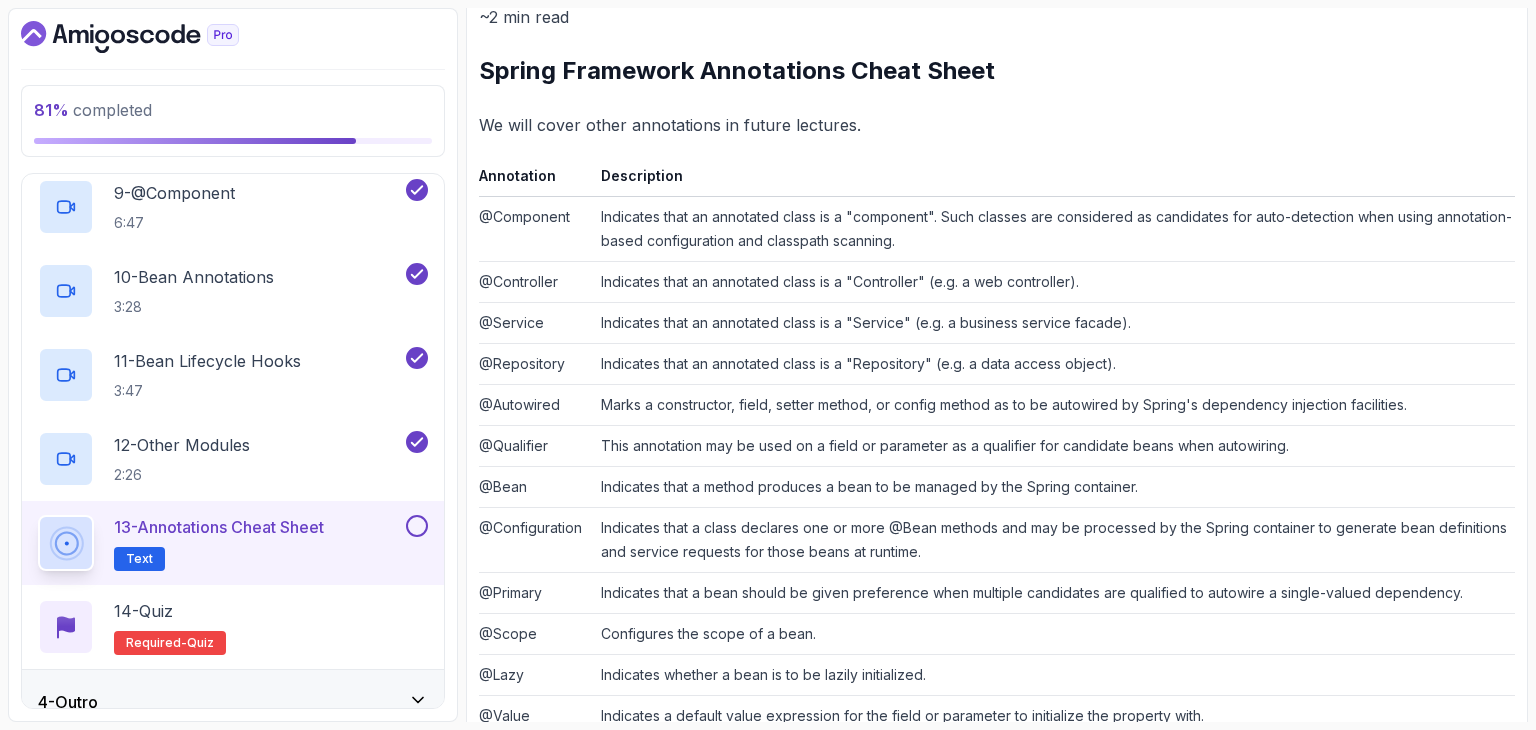 scroll, scrollTop: 300, scrollLeft: 0, axis: vertical 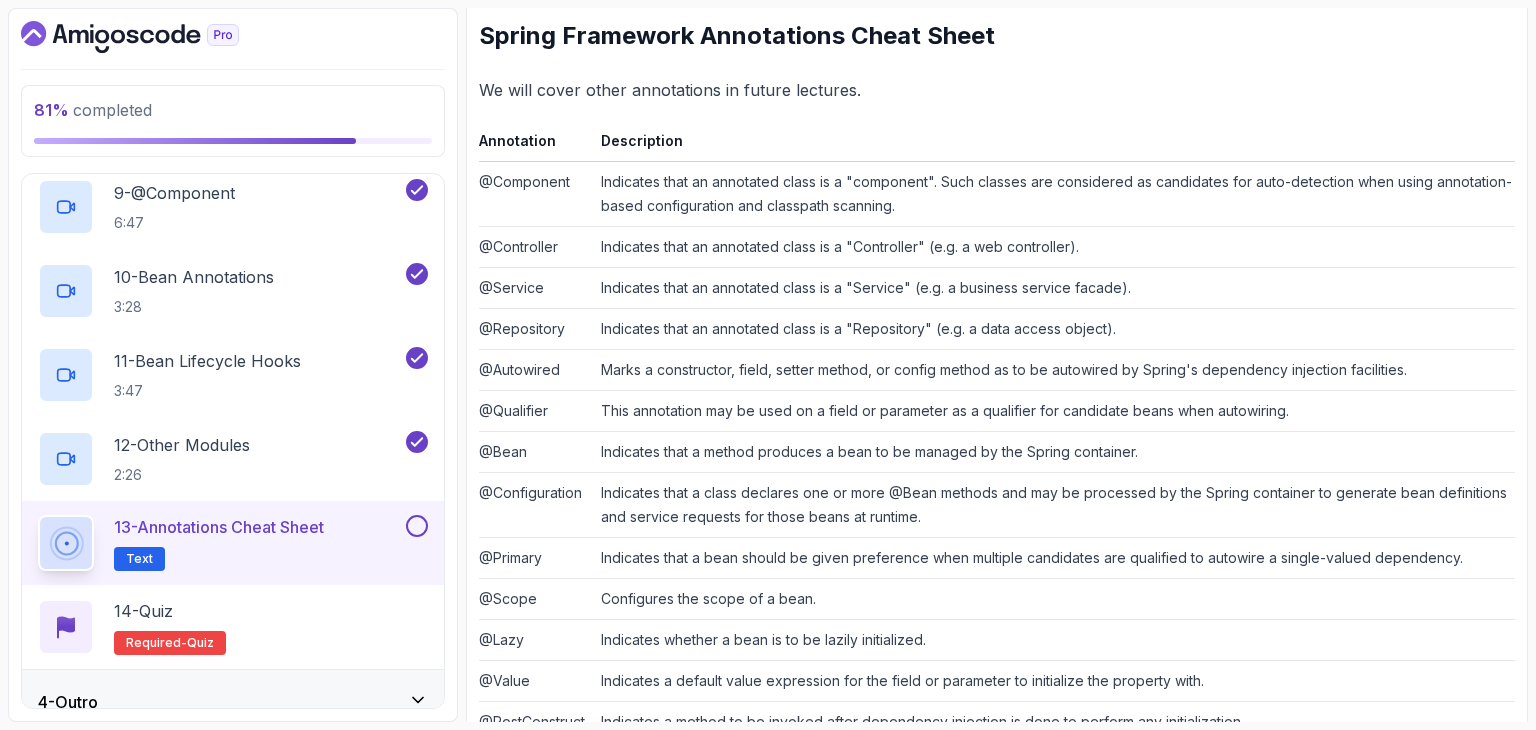 click on "Indicates that a class declares one or more @Bean methods and may be processed by the Spring container to generate bean definitions and service requests for those beans at runtime." at bounding box center [1054, 505] 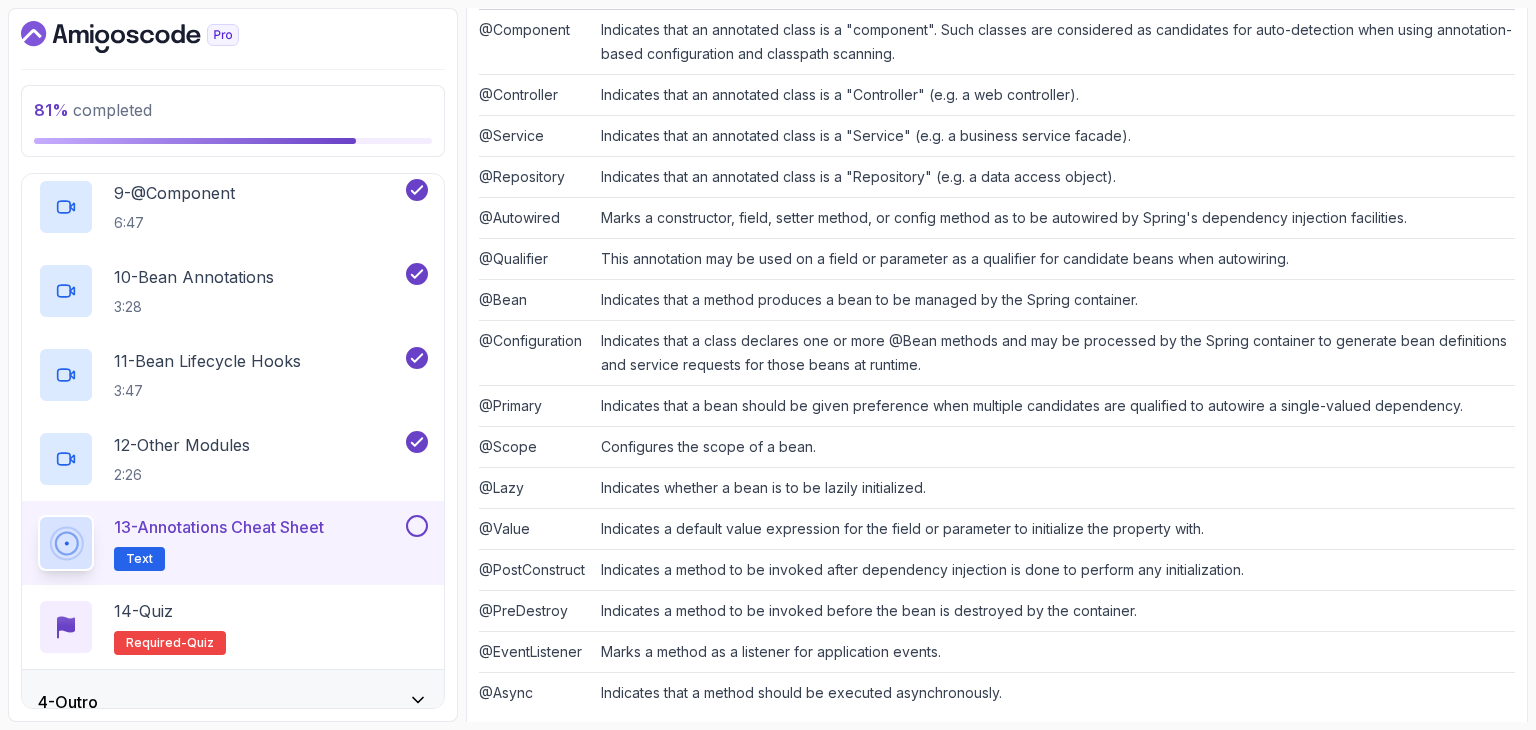 scroll, scrollTop: 480, scrollLeft: 0, axis: vertical 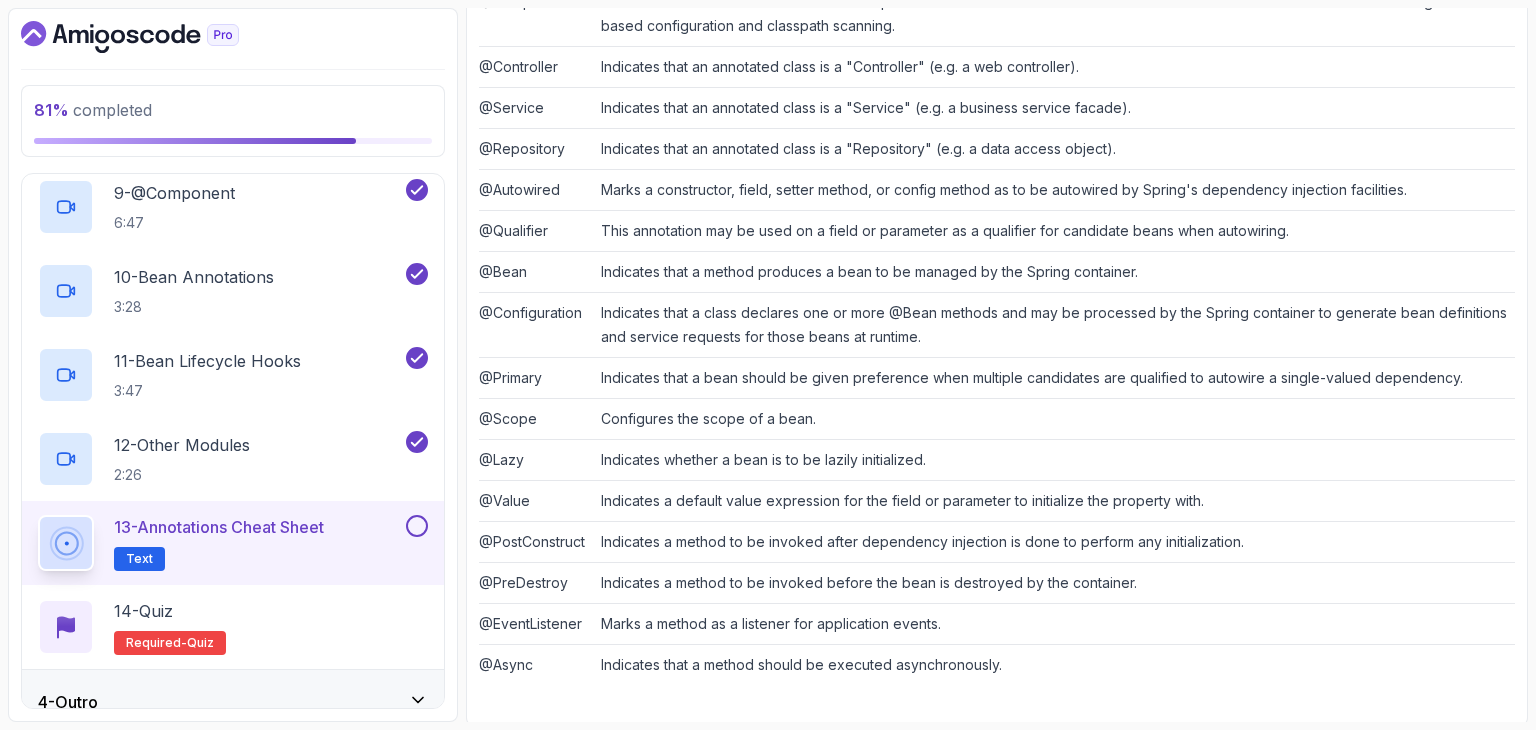 click on "@PostConstruct" at bounding box center [536, 542] 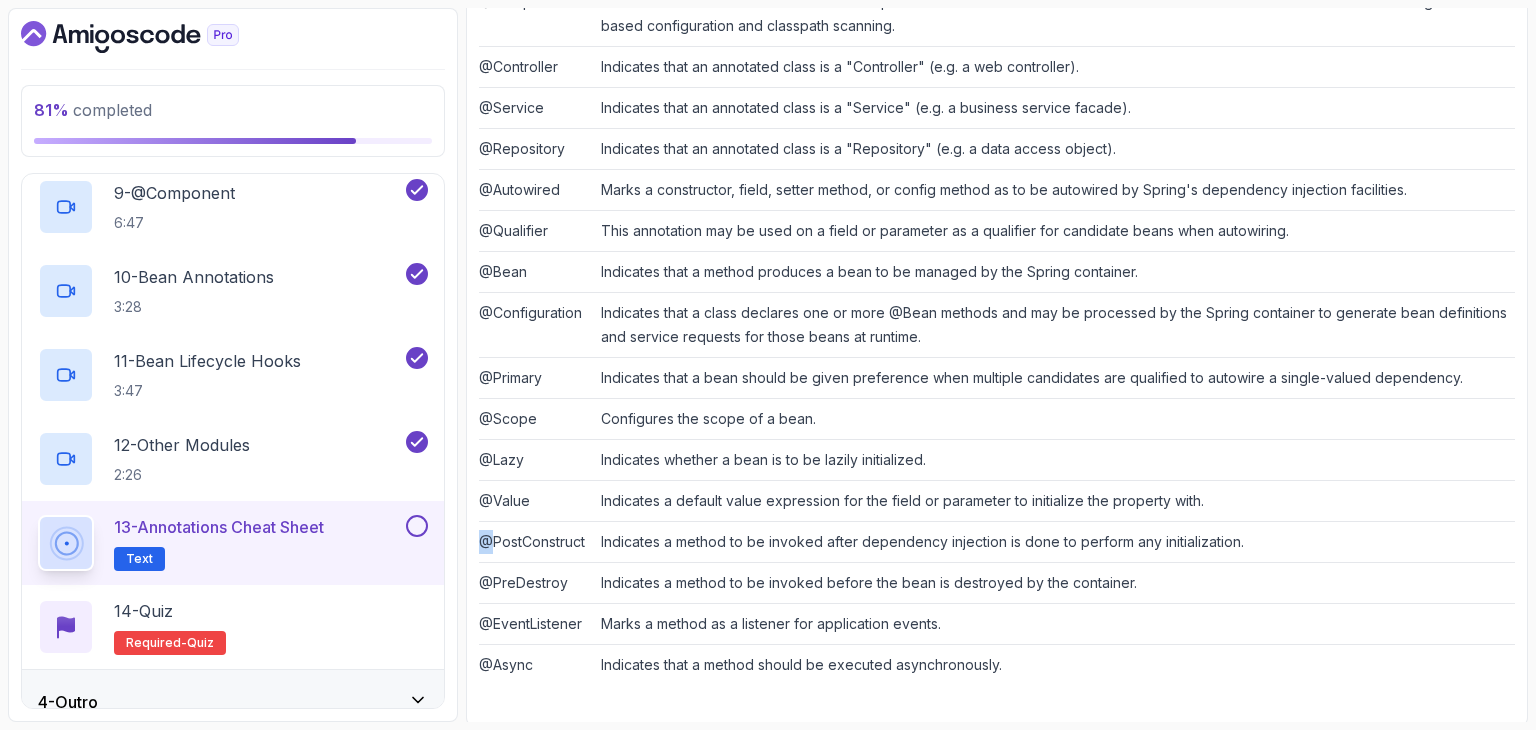 click on "@PostConstruct" at bounding box center [536, 542] 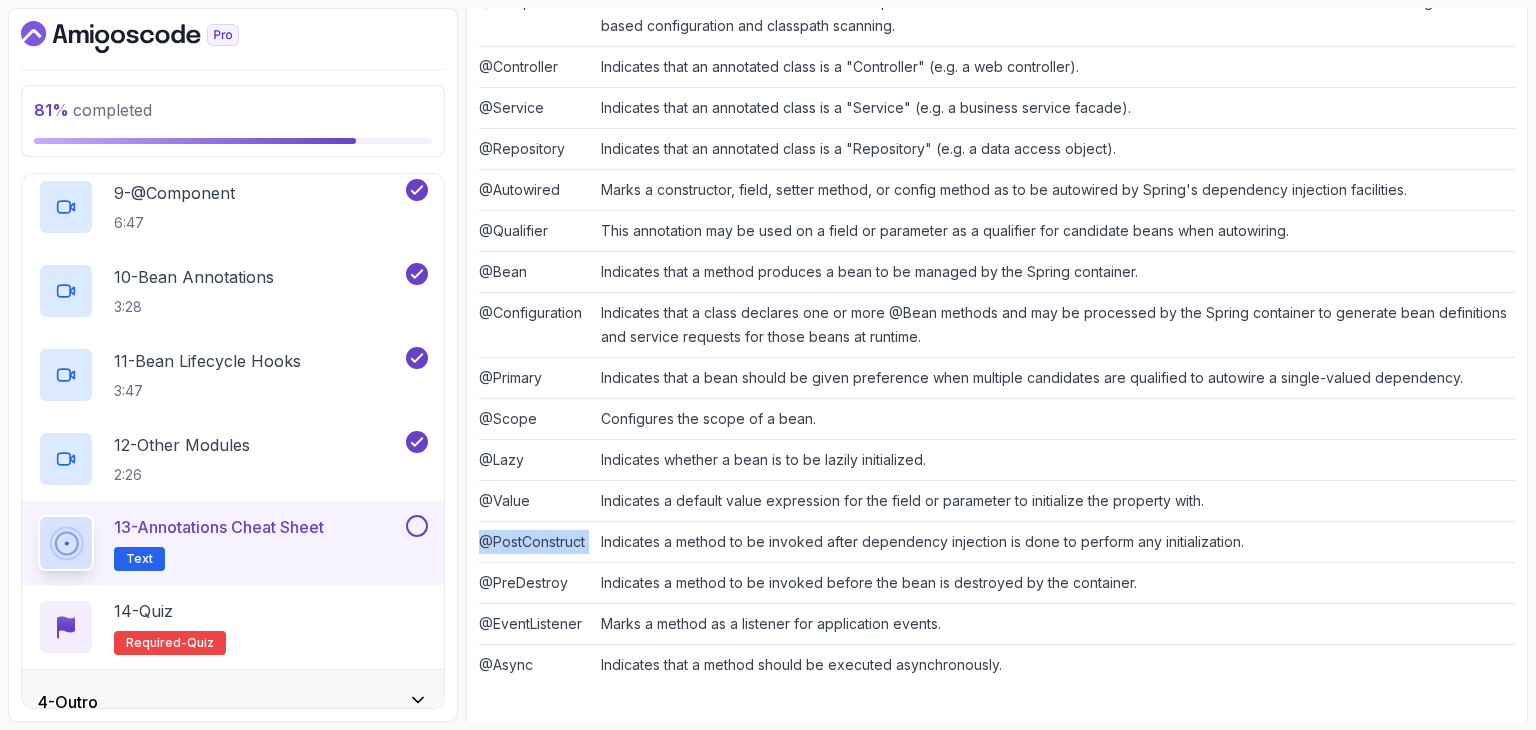 click on "@PostConstruct" at bounding box center [536, 542] 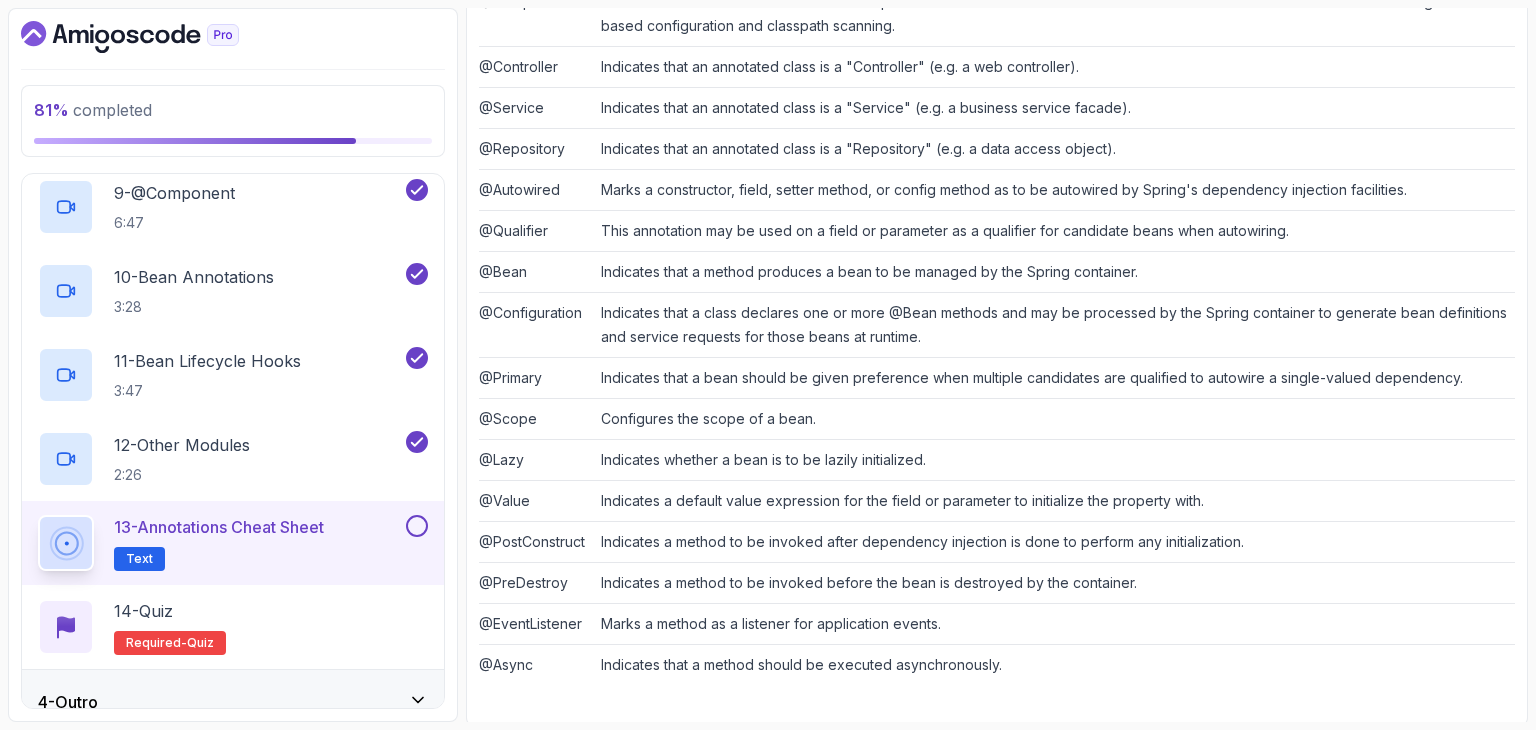 click on "@PostConstruct" at bounding box center (536, 542) 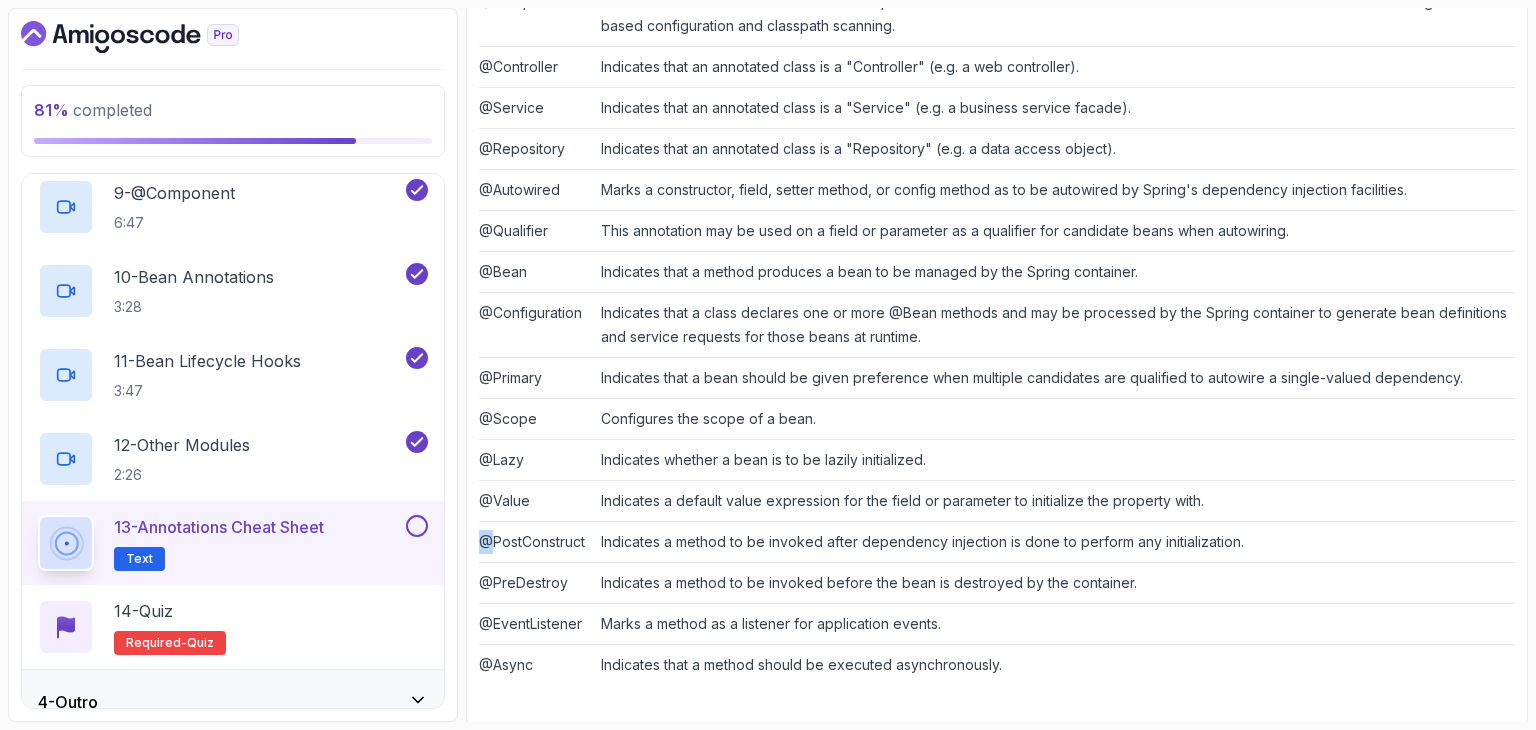 click on "@PostConstruct" at bounding box center [536, 542] 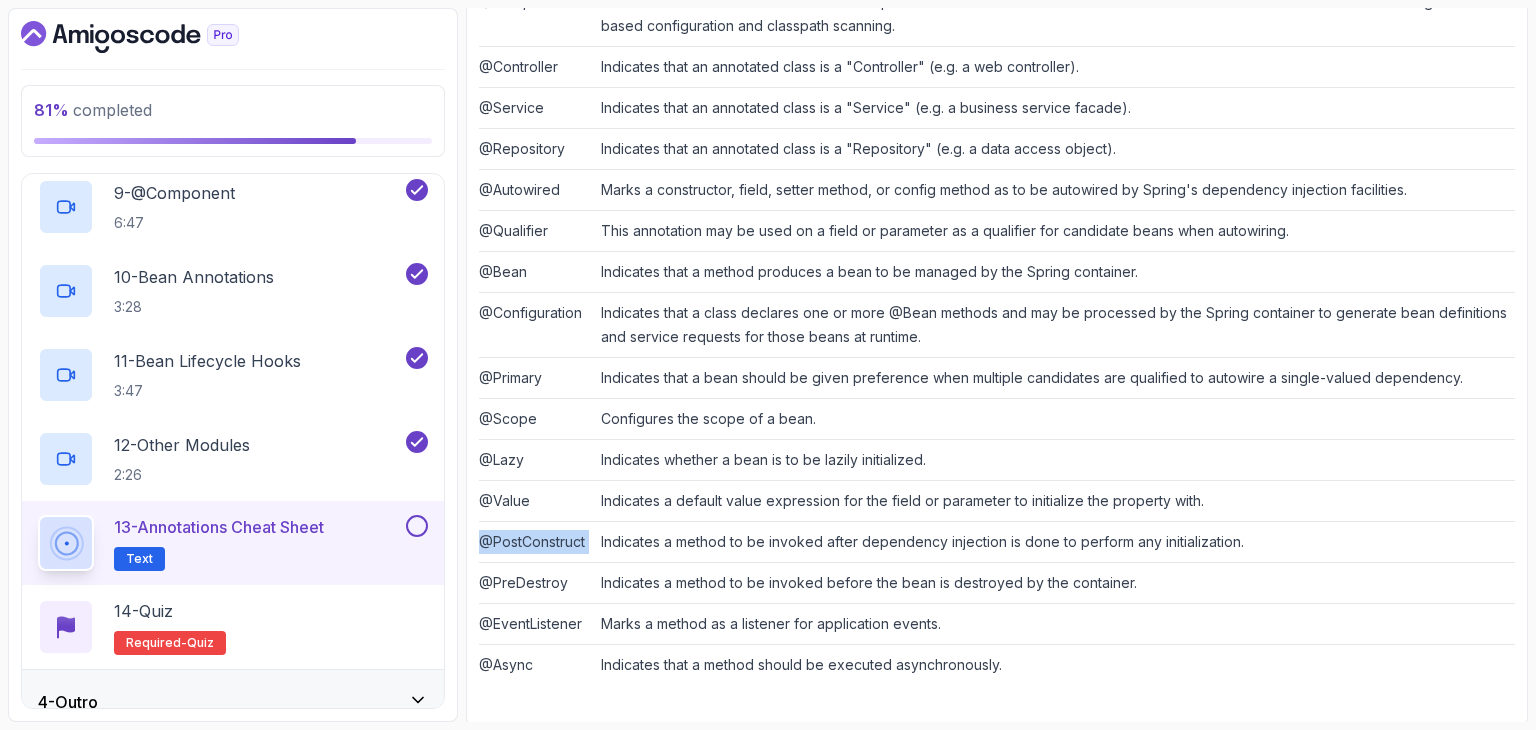 click on "@PostConstruct" at bounding box center (536, 542) 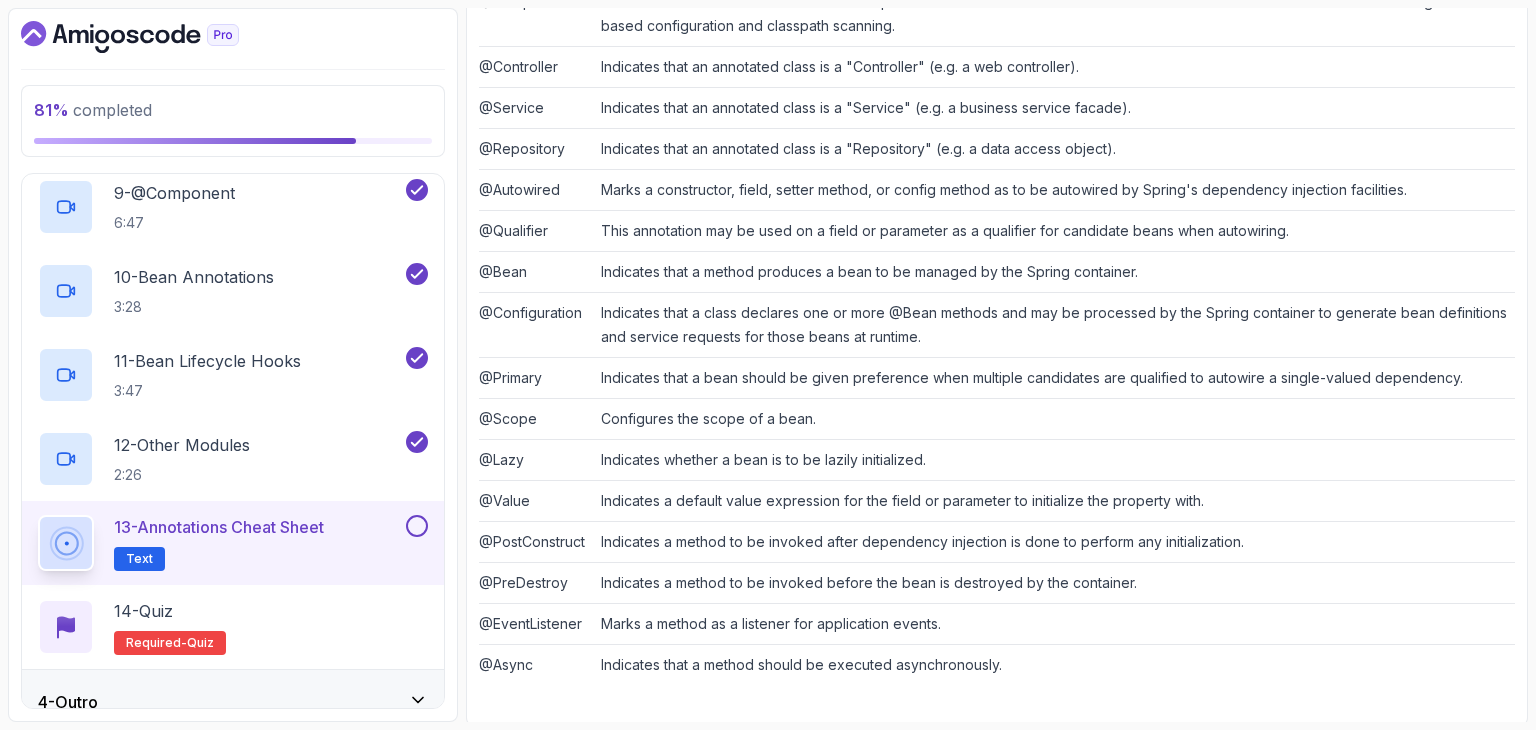 click on "Indicates a method to be invoked after dependency injection is done to perform any initialization." at bounding box center [1054, 542] 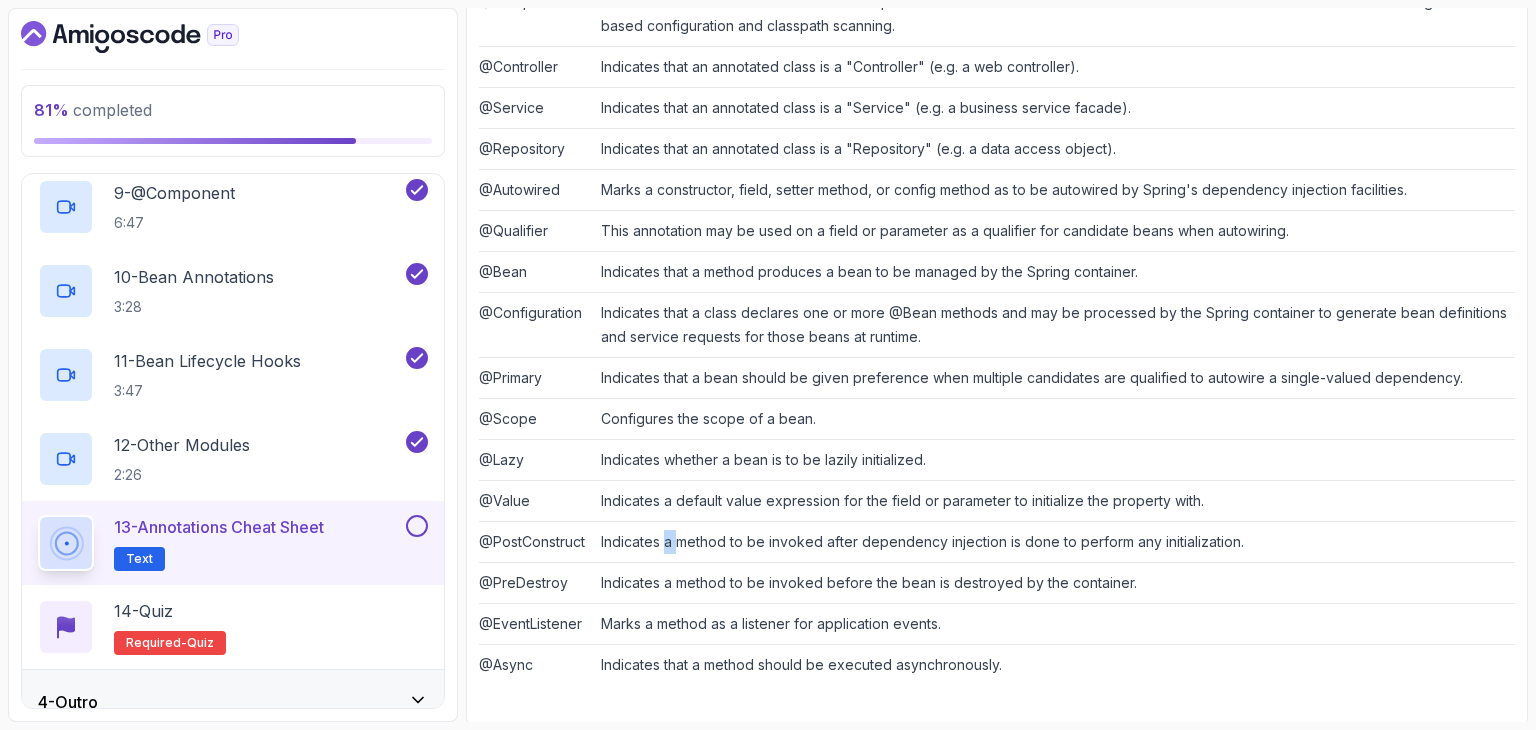 click on "Indicates a method to be invoked after dependency injection is done to perform any initialization." at bounding box center (1054, 542) 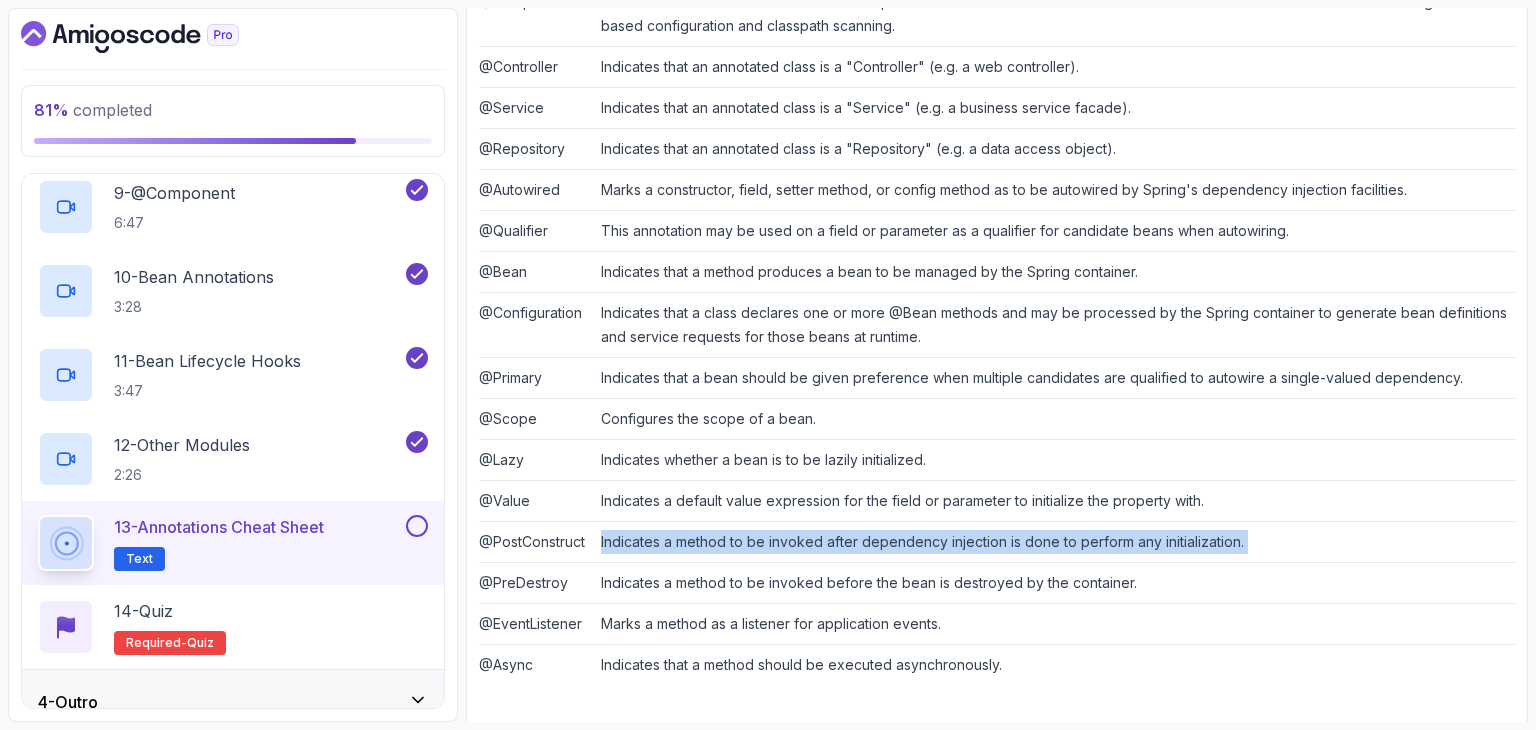 click on "Indicates a method to be invoked after dependency injection is done to perform any initialization." at bounding box center (1054, 542) 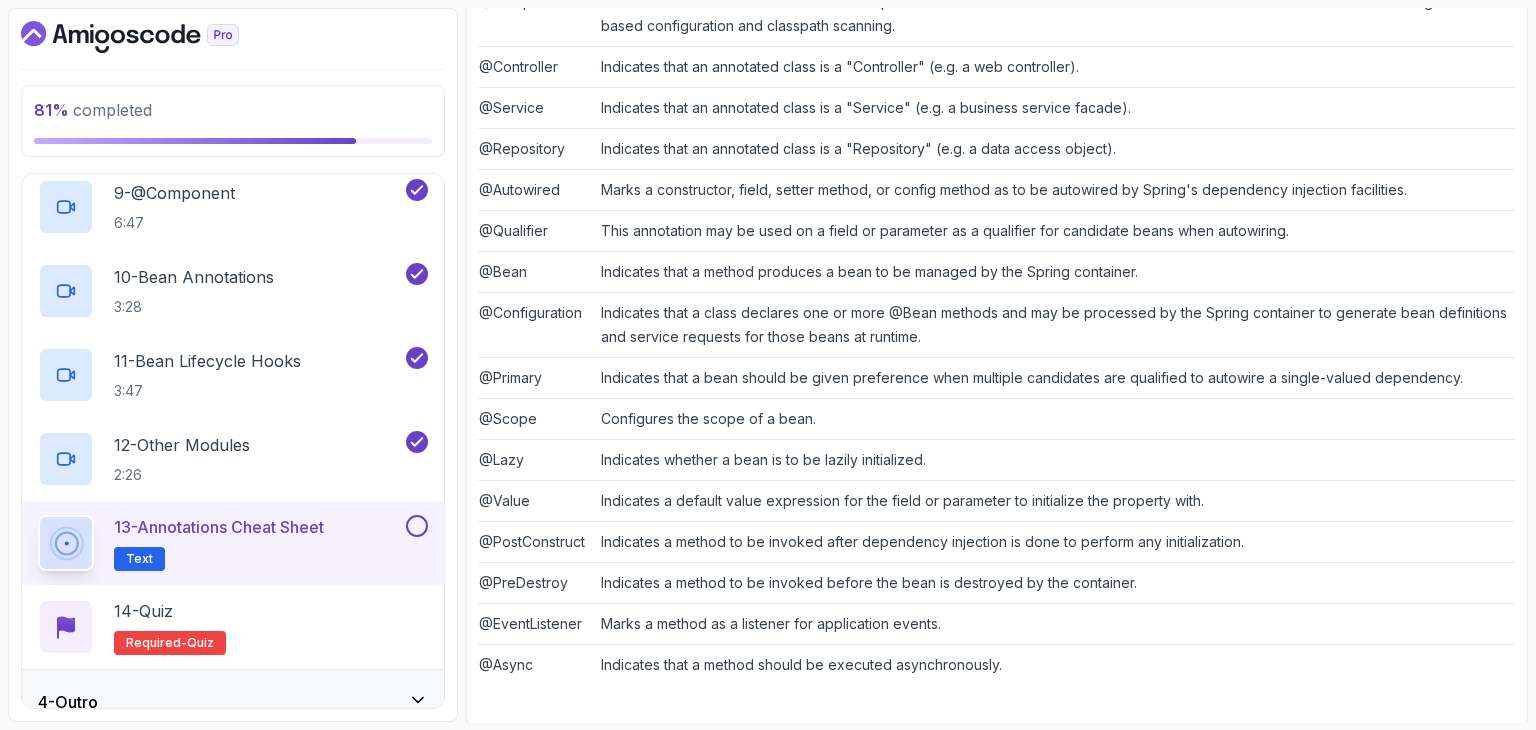 click on "Marks a method as a listener for application events." at bounding box center (1054, 624) 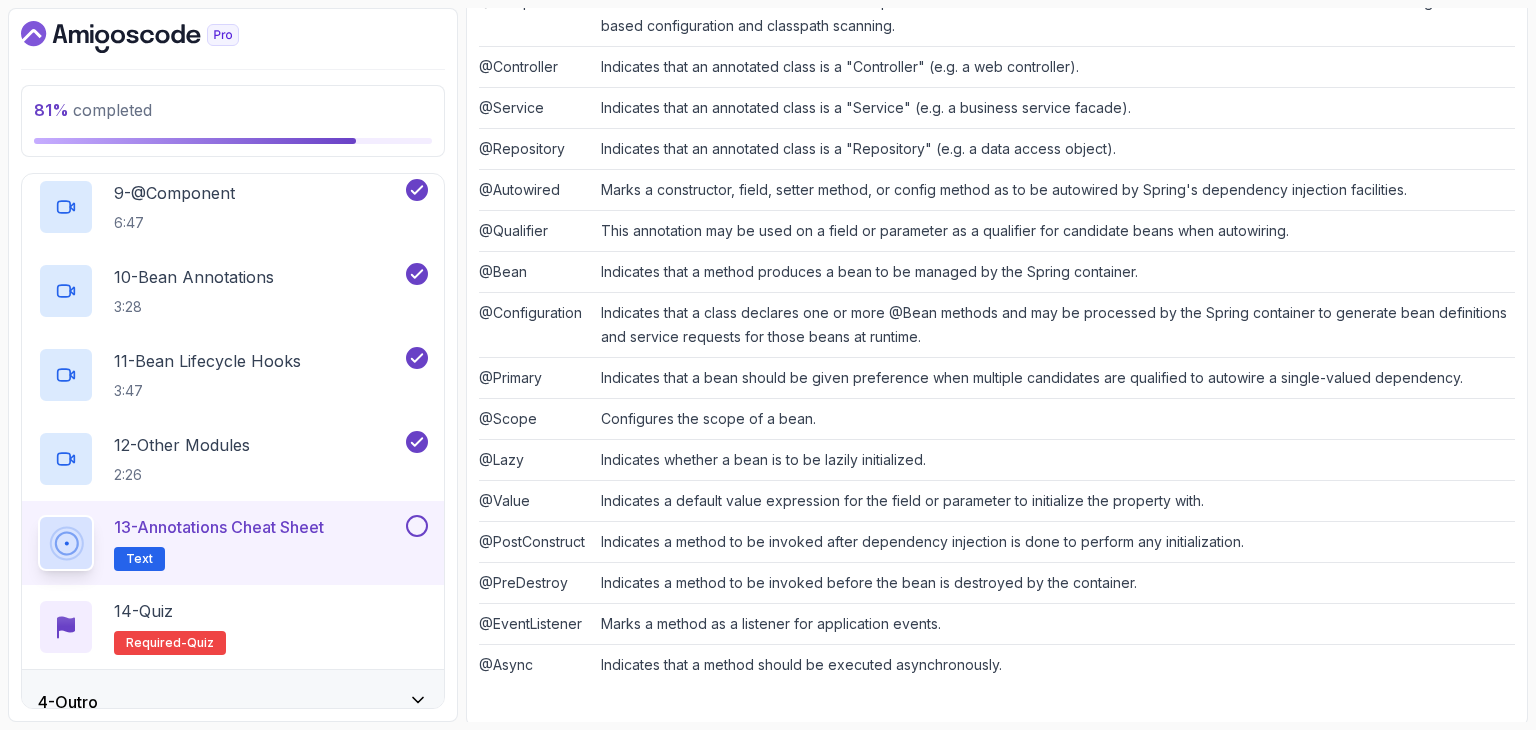 click on "~2 min read Spring Framework Annotations Cheat Sheet
We will cover other annotations in future lectures.
Annotation Description @Component Indicates that an annotated class is a "component". Such classes are considered as candidates for auto-detection when using annotation-based configuration and classpath scanning. @Controller Indicates that an annotated class is a "Controller" (e.g. a web controller). @Service Indicates that an annotated class is a "Service" (e.g. a business service facade). @Repository Indicates that an annotated class is a "Repository" (e.g. a data access object). @Autowired Marks a constructor, field, setter method, or config method as to be autowired by Spring's dependency injection facilities. @Qualifier This annotation may be used on a field or parameter as a qualifier for candidate beans when autowiring. @Bean Indicates that a method produces a bean to be managed by the Spring container. @Configuration @Primary @Scope Configures the scope of a bean. @Lazy @Value @PostConstruct" at bounding box center (997, 236) 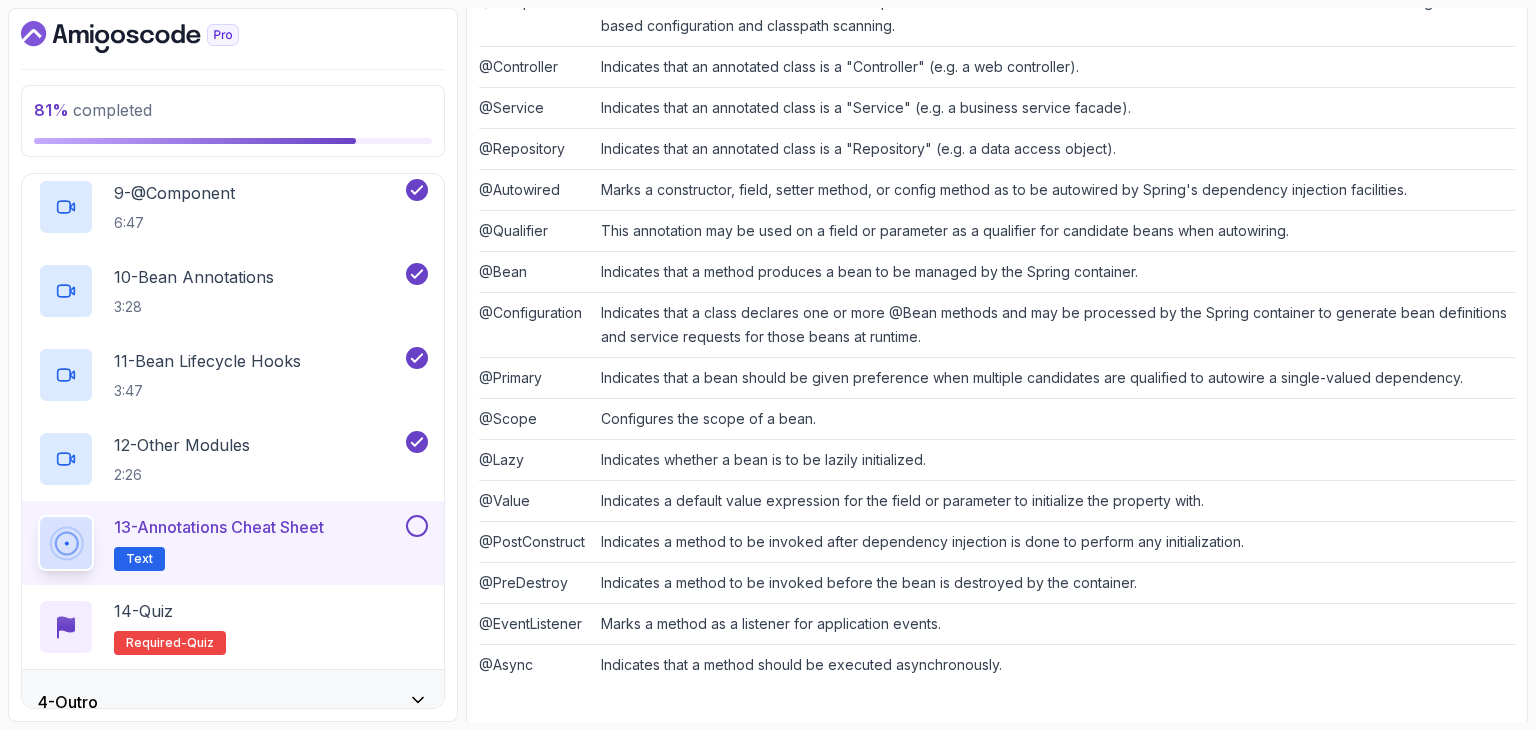click on "Indicates that a method should be executed asynchronously." at bounding box center (1054, 665) 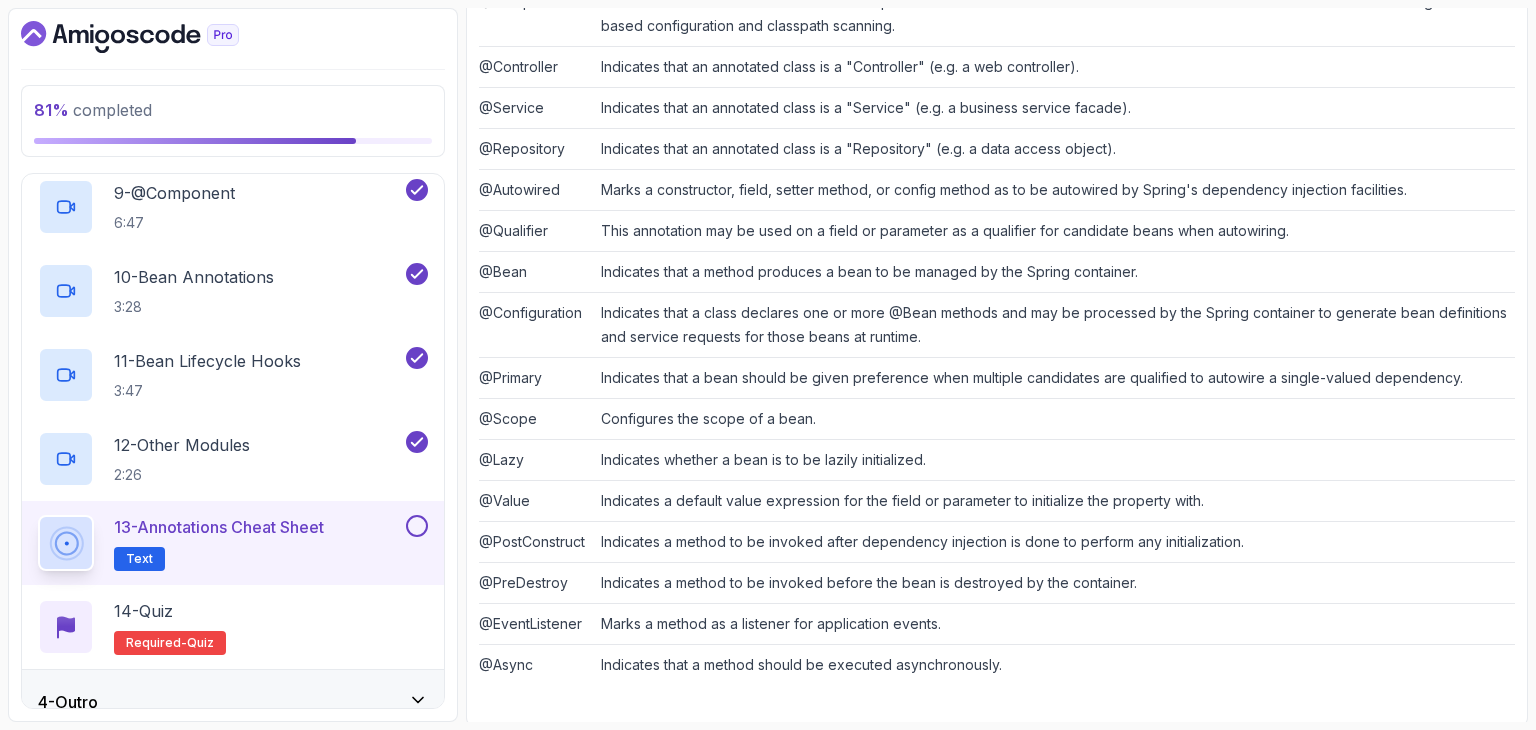 click on "81 % completed 1  -  Intro 2  -  Dev And Environment Setup 3  -  Spring Framework 1  -  Spring VS Spring Boot 2:02 2  -  Inversion Control And Dependency Injection 2:39 3  -  Spring Ioc Application Context 2:25 4  -  Application Context 4:47 5  -  Beans 1:20 6  -  Listing Beans 3:30 7  -  Creating Beans With @Bean 4:57 8  -  Dependency Injection 9:43 9  -  @Component 6:47 10  -  Bean Annotations 3:28 11  -  Bean Lifecycle Hooks 3:47 12  -  Other Modules 2:26 13  -  Annotations Cheat Sheet Text 14  -  Quiz Required- quiz 4  -  Outro My Courses Spring Framework 245  Points Constantin Software Engineer 4 - Spring Framework  81 % completed Spring Framework Annotations Cheat Sheet Annotations Cheat Sheet by  nelson Slides Repo Designs Design not available Share Notes Support Any issues? Slides Repo Designs Design not available Share ~2 min read Spring Framework Annotations Cheat Sheet
We will cover other annotations in future lectures.
Annotation Description @Component @Controller @Service @Repository @Bean" at bounding box center [768, 365] 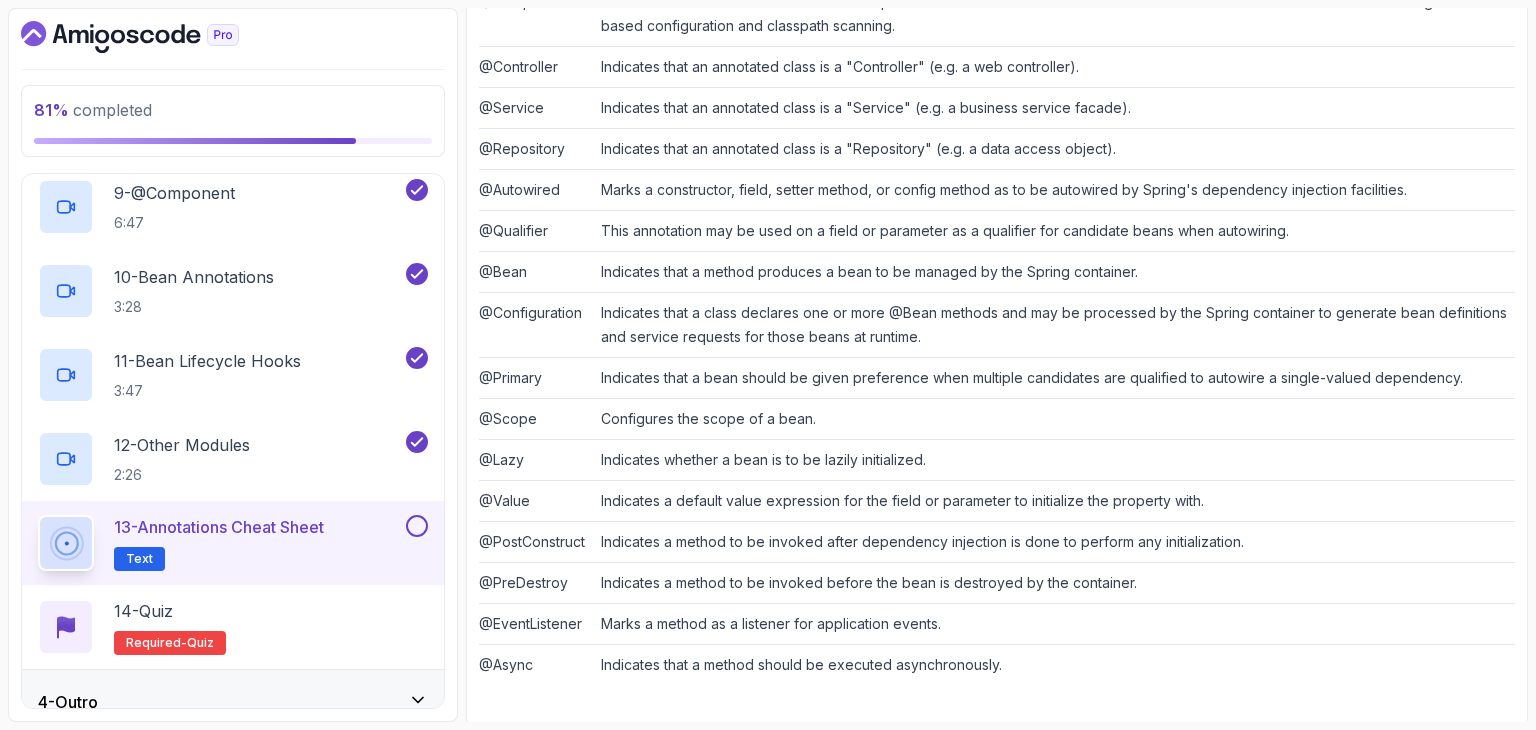 click on "~2 min read Spring Framework Annotations Cheat Sheet
We will cover other annotations in future lectures.
Annotation Description @Component Indicates that an annotated class is a "component". Such classes are considered as candidates for auto-detection when using annotation-based configuration and classpath scanning. @Controller Indicates that an annotated class is a "Controller" (e.g. a web controller). @Service Indicates that an annotated class is a "Service" (e.g. a business service facade). @Repository Indicates that an annotated class is a "Repository" (e.g. a data access object). @Autowired Marks a constructor, field, setter method, or config method as to be autowired by Spring's dependency injection facilities. @Qualifier This annotation may be used on a field or parameter as a qualifier for candidate beans when autowiring. @Bean Indicates that a method produces a bean to be managed by the Spring container. @Configuration @Primary @Scope Configures the scope of a bean. @Lazy @Value @PostConstruct" at bounding box center [997, 236] 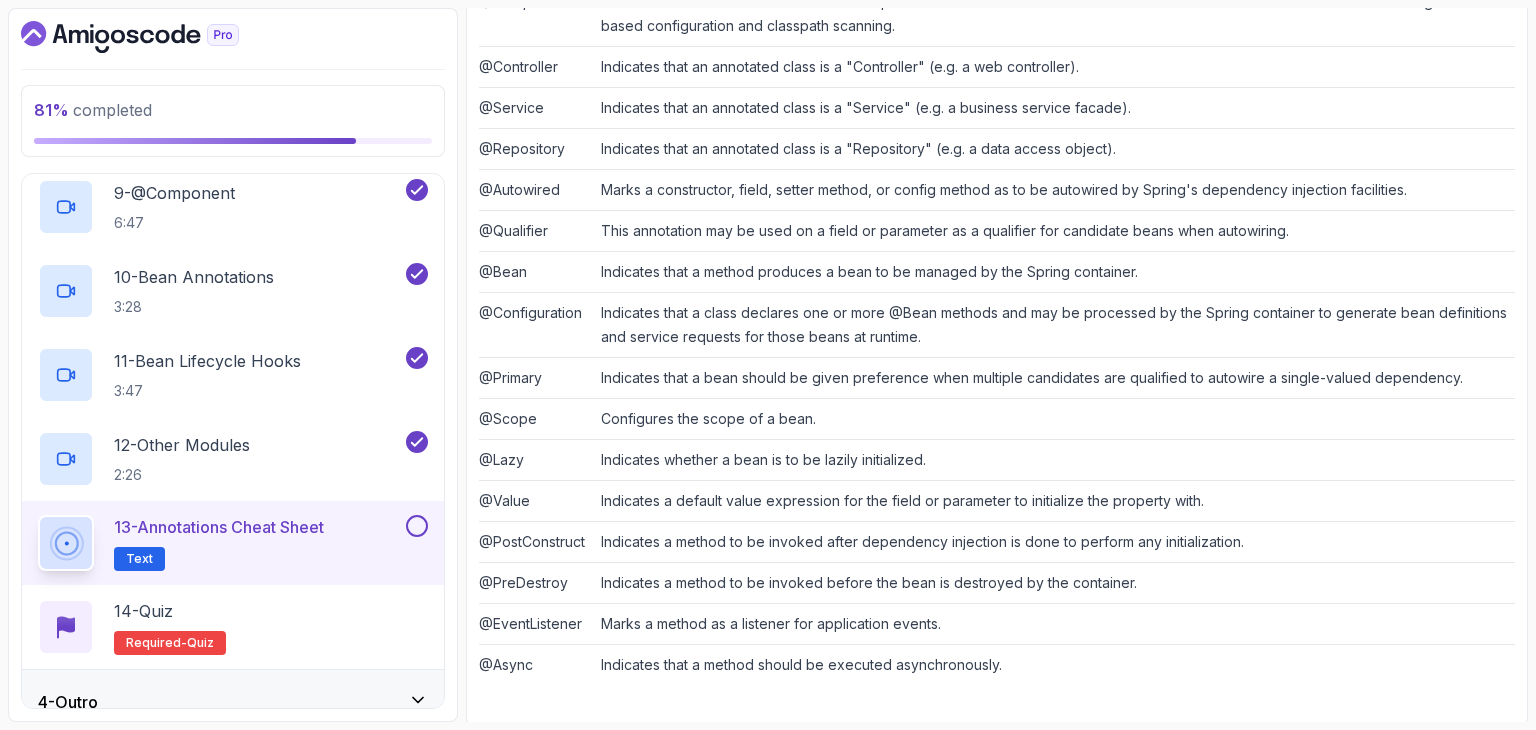 click on "~2 min read Spring Framework Annotations Cheat Sheet
We will cover other annotations in future lectures.
Annotation Description @Component Indicates that an annotated class is a "component". Such classes are considered as candidates for auto-detection when using annotation-based configuration and classpath scanning. @Controller Indicates that an annotated class is a "Controller" (e.g. a web controller). @Service Indicates that an annotated class is a "Service" (e.g. a business service facade). @Repository Indicates that an annotated class is a "Repository" (e.g. a data access object). @Autowired Marks a constructor, field, setter method, or config method as to be autowired by Spring's dependency injection facilities. @Qualifier This annotation may be used on a field or parameter as a qualifier for candidate beans when autowiring. @Bean Indicates that a method produces a bean to be managed by the Spring container. @Configuration @Primary @Scope Configures the scope of a bean. @Lazy @Value @PostConstruct" at bounding box center (997, 236) 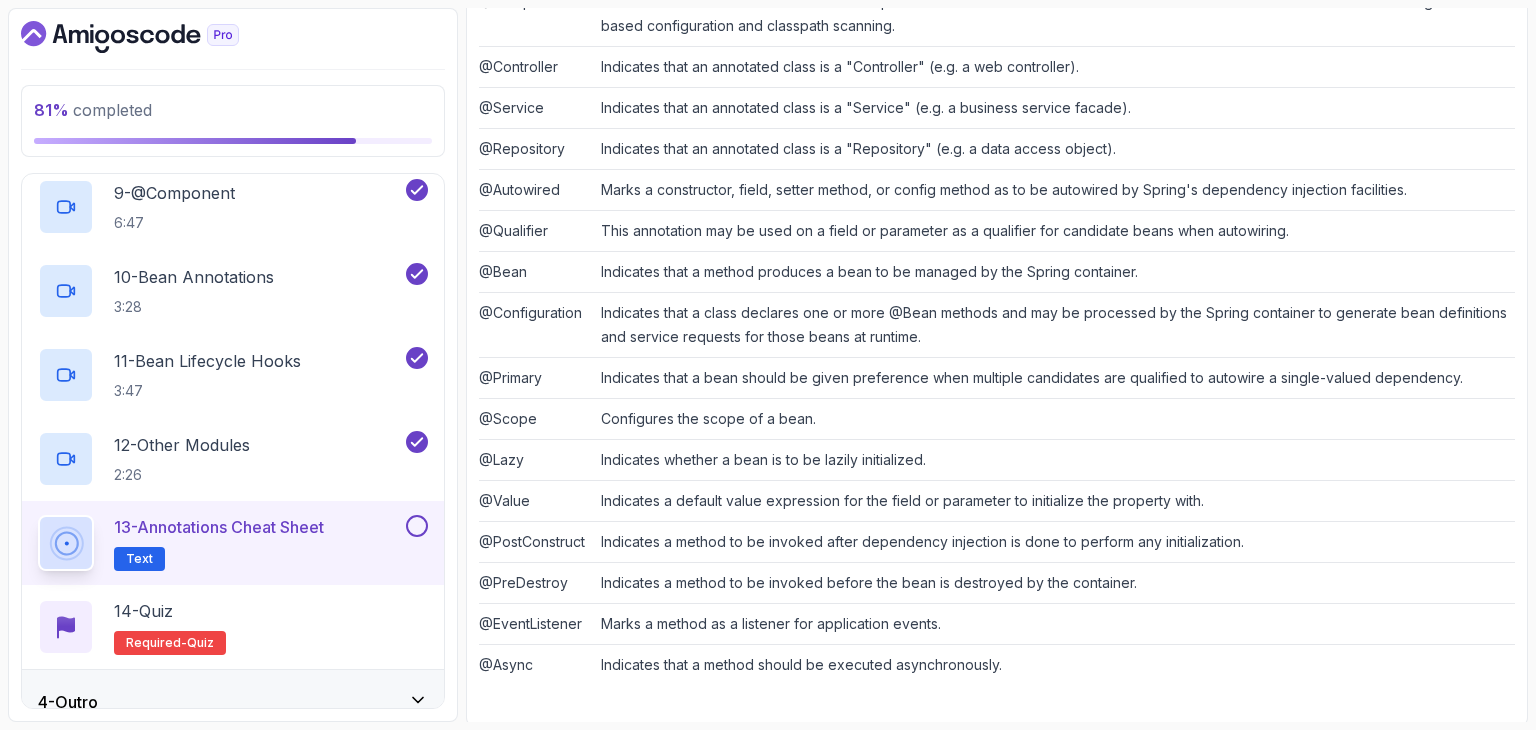 click at bounding box center [417, 526] 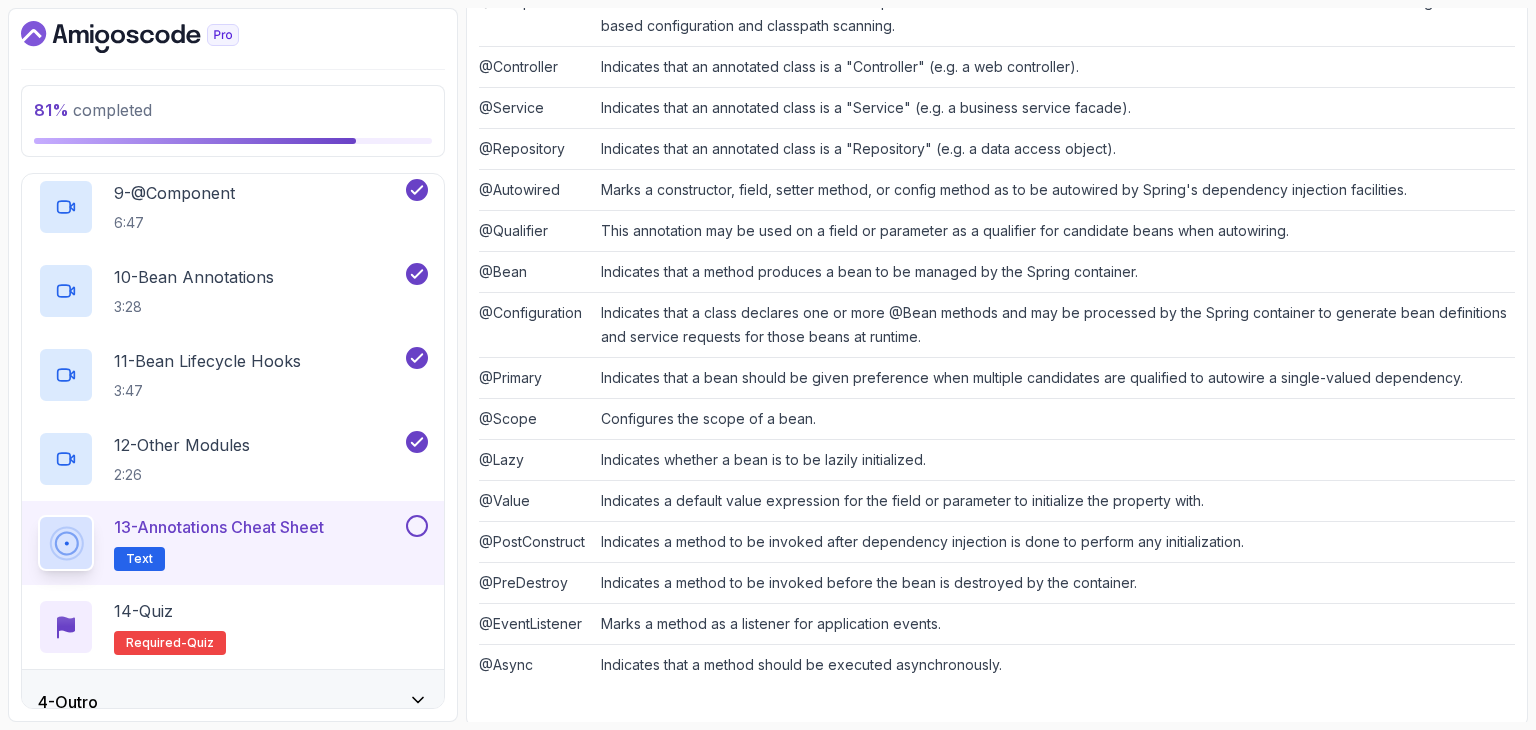 scroll, scrollTop: 380, scrollLeft: 0, axis: vertical 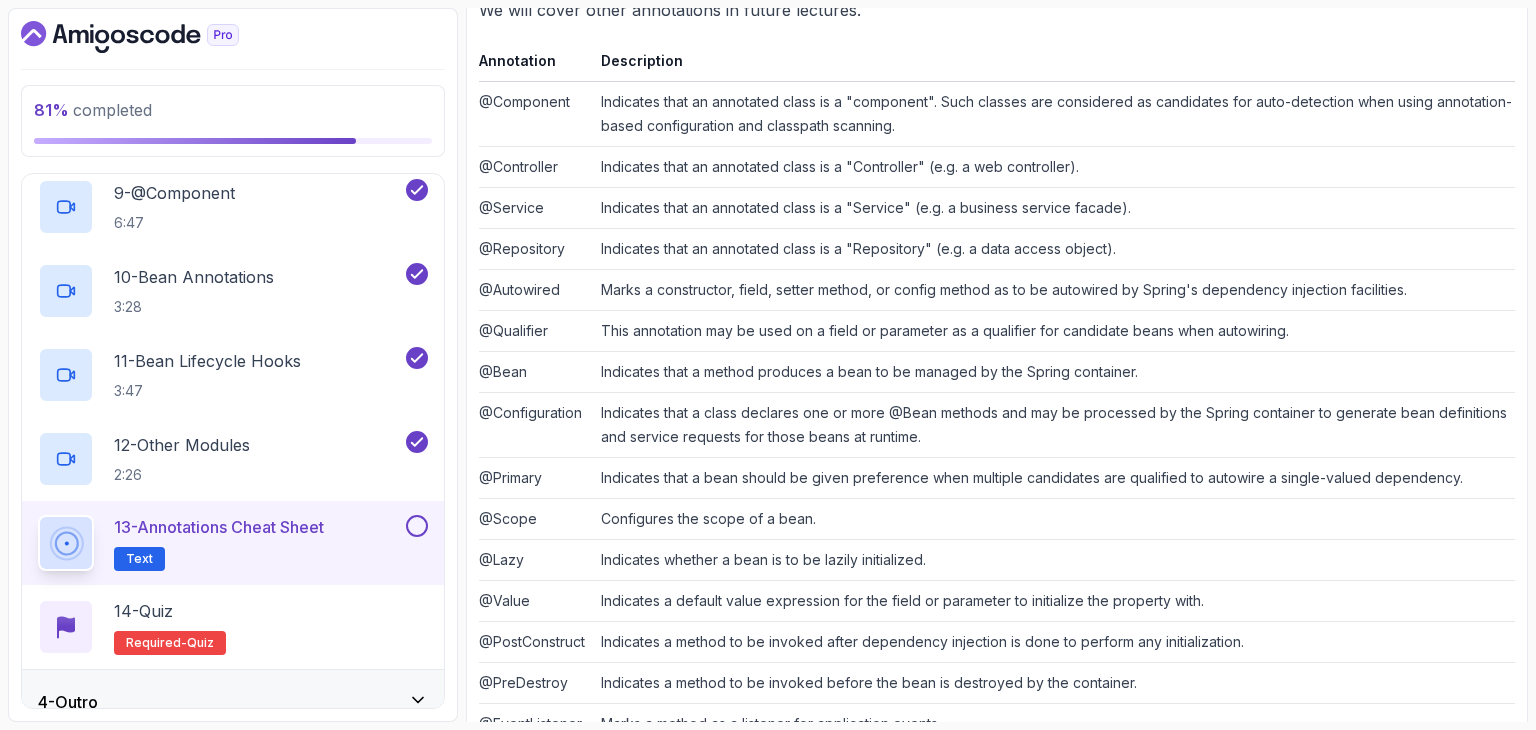 click at bounding box center (417, 526) 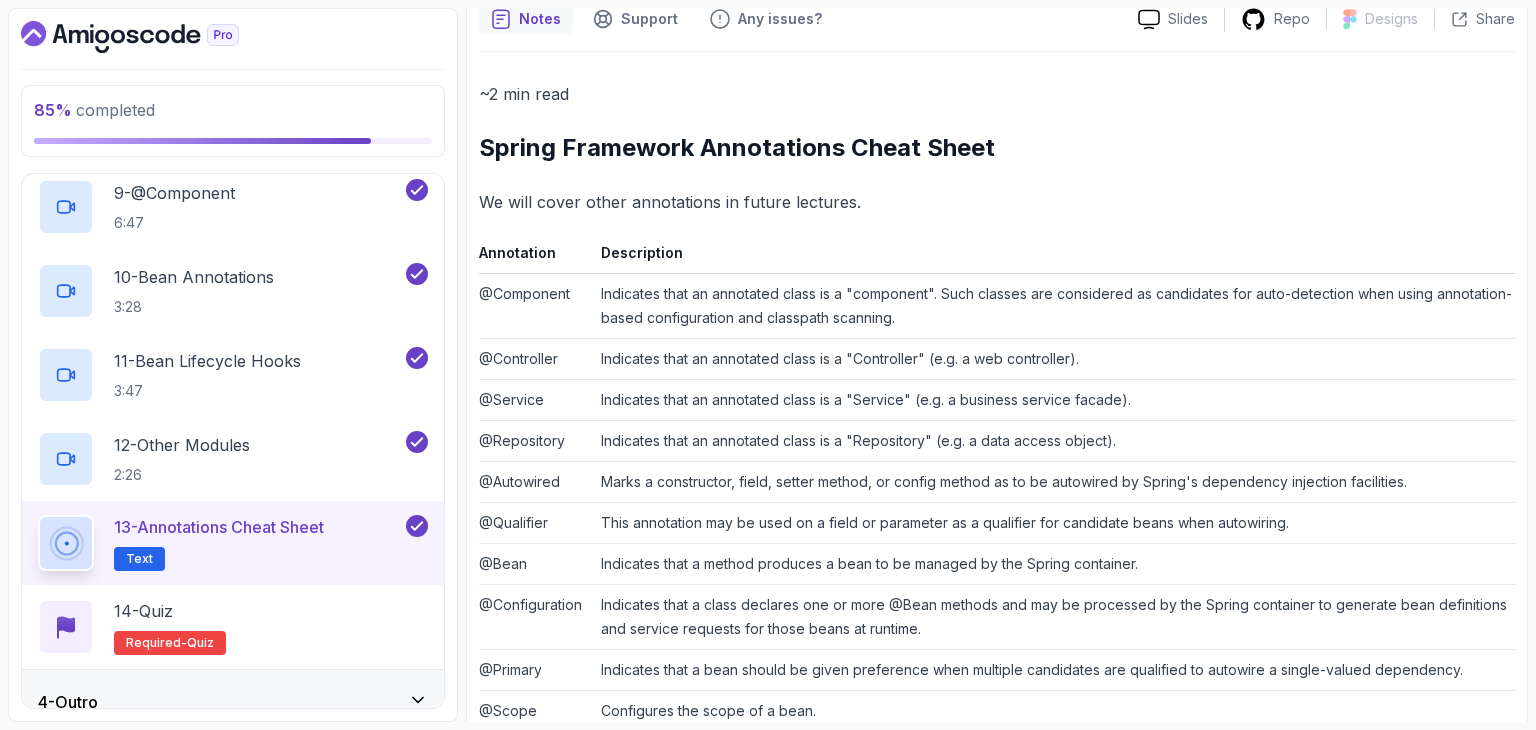 scroll, scrollTop: 80, scrollLeft: 0, axis: vertical 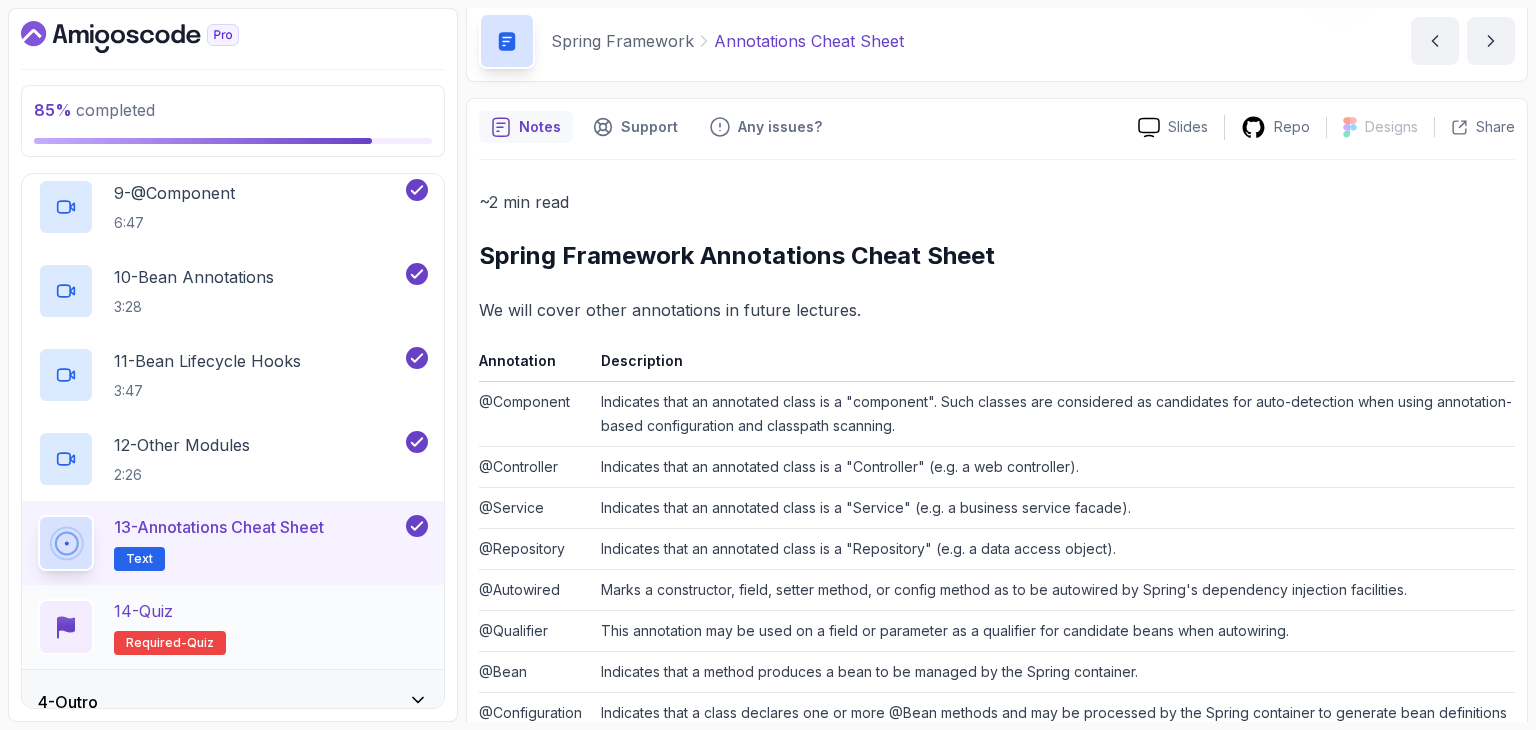 click on "14  -  Quiz Required- quiz" at bounding box center [233, 627] 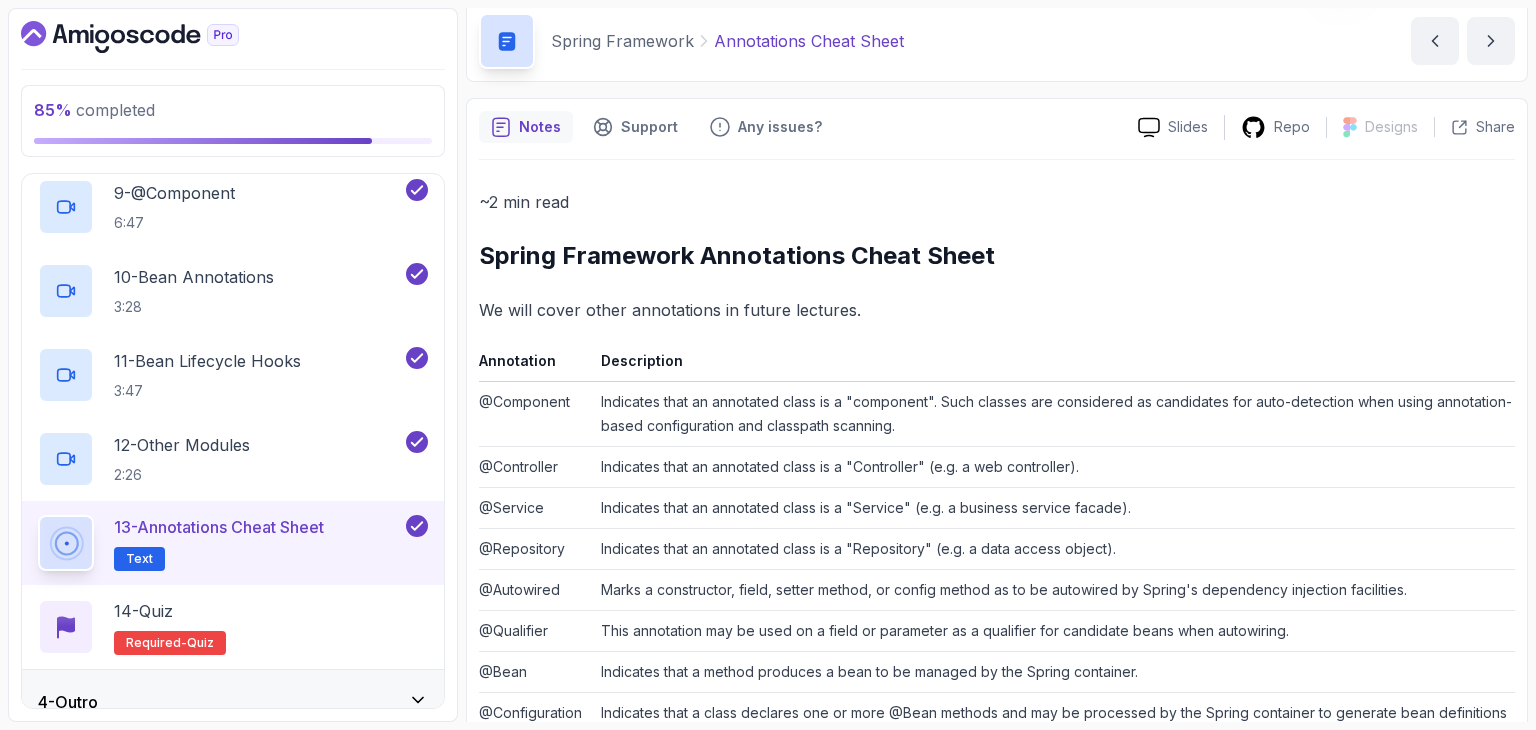 scroll, scrollTop: 0, scrollLeft: 0, axis: both 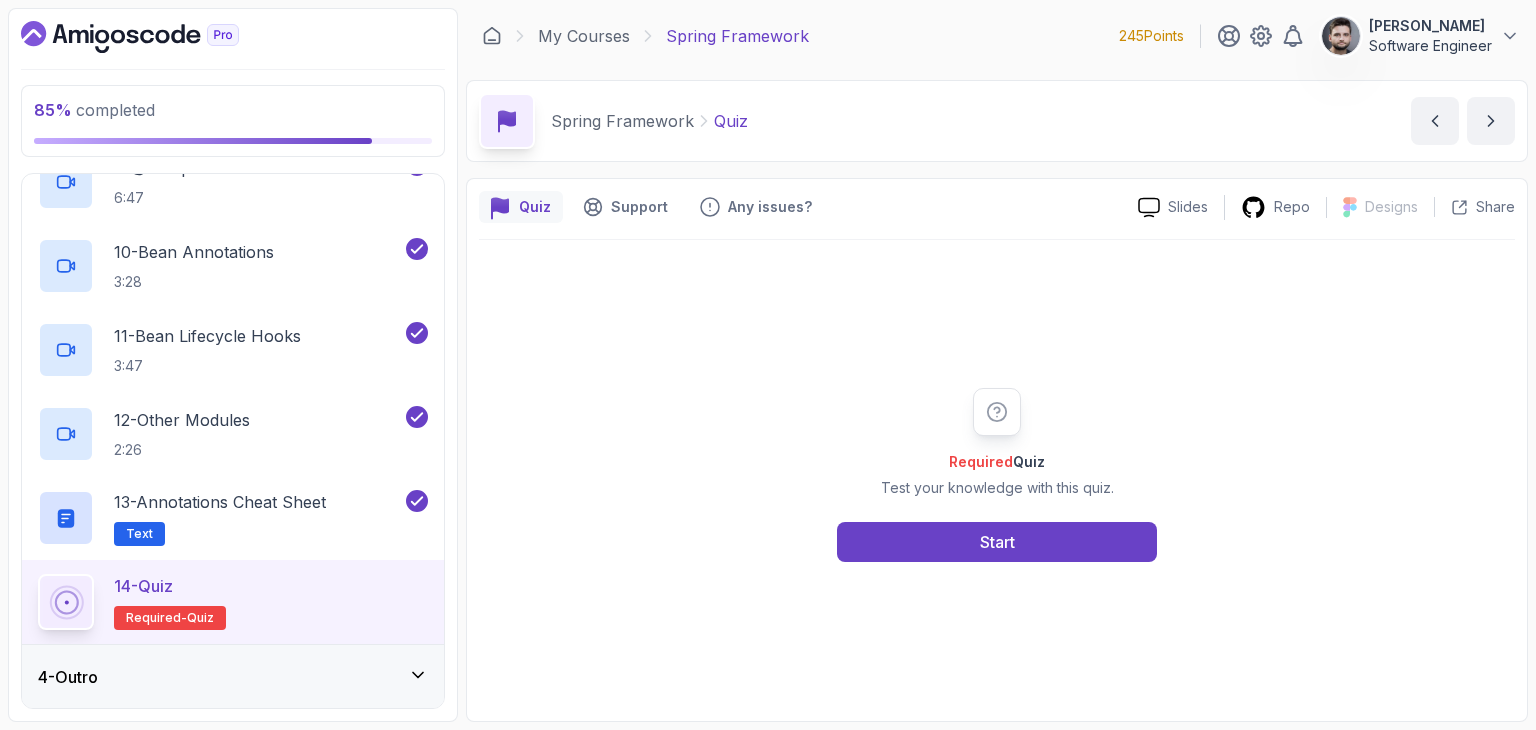 click on "4  -  Outro" at bounding box center (233, 677) 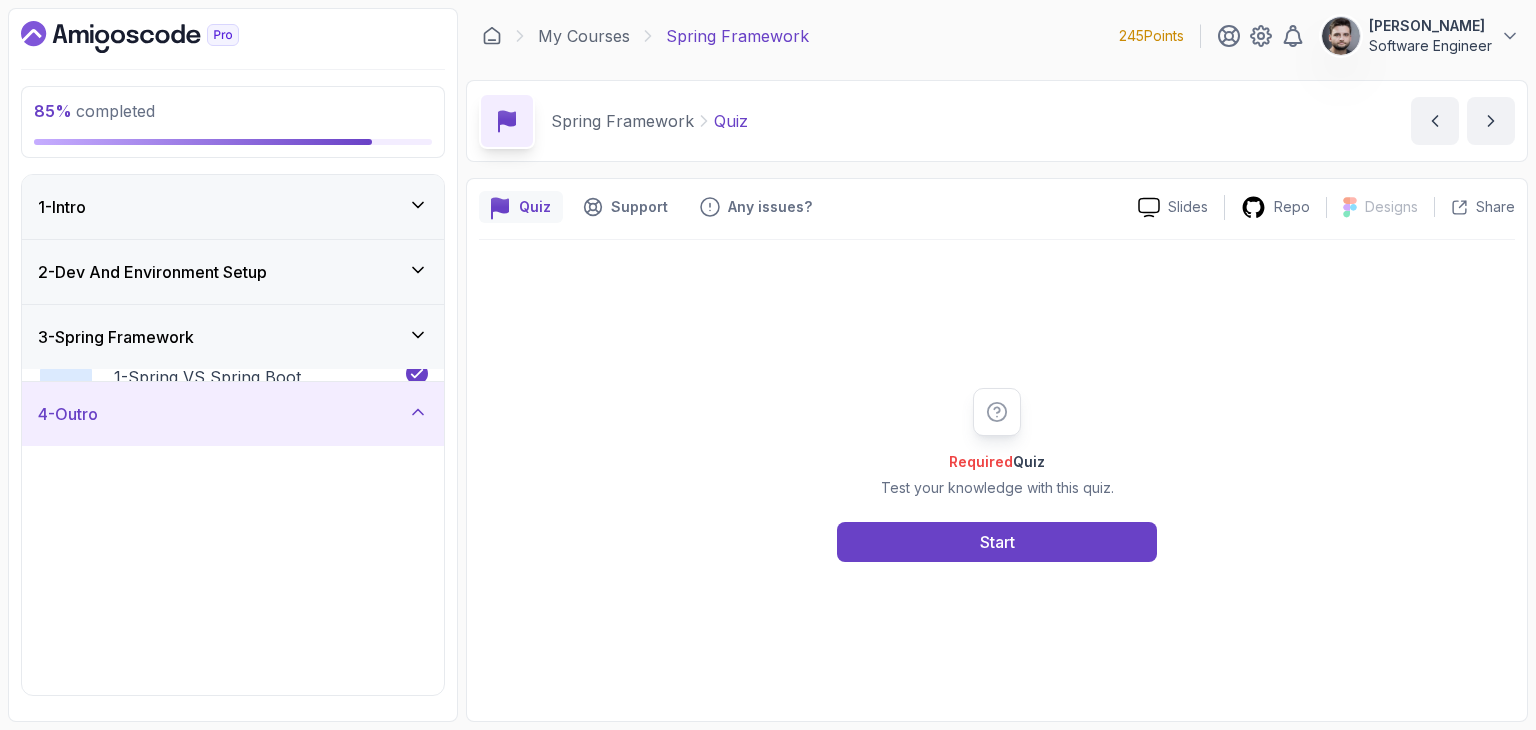 scroll, scrollTop: 0, scrollLeft: 0, axis: both 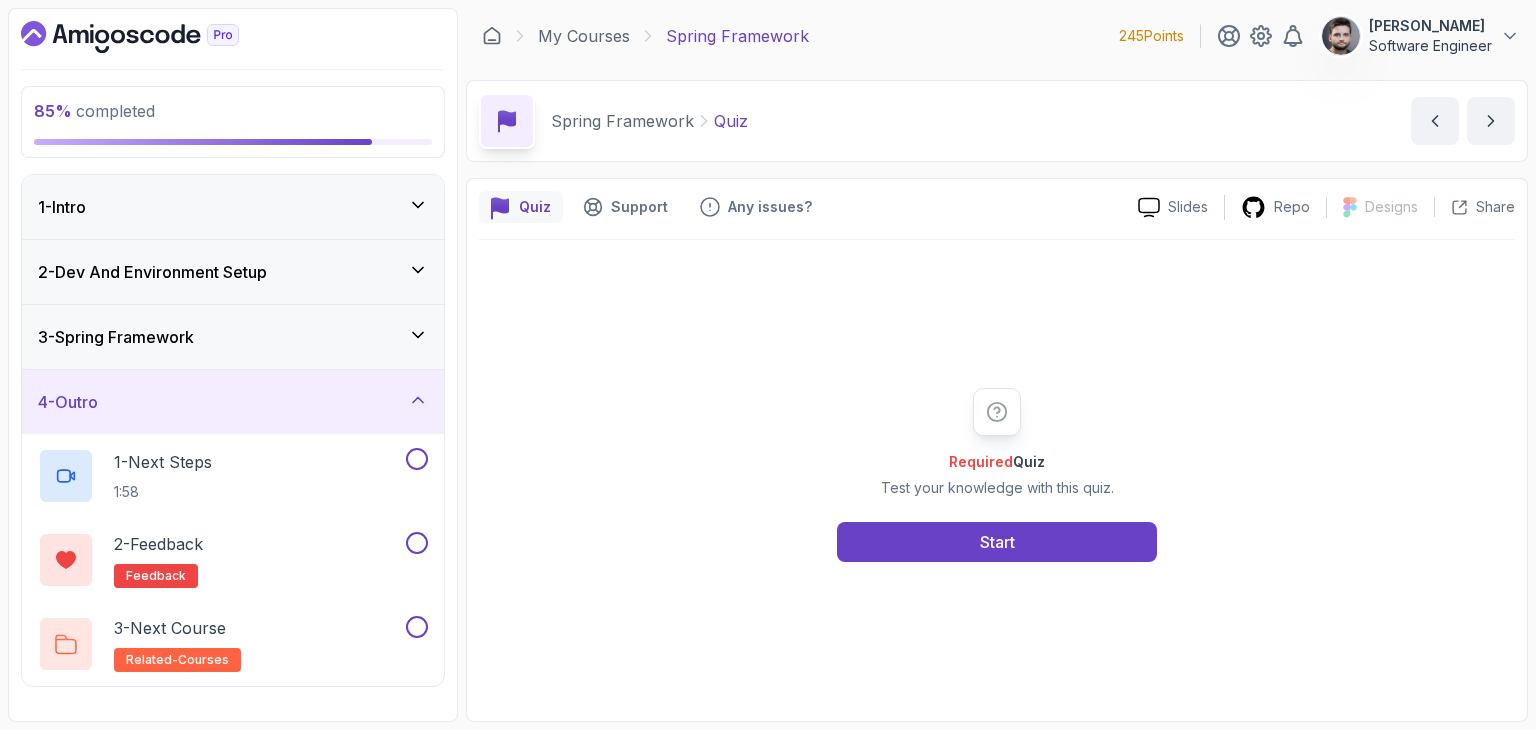 click on "3  -  Spring Framework" at bounding box center [233, 337] 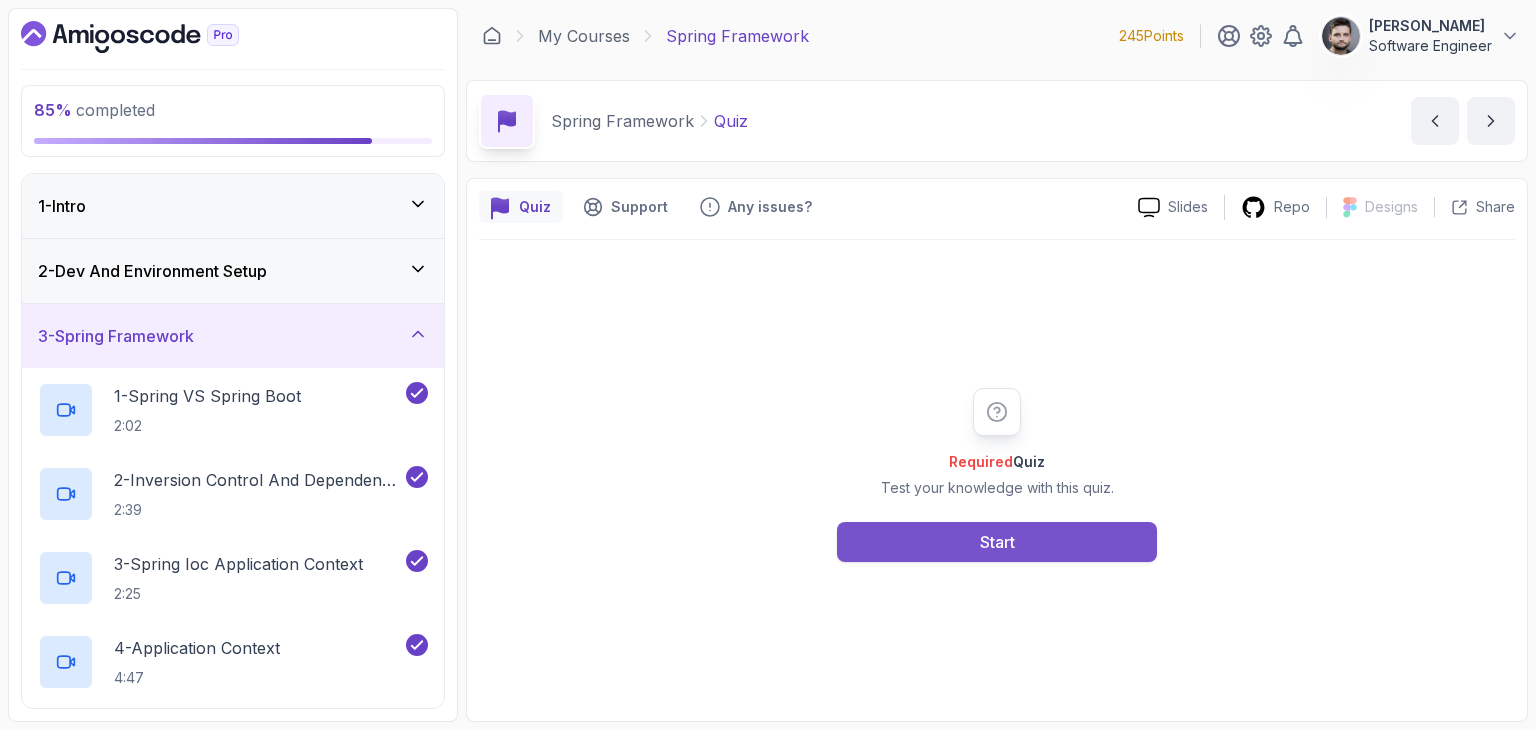 click on "Start" at bounding box center [997, 542] 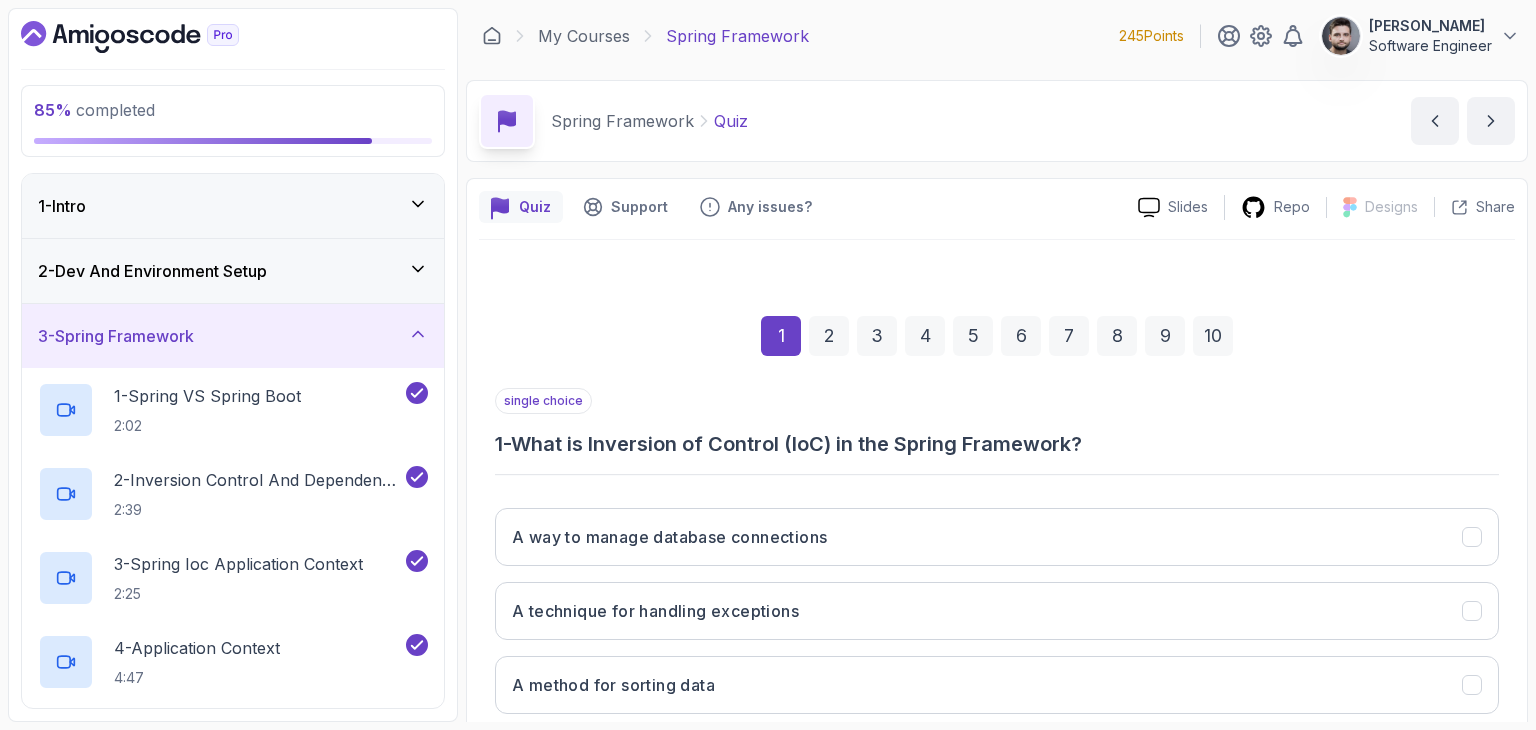 click on "1 2 3 4 5 6 7 8 9 10" at bounding box center (997, 336) 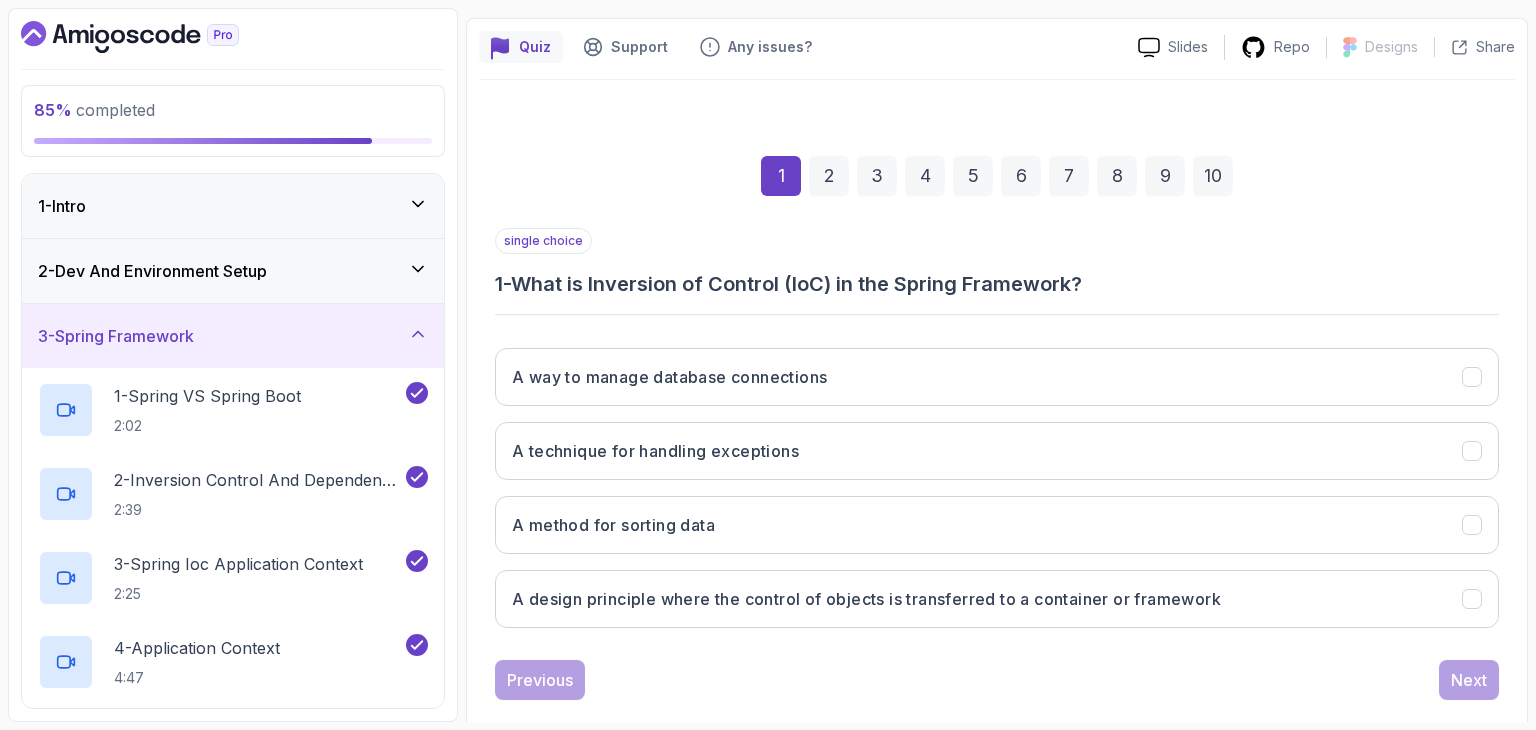 scroll, scrollTop: 192, scrollLeft: 0, axis: vertical 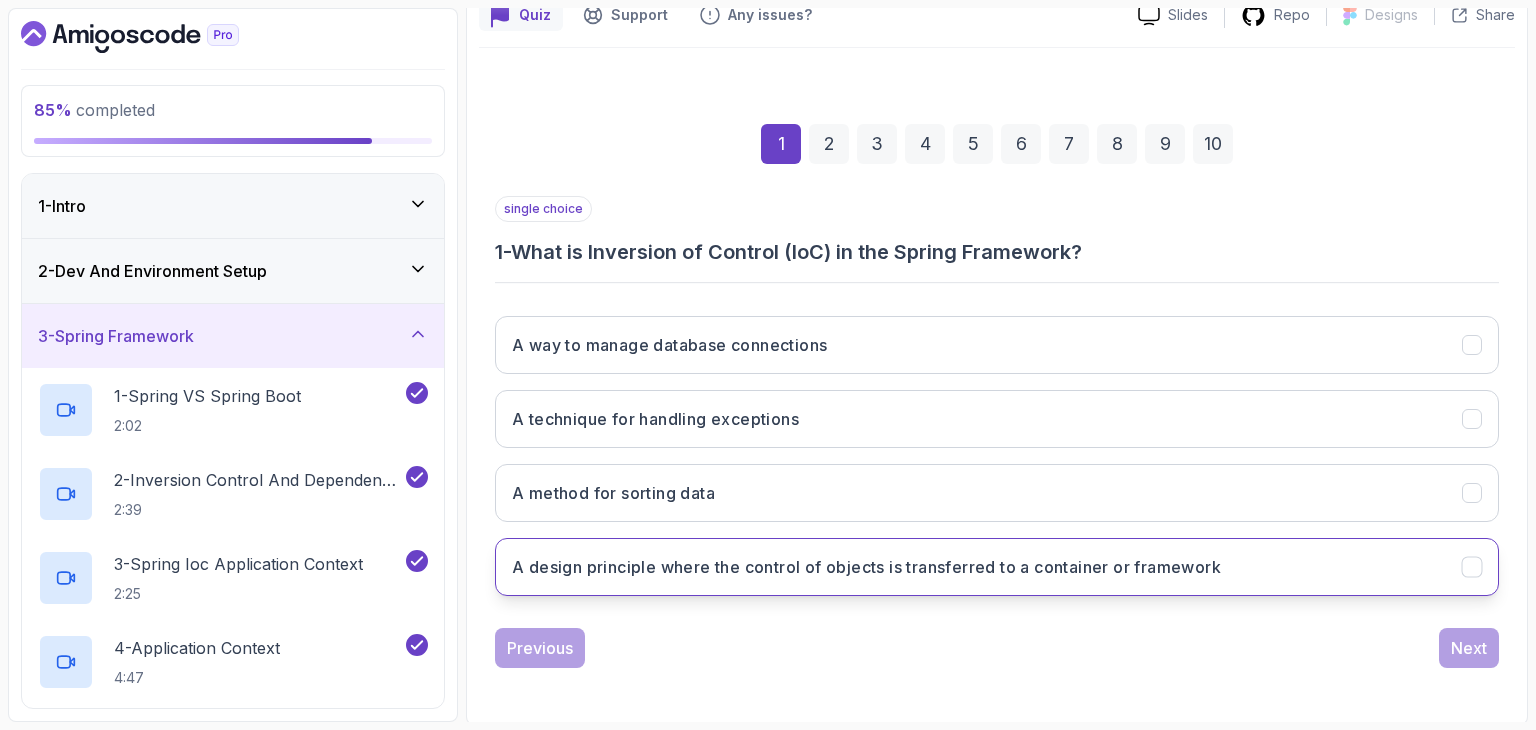 click on "A design principle where the control of objects is transferred to a container or framework" at bounding box center [866, 567] 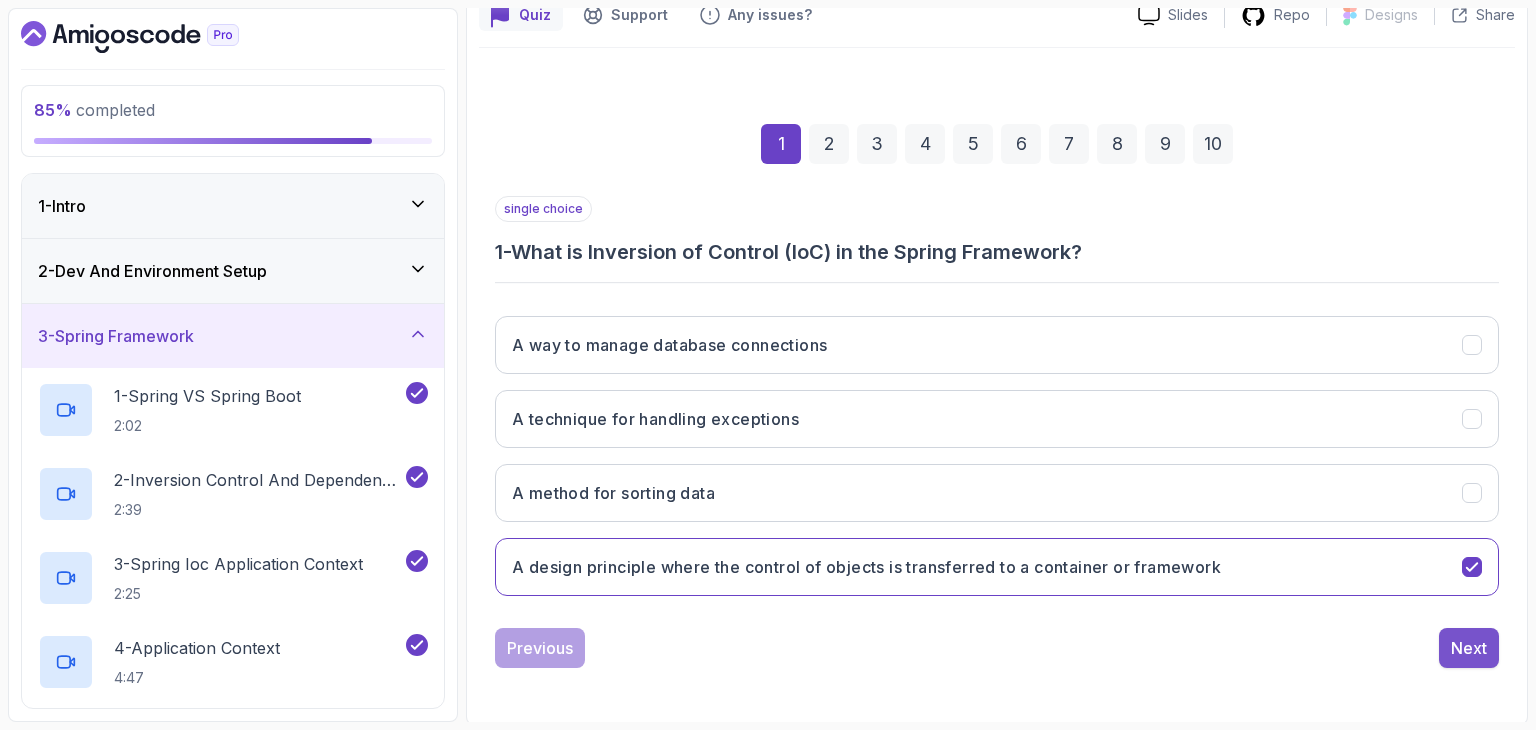click on "Next" at bounding box center [1469, 648] 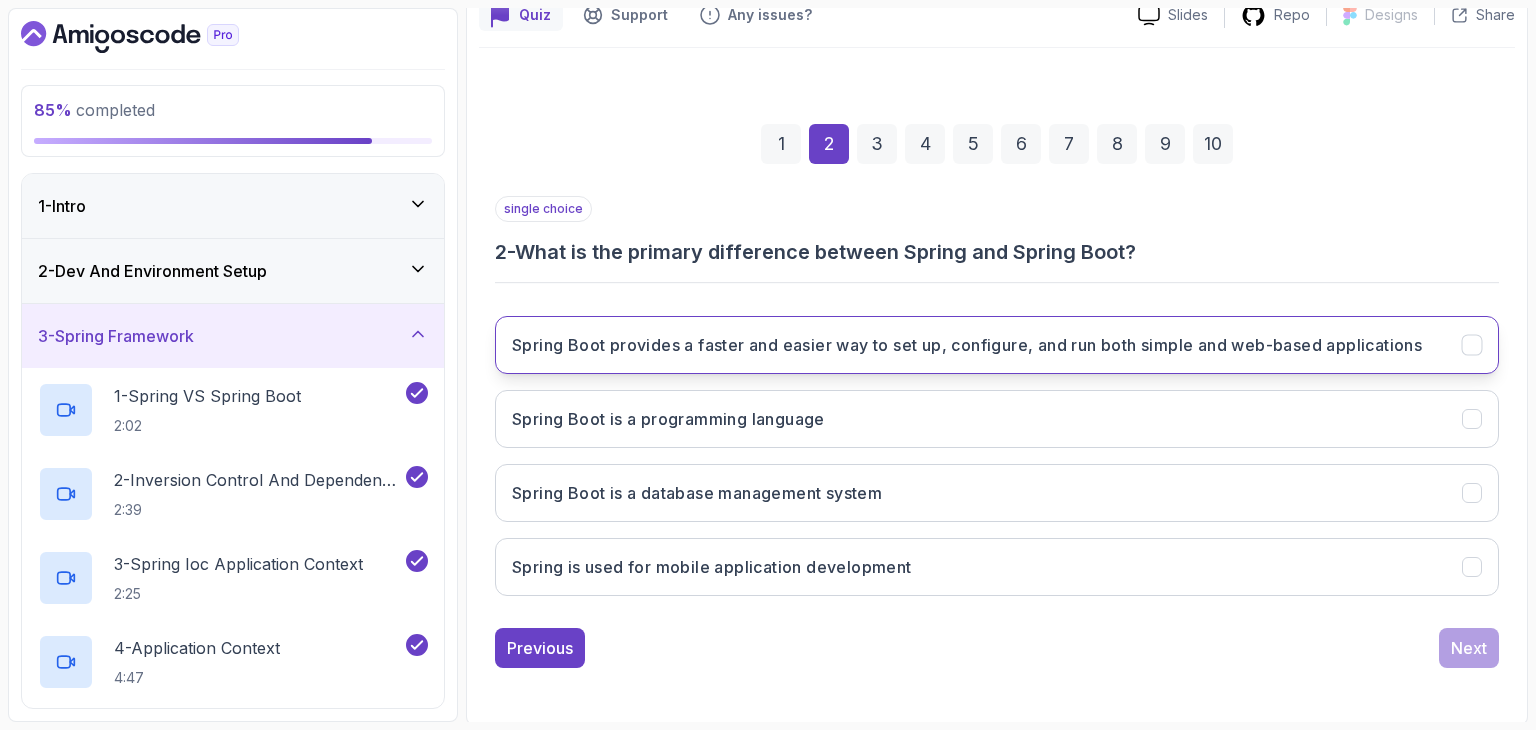 click on "Spring Boot provides a faster and easier way to set up, configure, and run both simple and web-based applications" at bounding box center (997, 345) 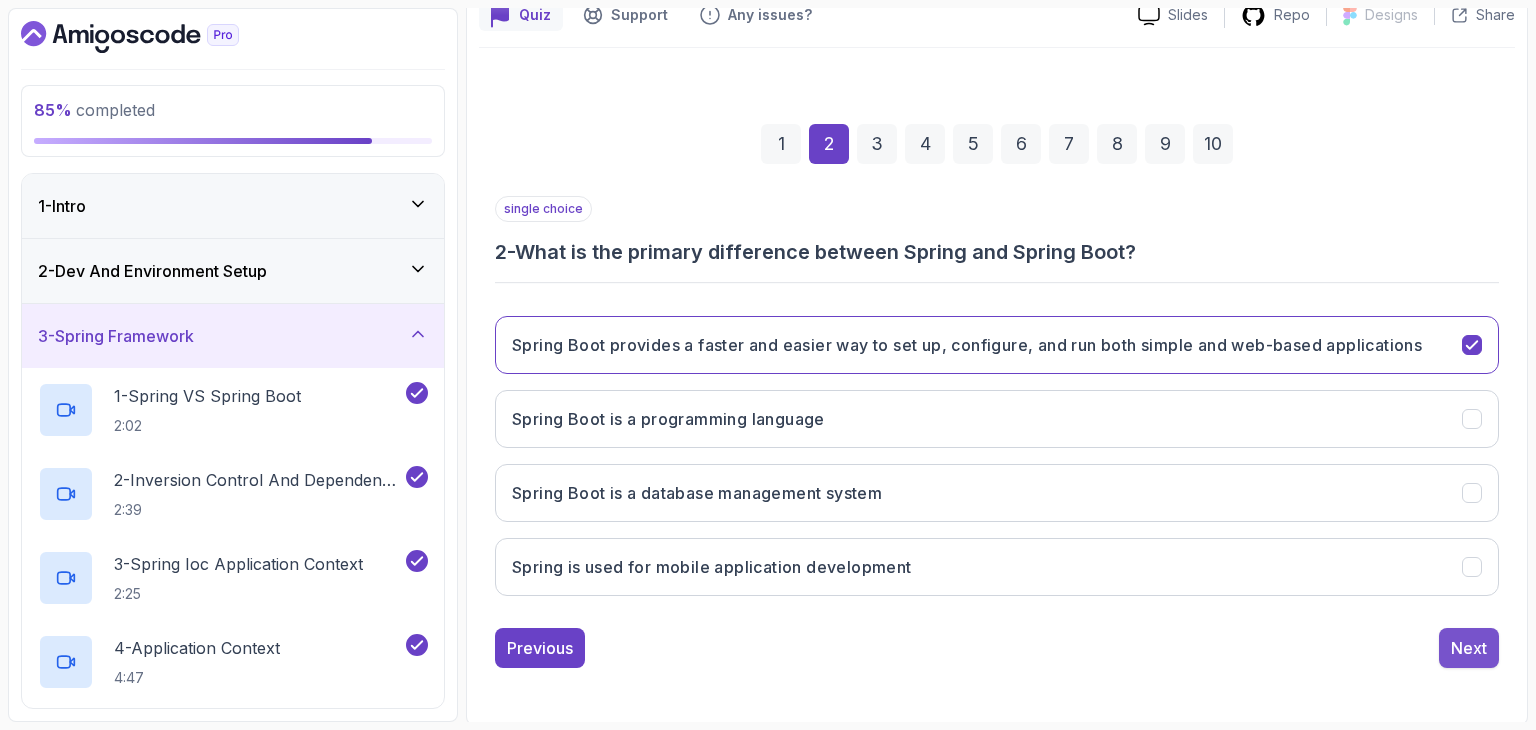 click on "Next" at bounding box center [1469, 648] 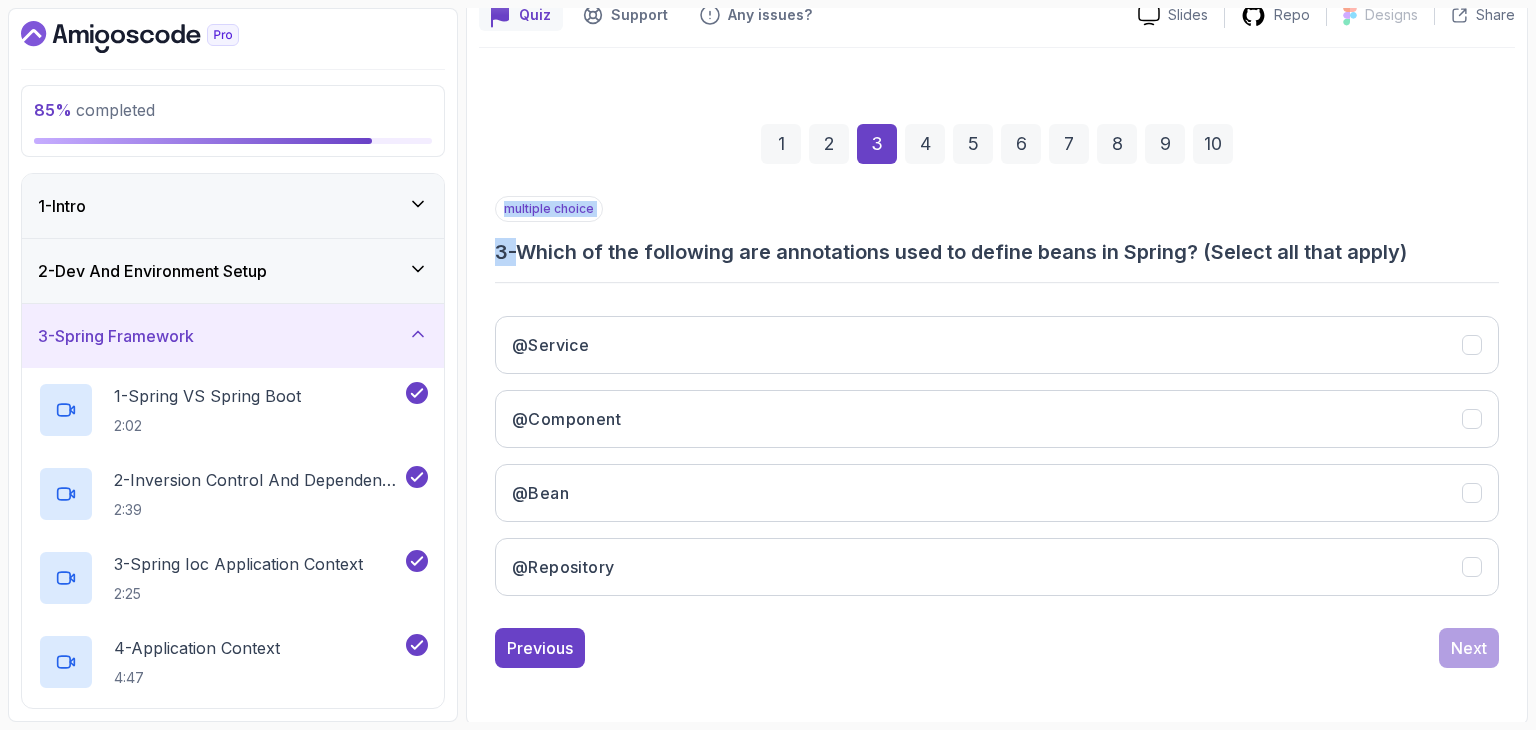 click on "multiple choice 3  -  Which of the following are annotations used to define beans in Spring? (Select all that apply) @Service @Component @Bean @Repository" at bounding box center [997, 404] 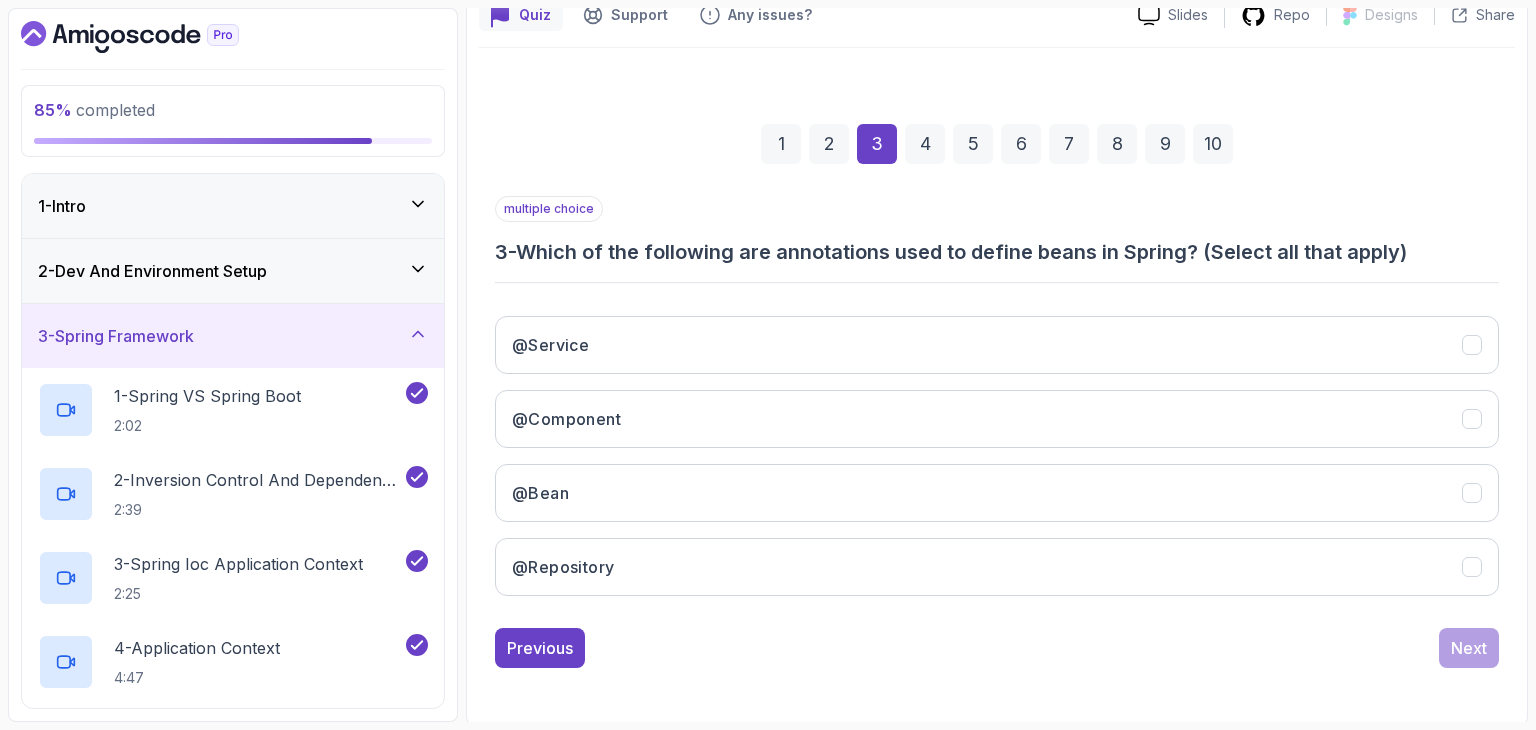 click on "multiple choice 3  -  Which of the following are annotations used to define beans in Spring? (Select all that apply) @Service @Component @Bean @Repository" at bounding box center [997, 404] 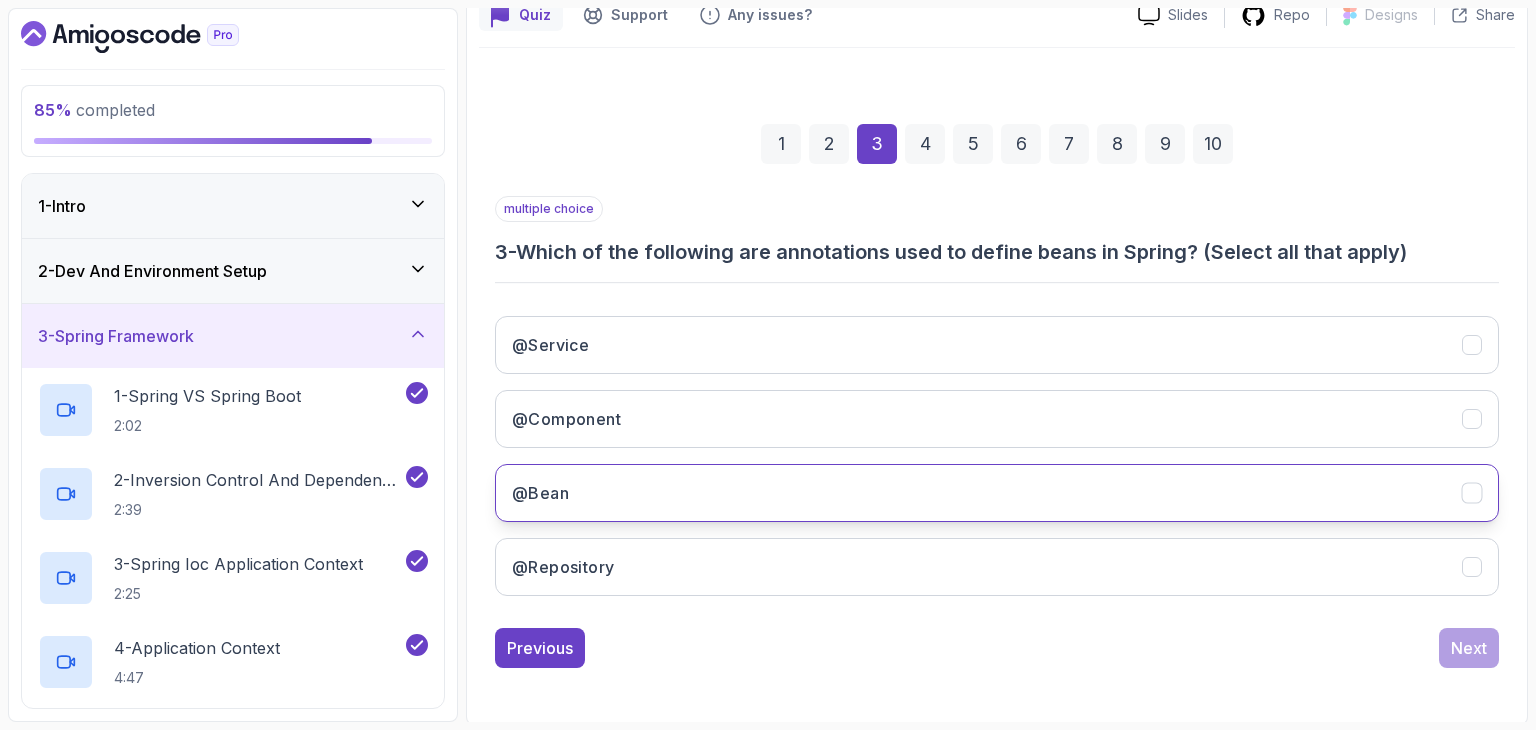 click on "@Bean" at bounding box center (997, 493) 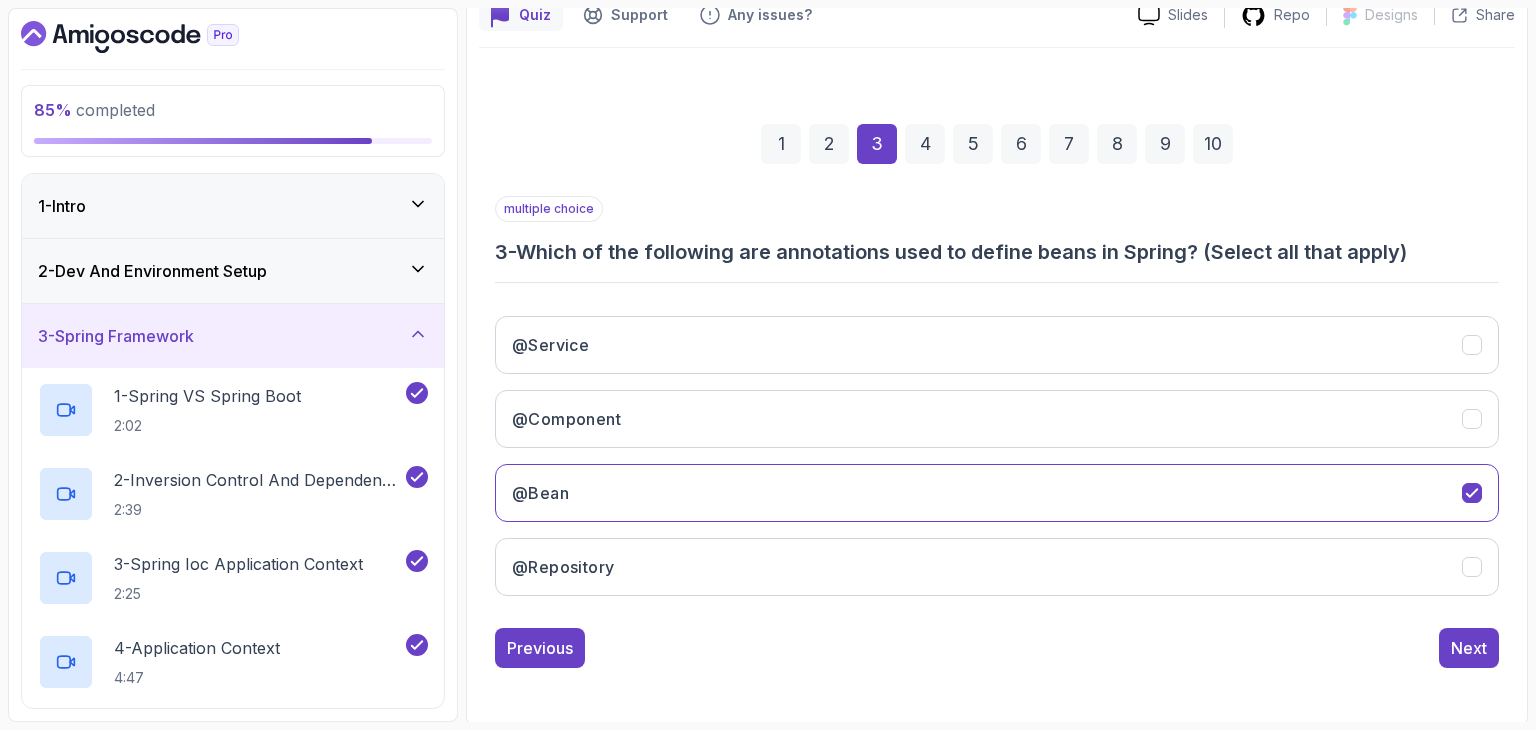 click on "Previous Next" at bounding box center [997, 648] 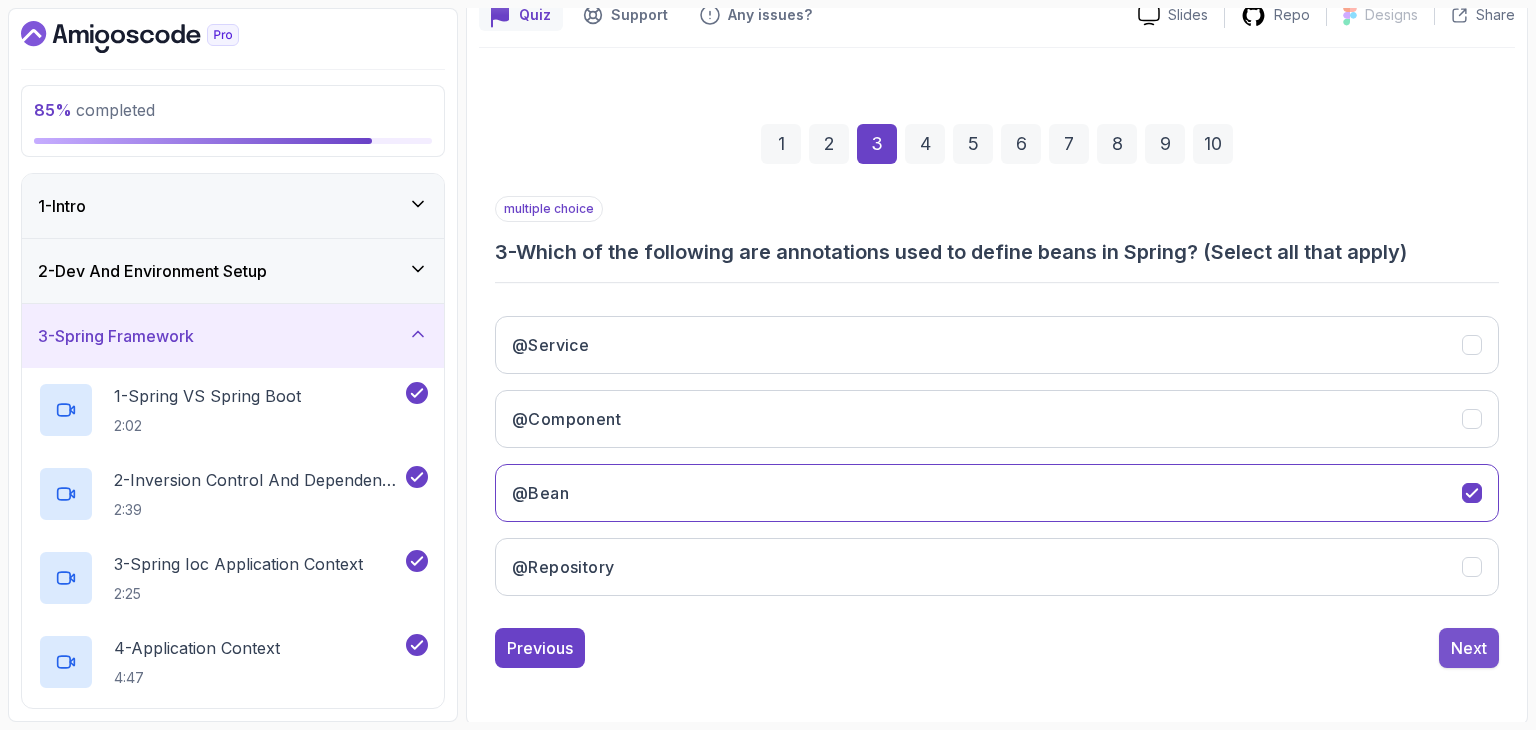 click on "Next" at bounding box center (1469, 648) 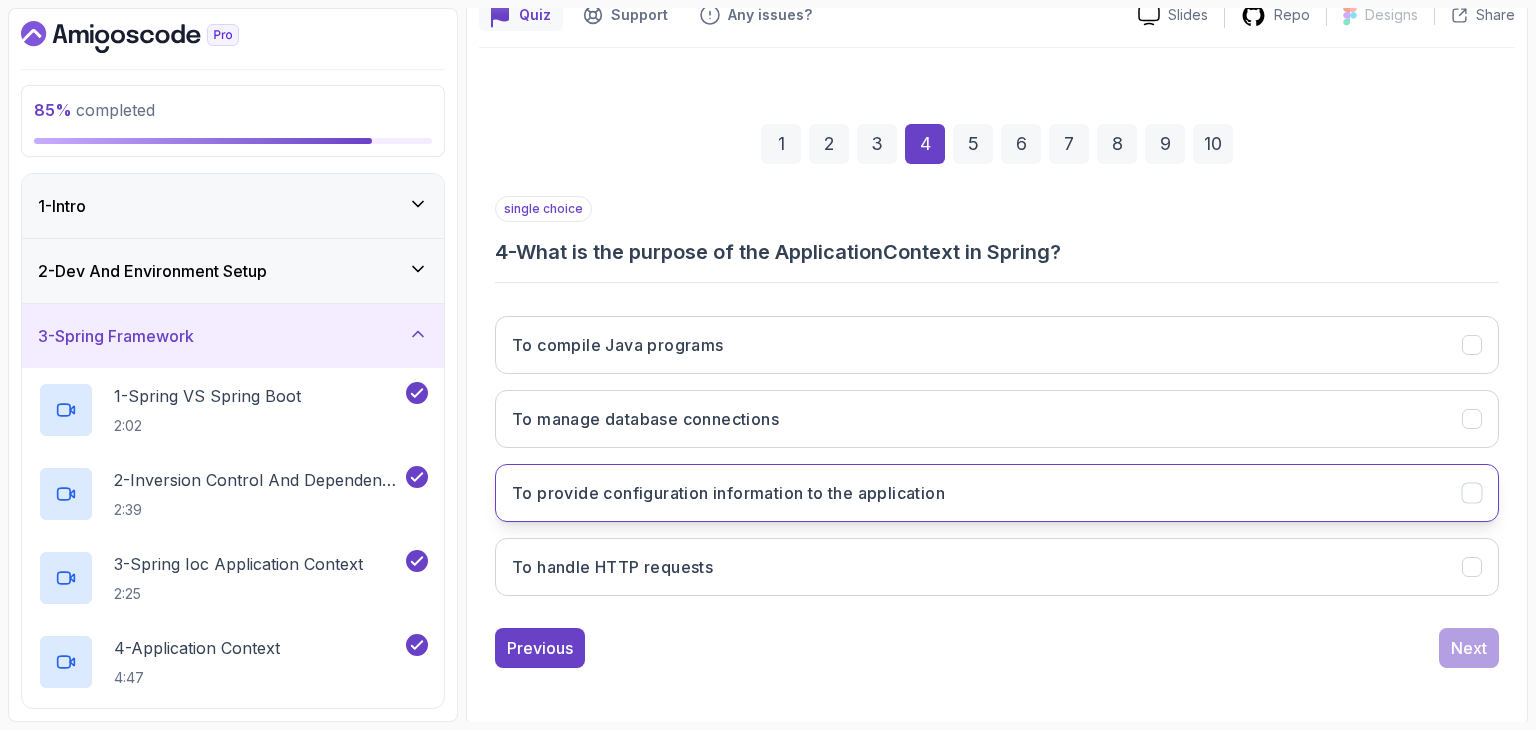 click on "To provide configuration information to the application" at bounding box center [728, 493] 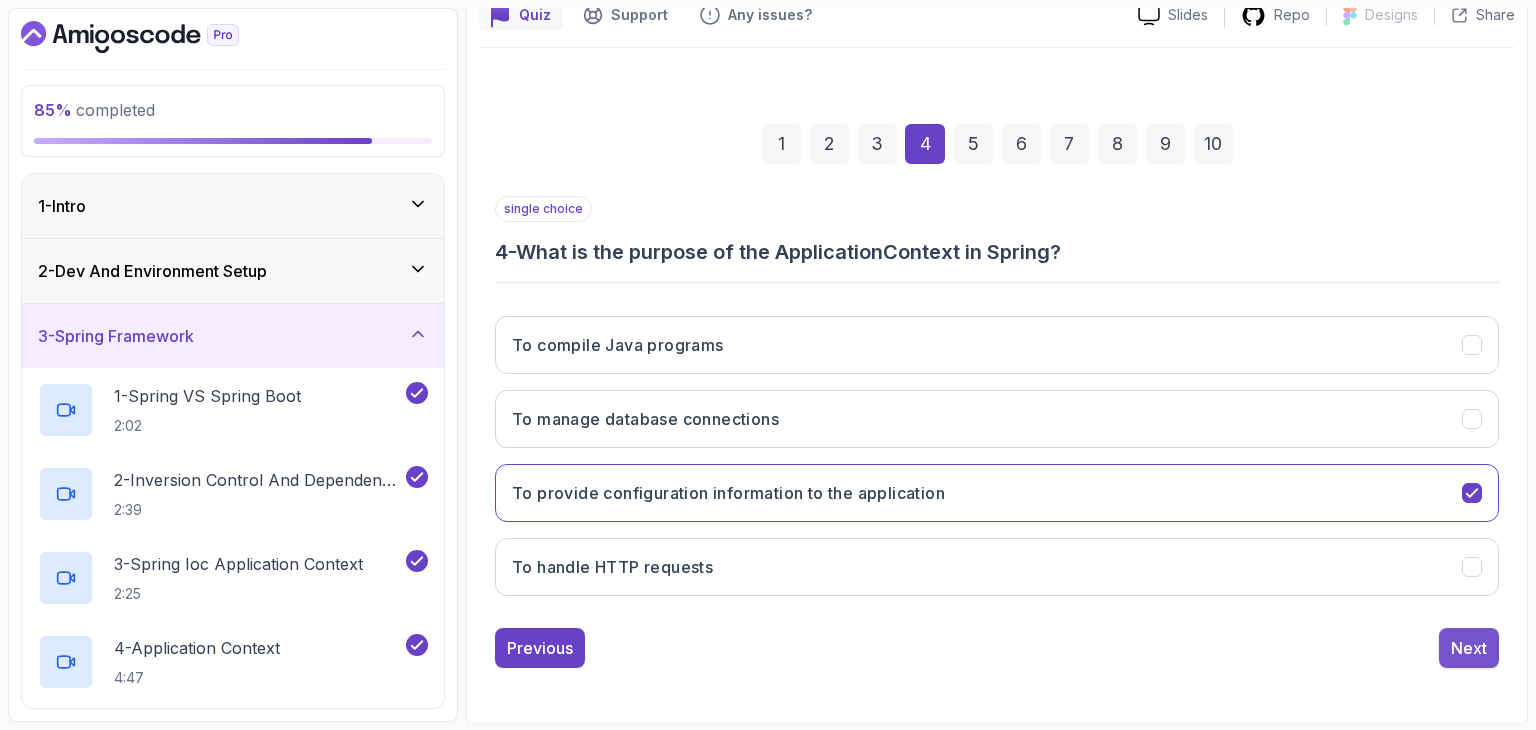 click on "Next" at bounding box center (1469, 648) 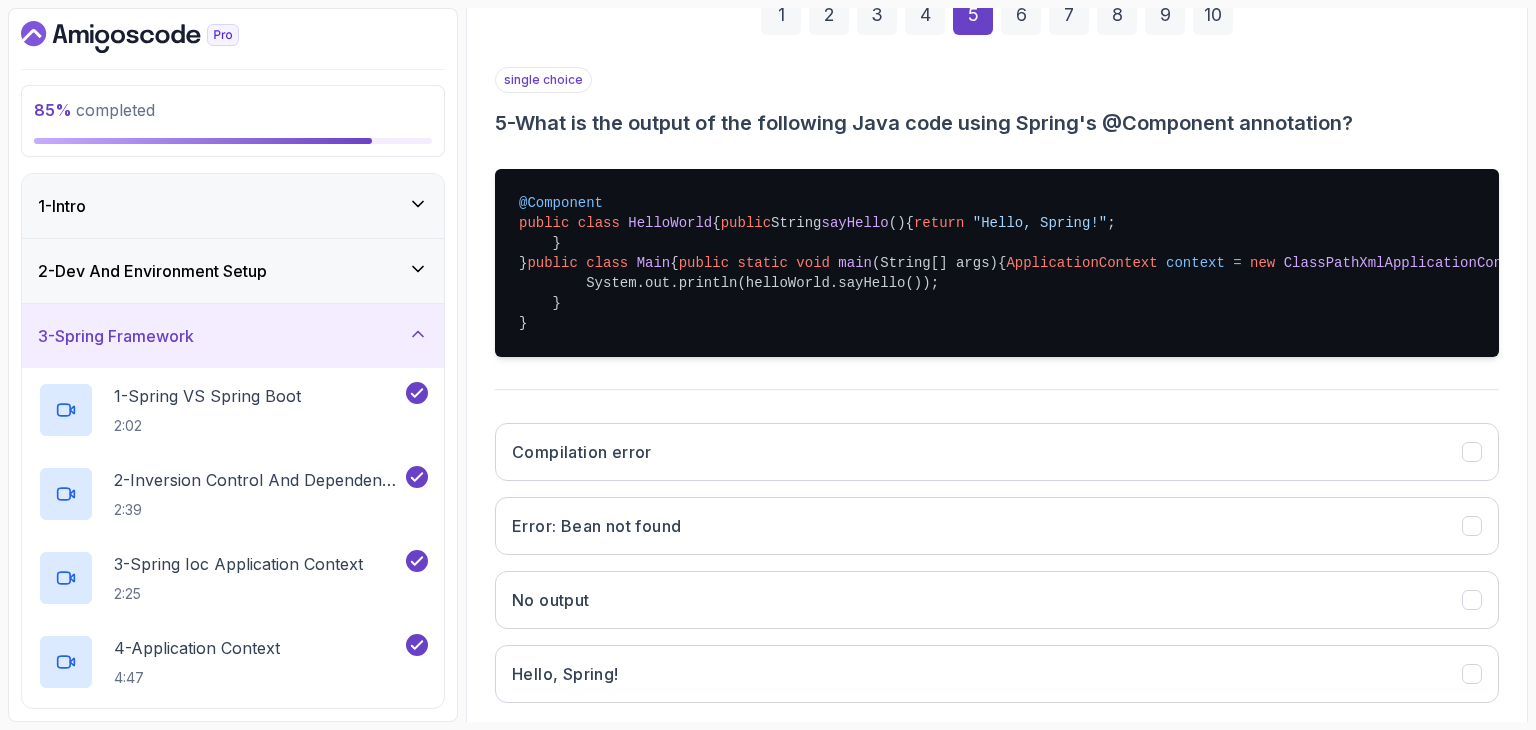scroll, scrollTop: 268, scrollLeft: 0, axis: vertical 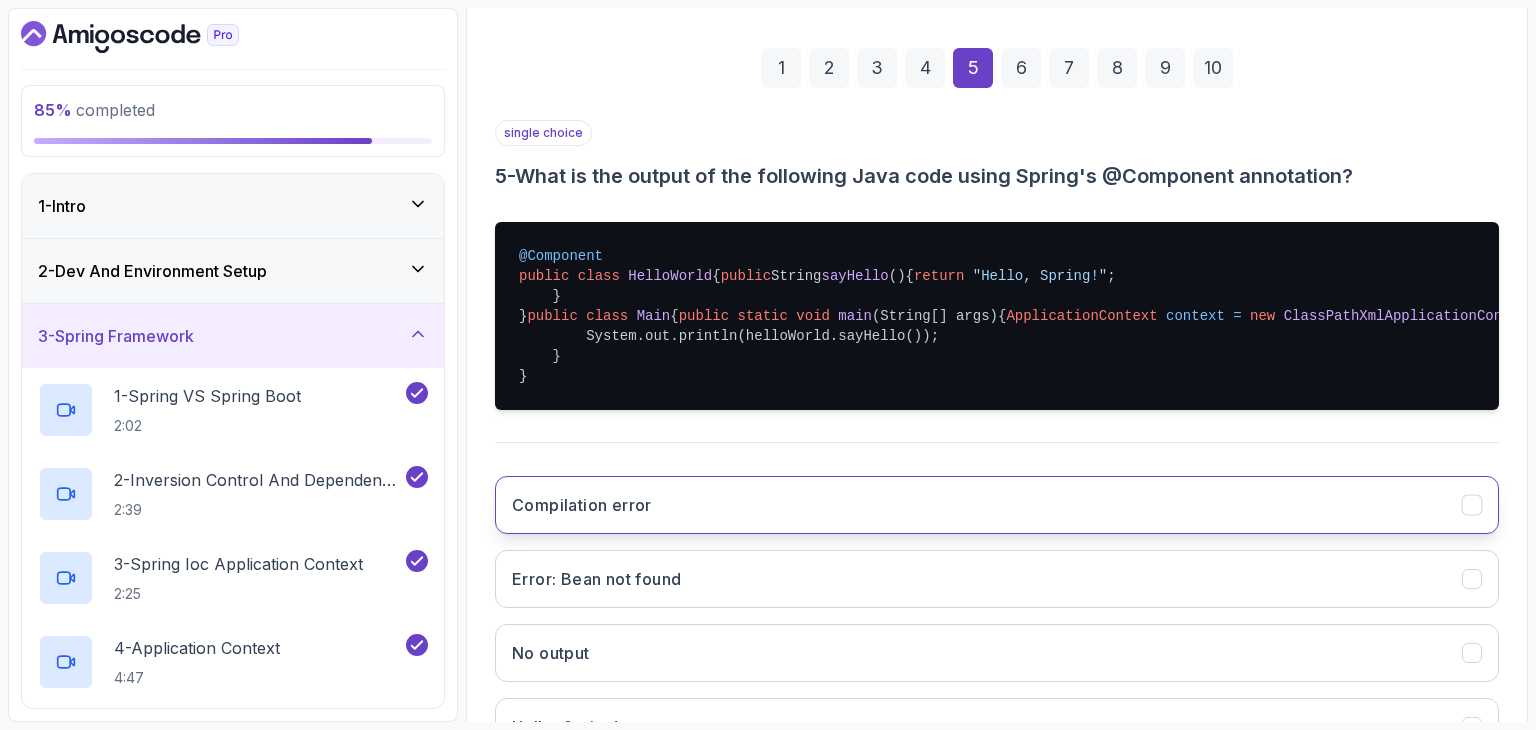 click on "Compilation error" at bounding box center (997, 505) 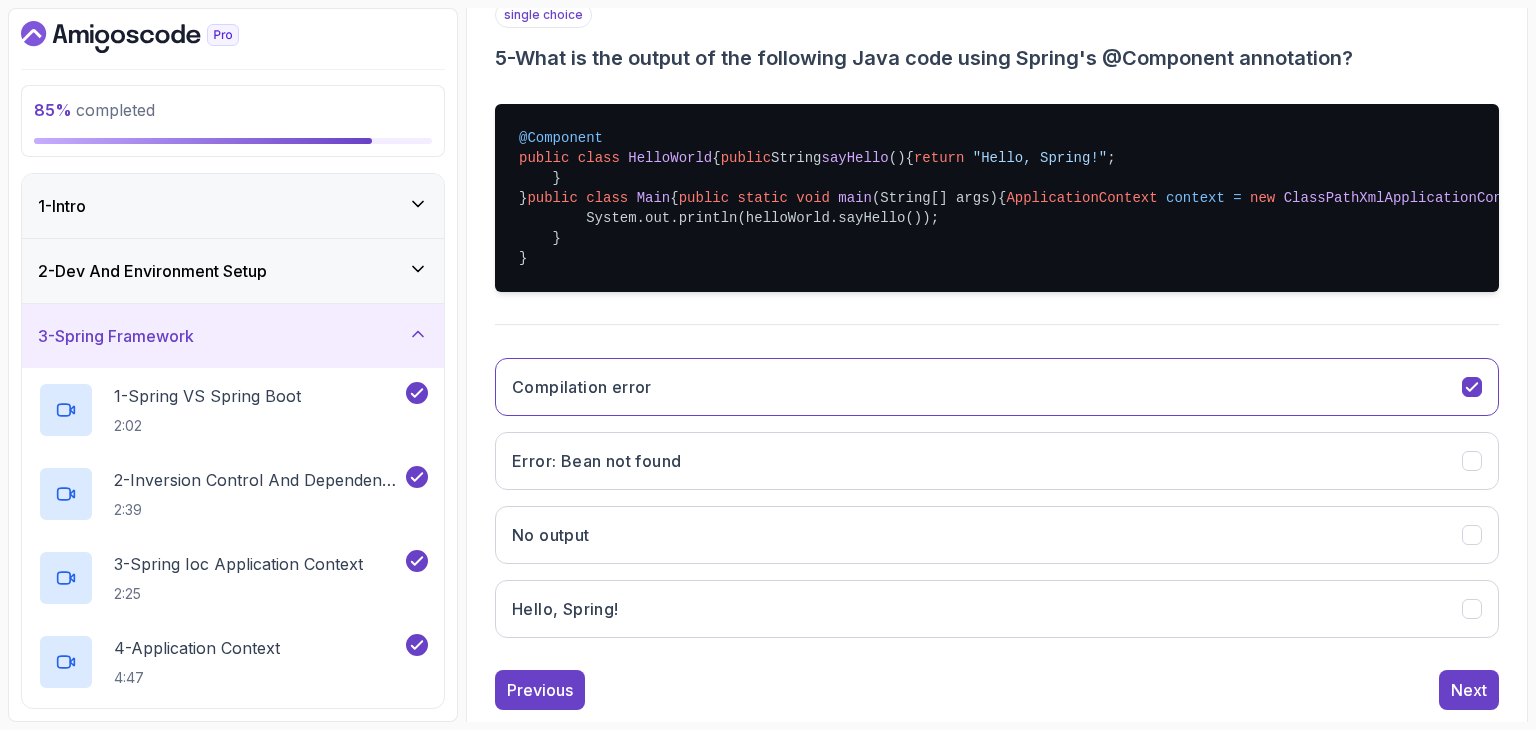 scroll, scrollTop: 568, scrollLeft: 0, axis: vertical 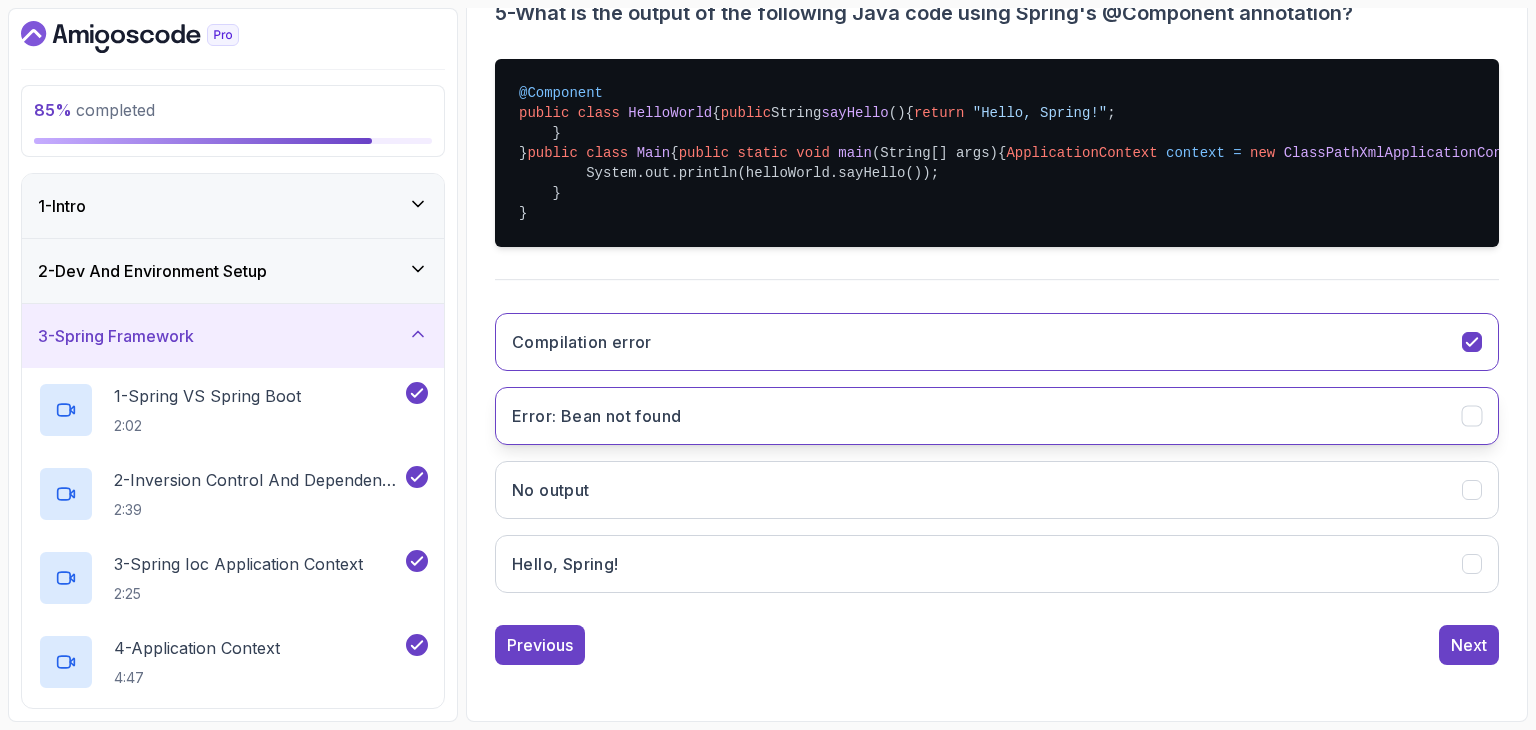 click on "Error: Bean not found" at bounding box center [997, 416] 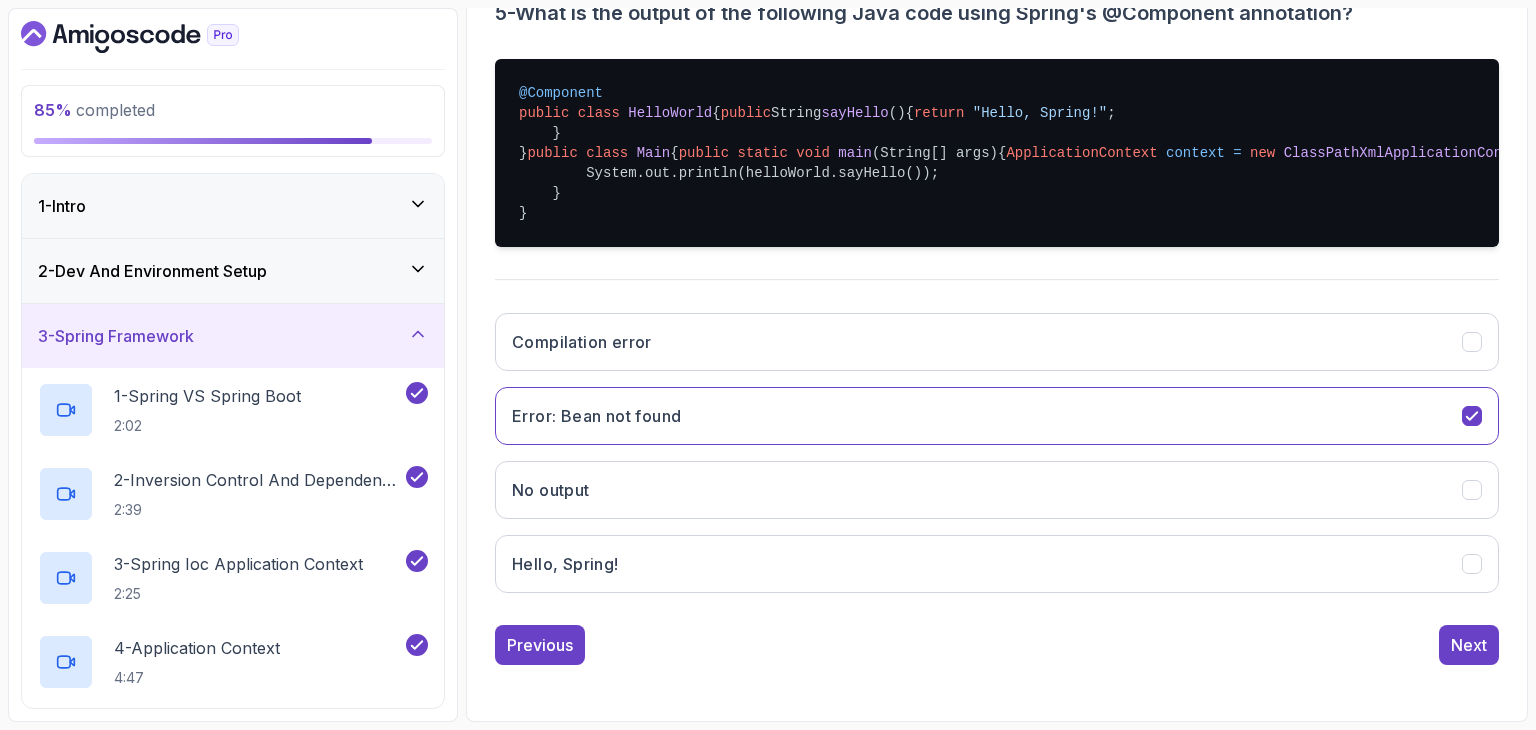 scroll, scrollTop: 368, scrollLeft: 0, axis: vertical 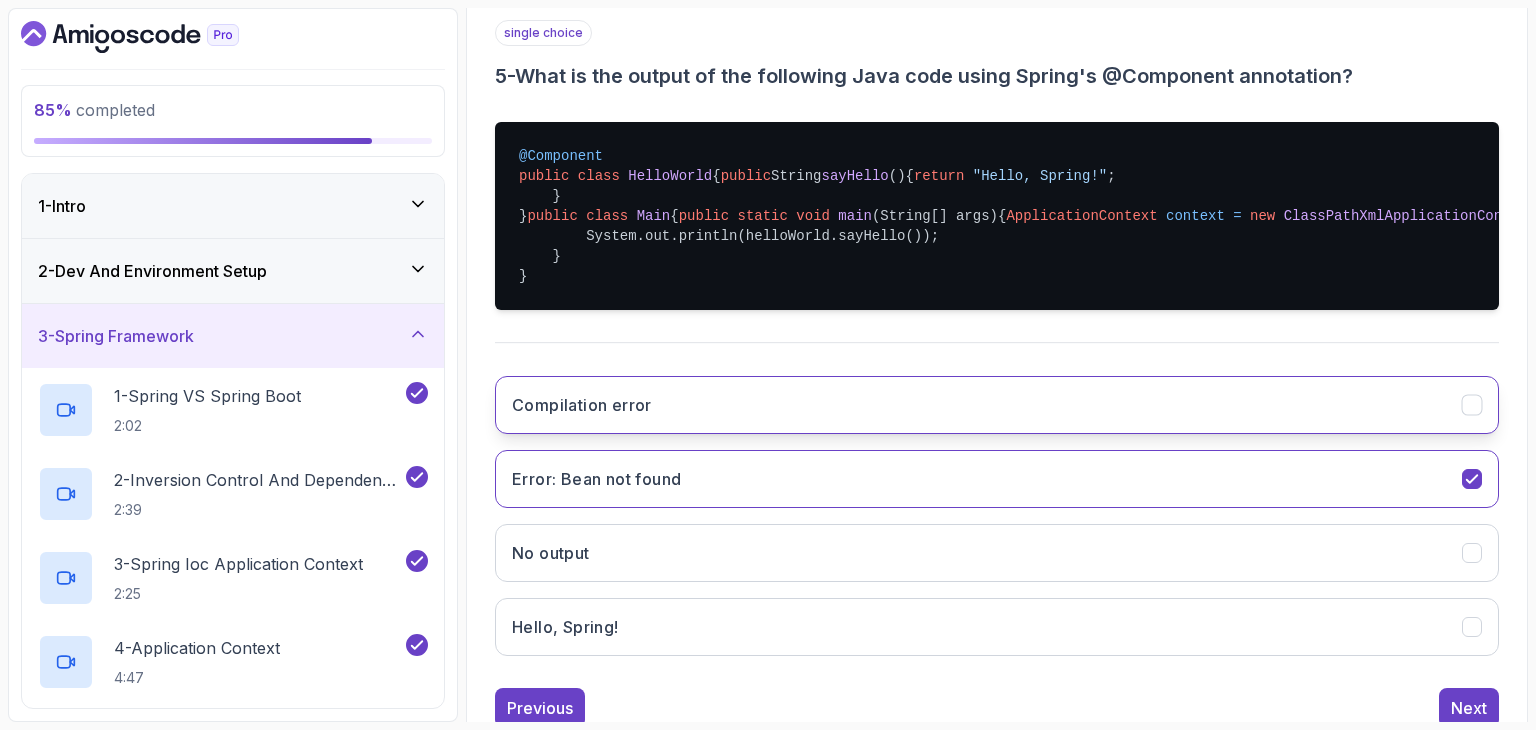 drag, startPoint x: 796, startPoint y: 527, endPoint x: 893, endPoint y: 561, distance: 102.78619 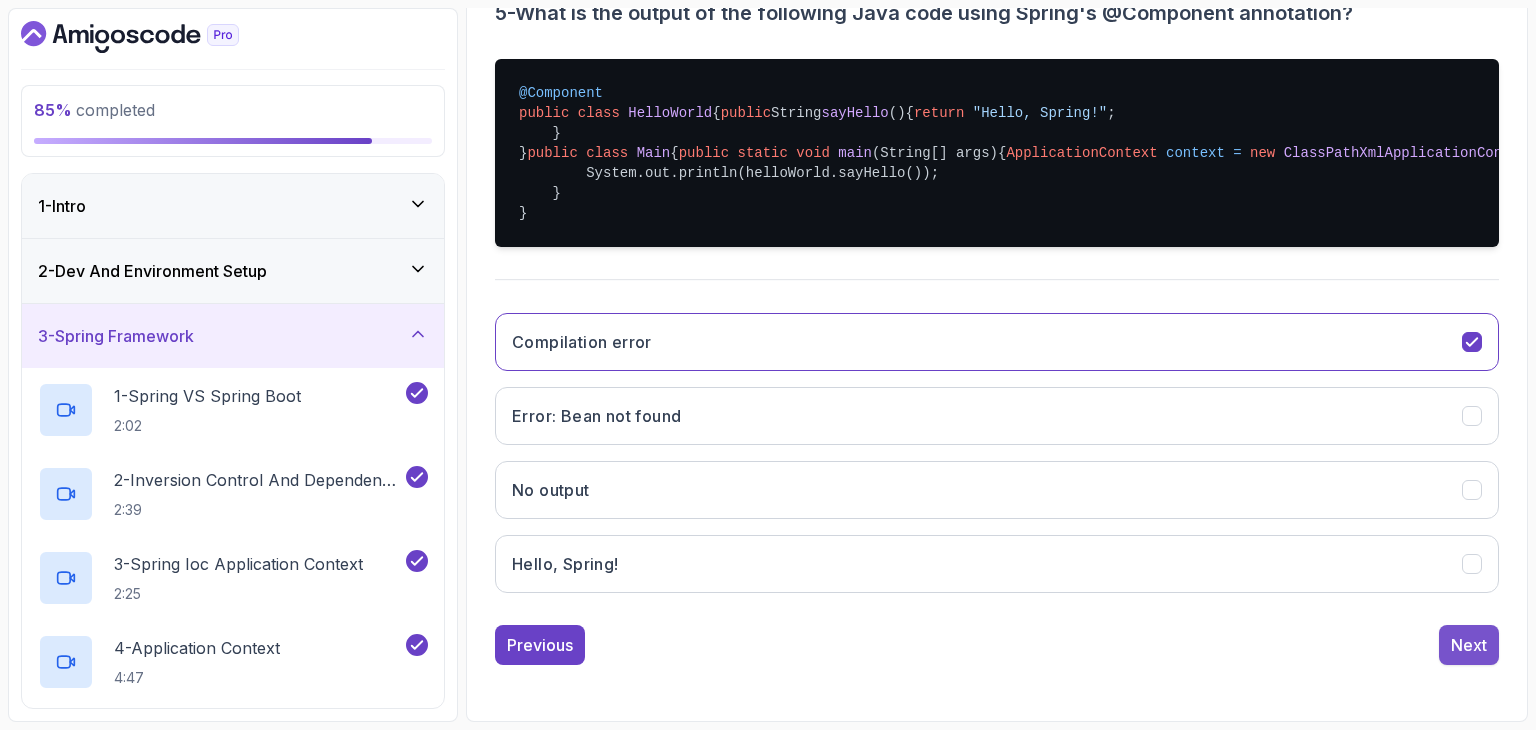 click on "Next" at bounding box center [1469, 645] 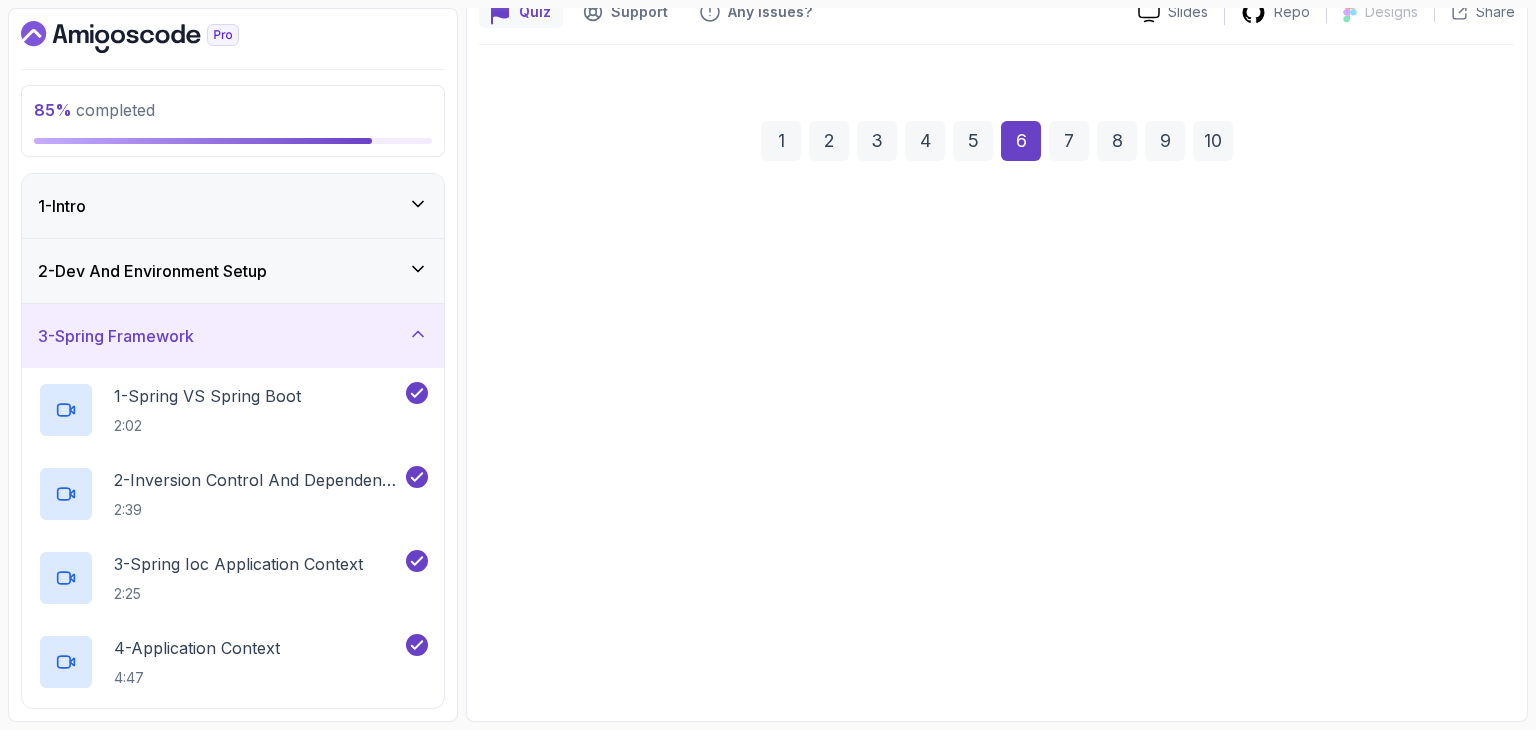 scroll, scrollTop: 192, scrollLeft: 0, axis: vertical 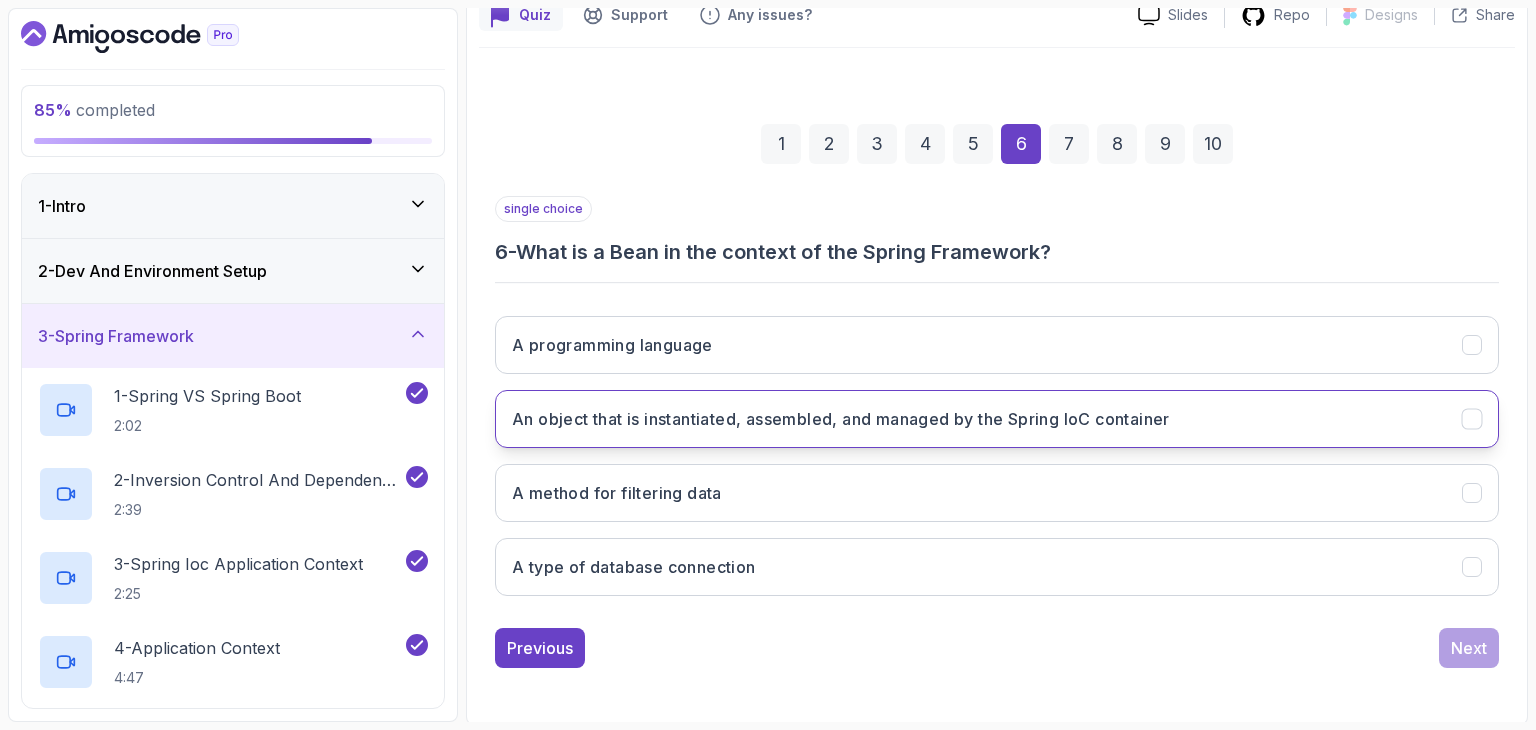 click on "An object that is instantiated, assembled, and managed by the Spring IoC container" at bounding box center (841, 419) 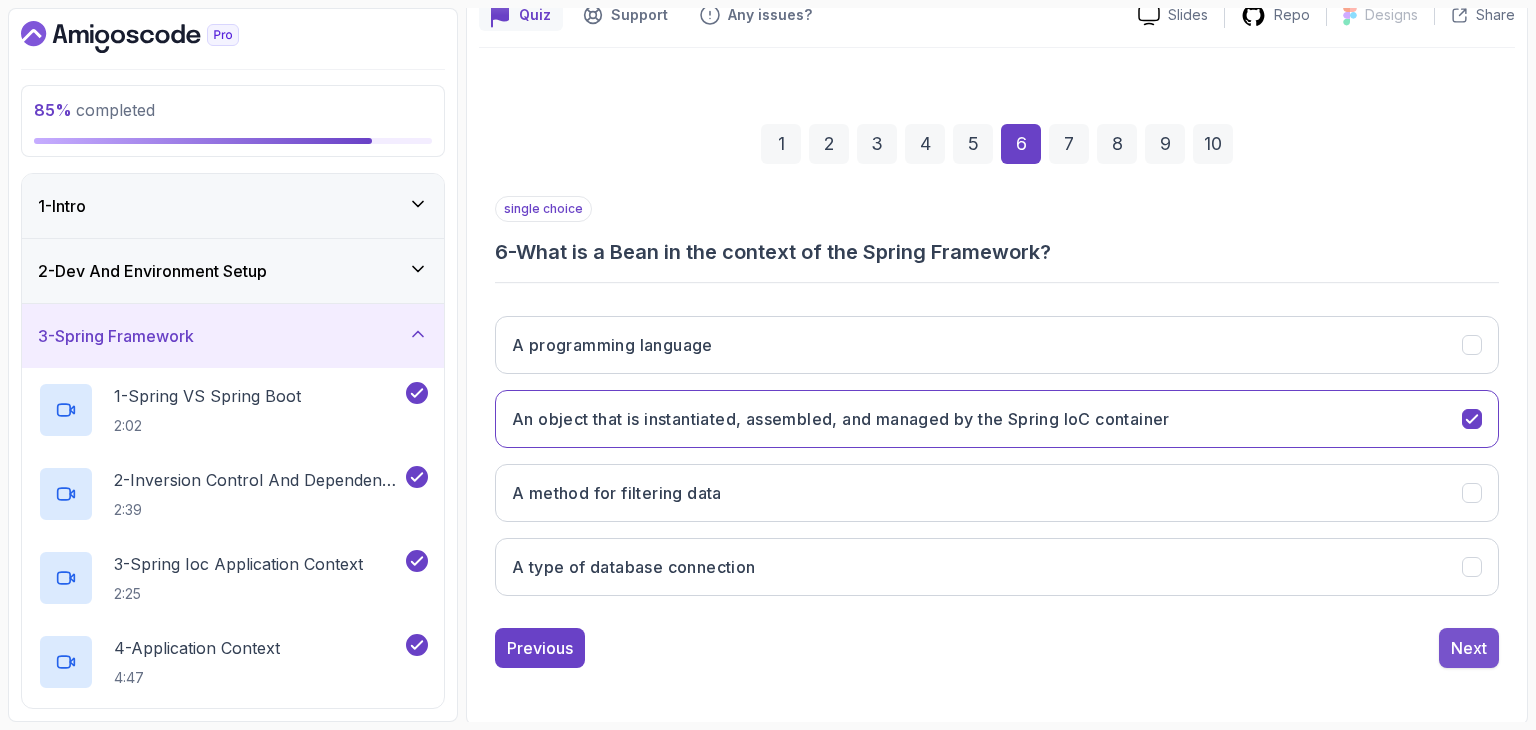 click on "Next" at bounding box center (1469, 648) 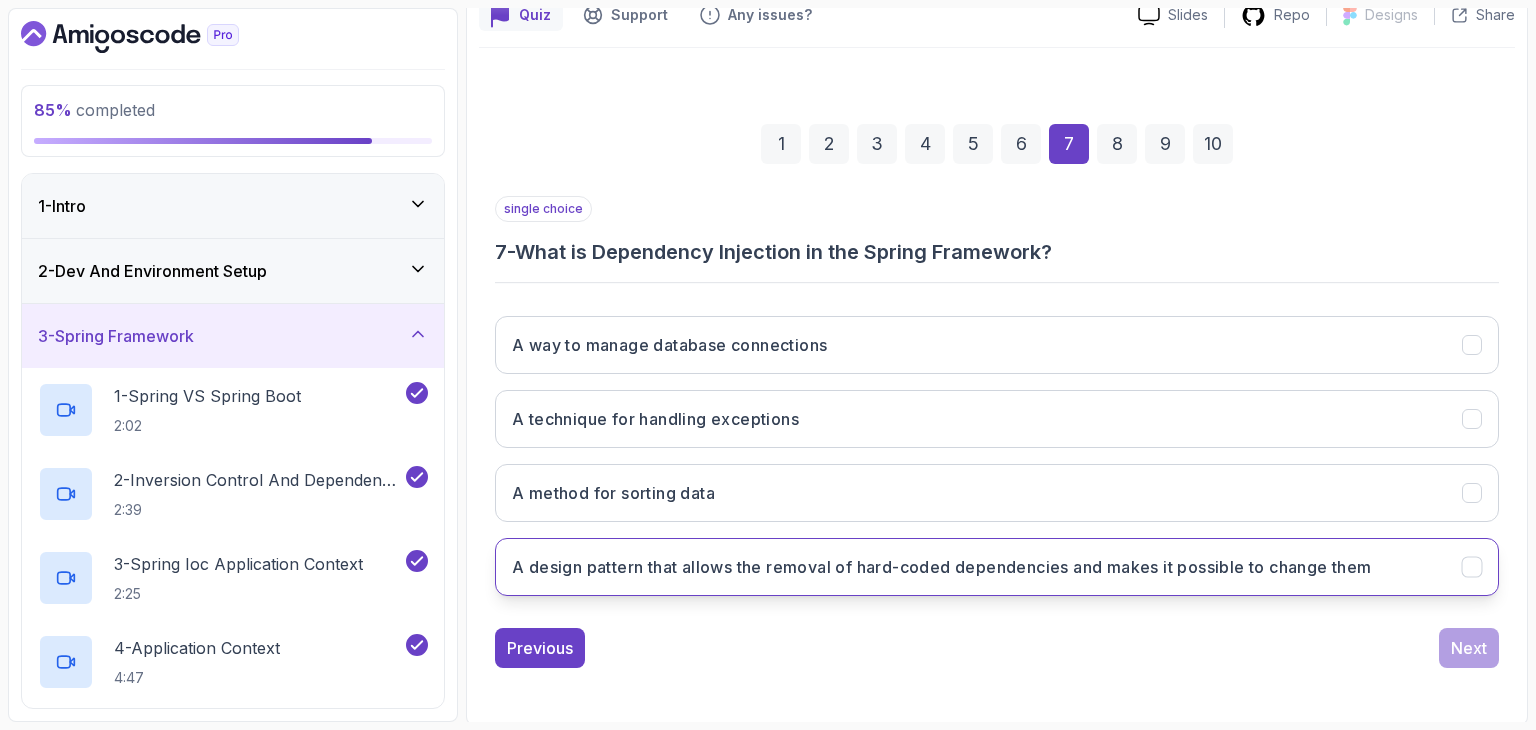 click on "A design pattern that allows the removal of hard-coded dependencies and makes it possible to change them" at bounding box center (997, 567) 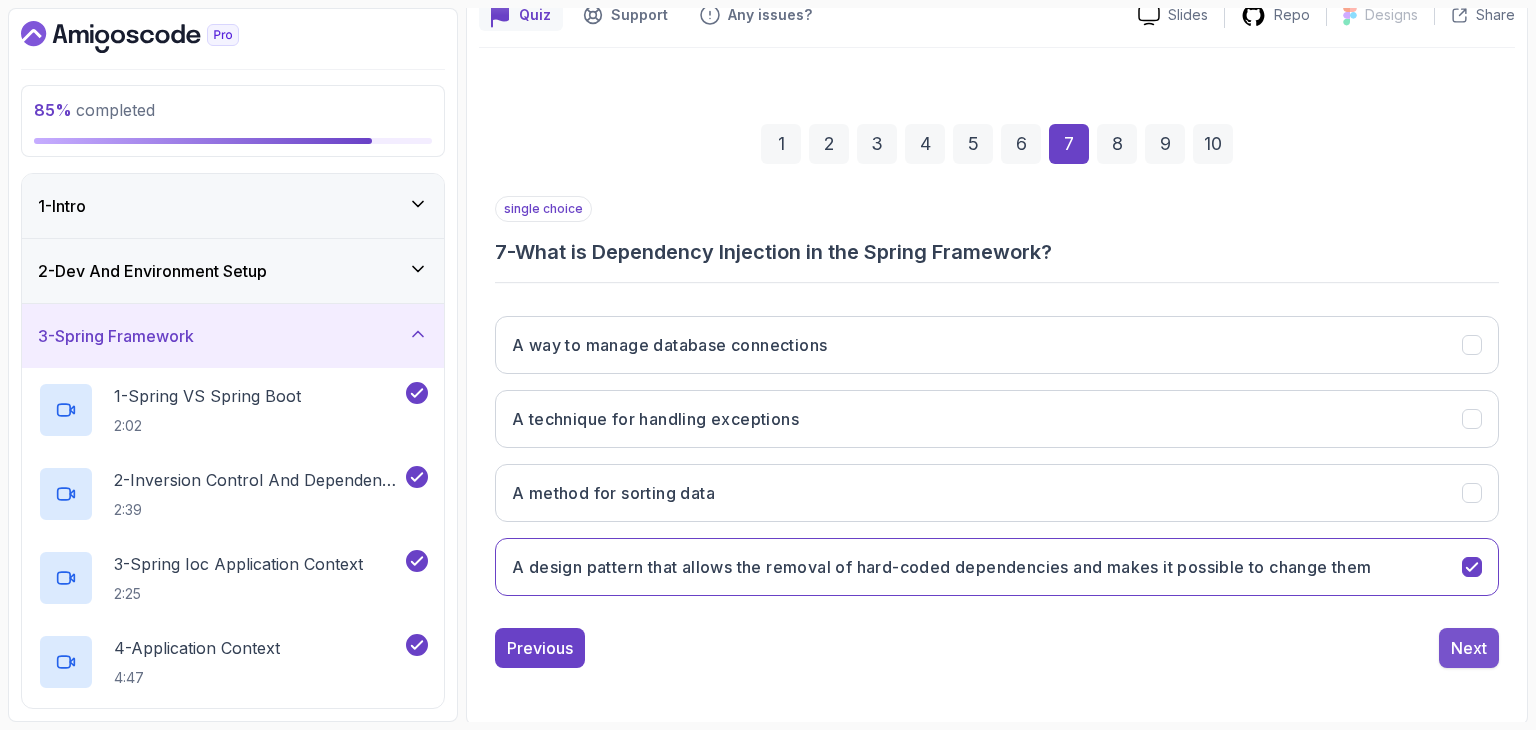 click on "Next" at bounding box center [1469, 648] 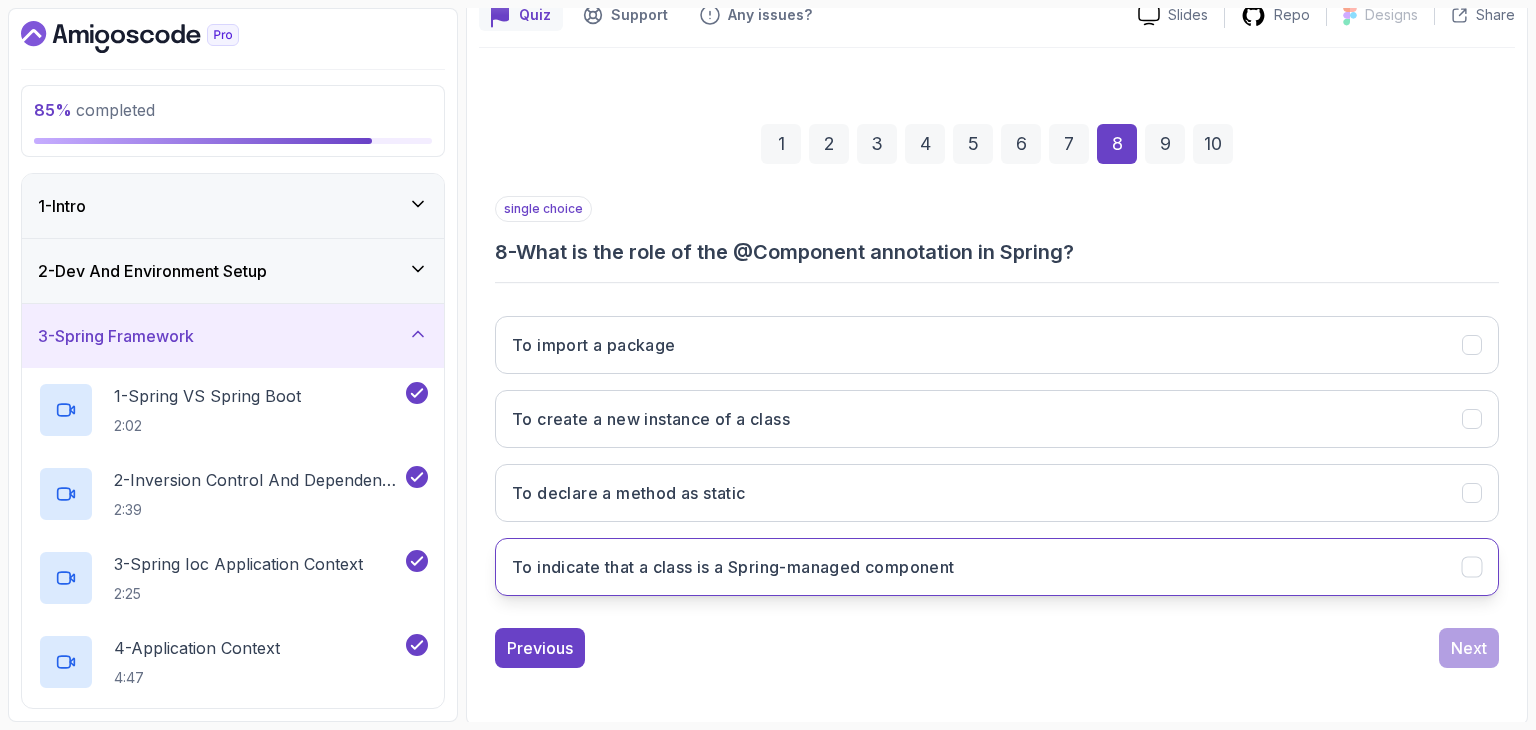click on "To indicate that a class is a Spring-managed component" at bounding box center [997, 567] 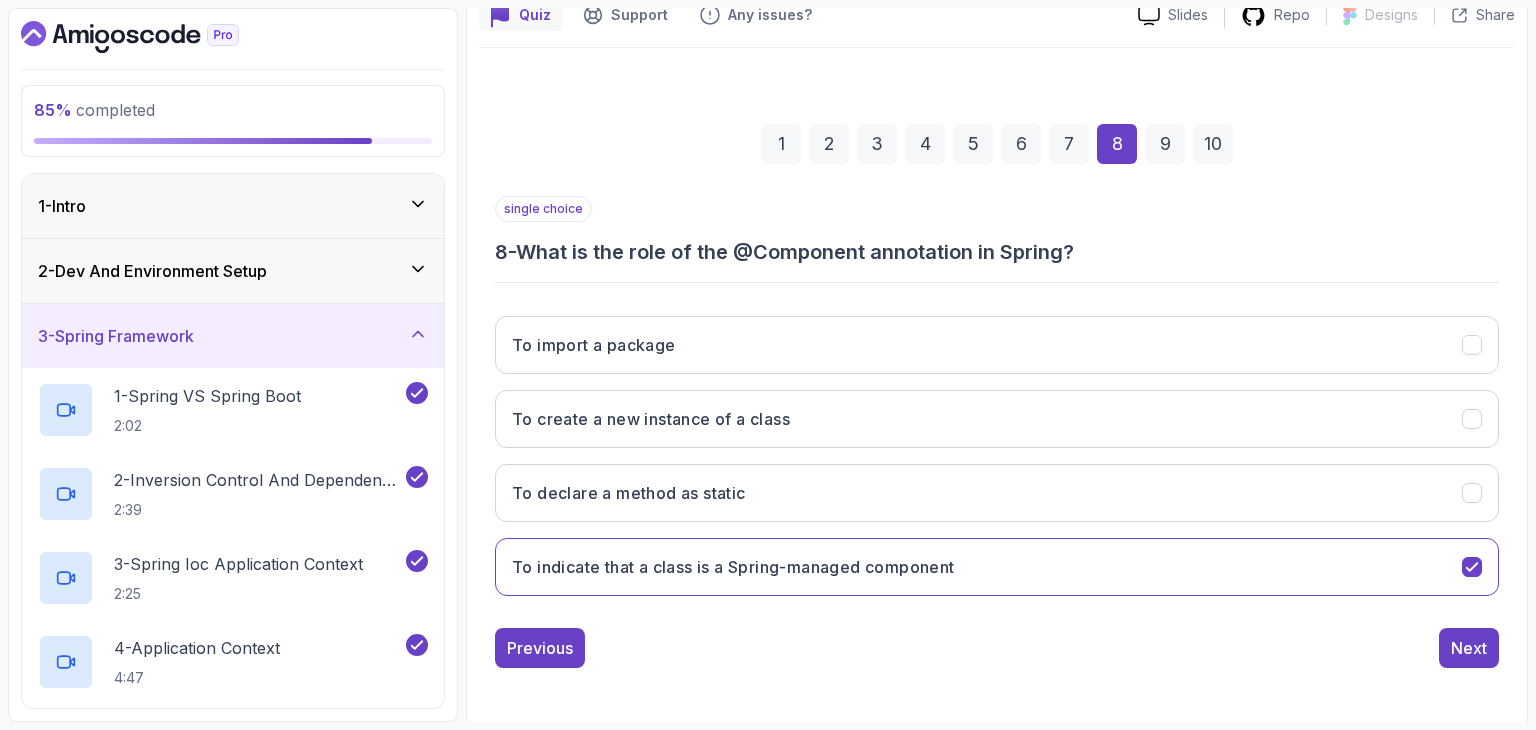 click on "1 2 3 4 5 6 7 8 9 10 single choice 8  -  What is the role of the @Component annotation in Spring? To import a package To create a new instance of a class To declare a method as static To indicate that a class is a Spring-managed component Previous Next" at bounding box center (997, 380) 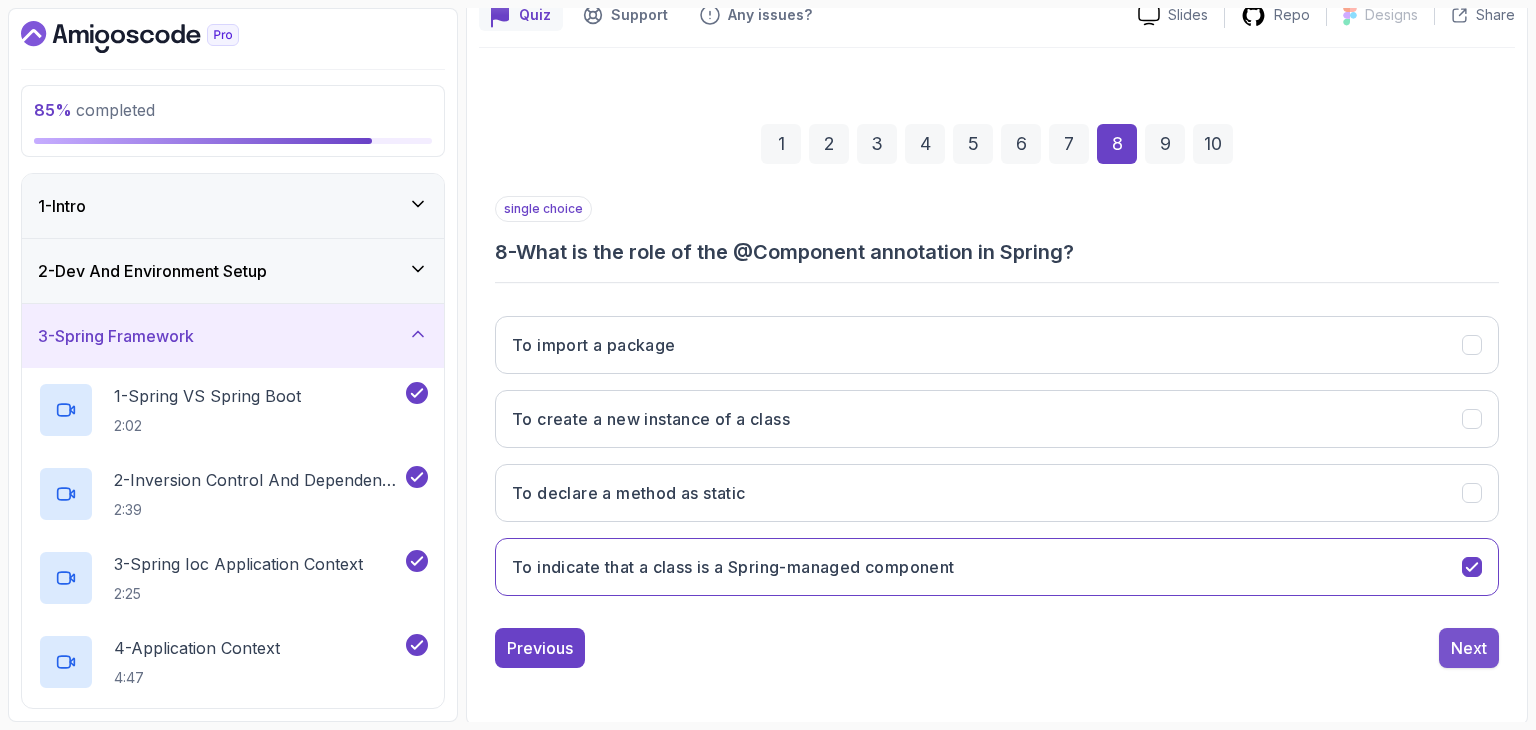 click on "Next" at bounding box center (1469, 648) 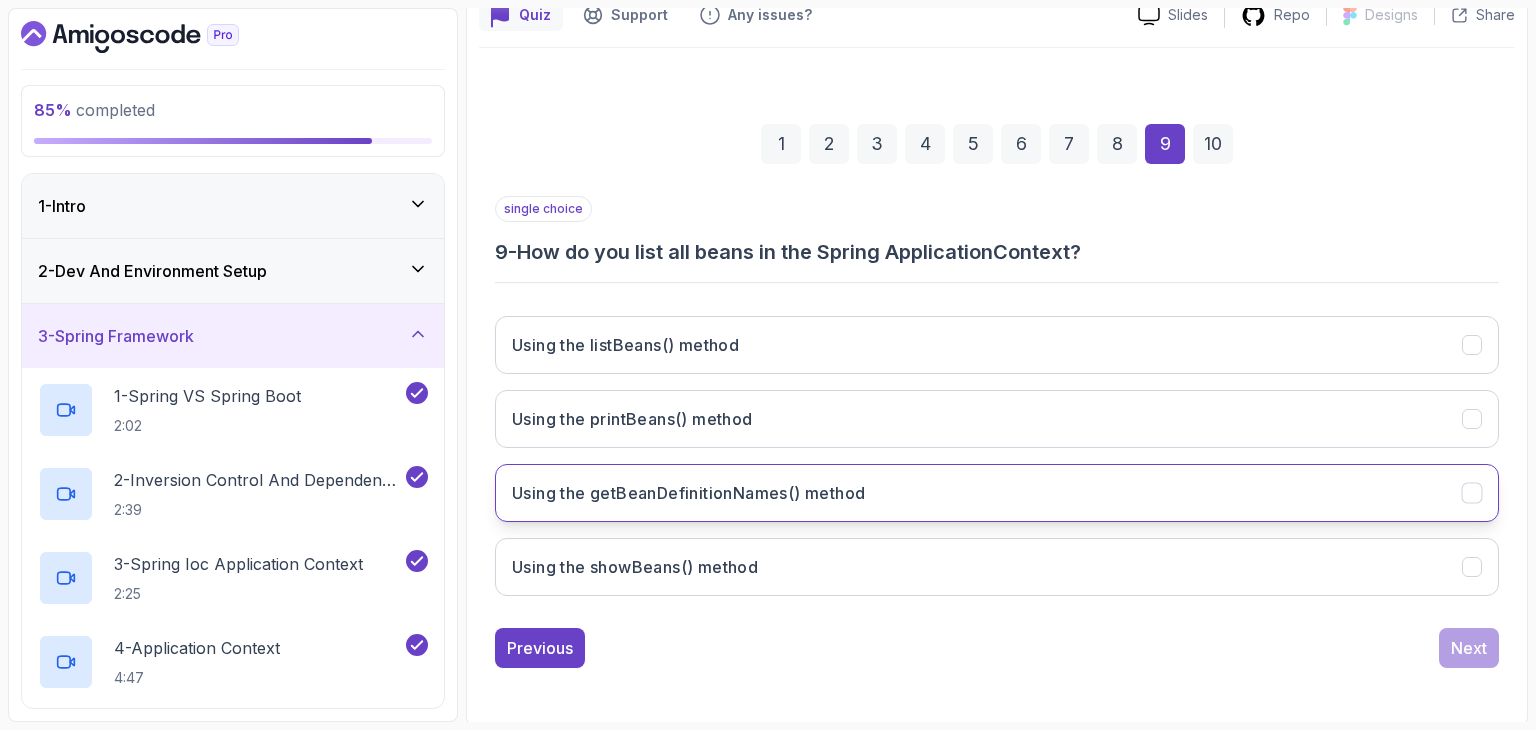 click on "Using the getBeanDefinitionNames() method" at bounding box center (997, 493) 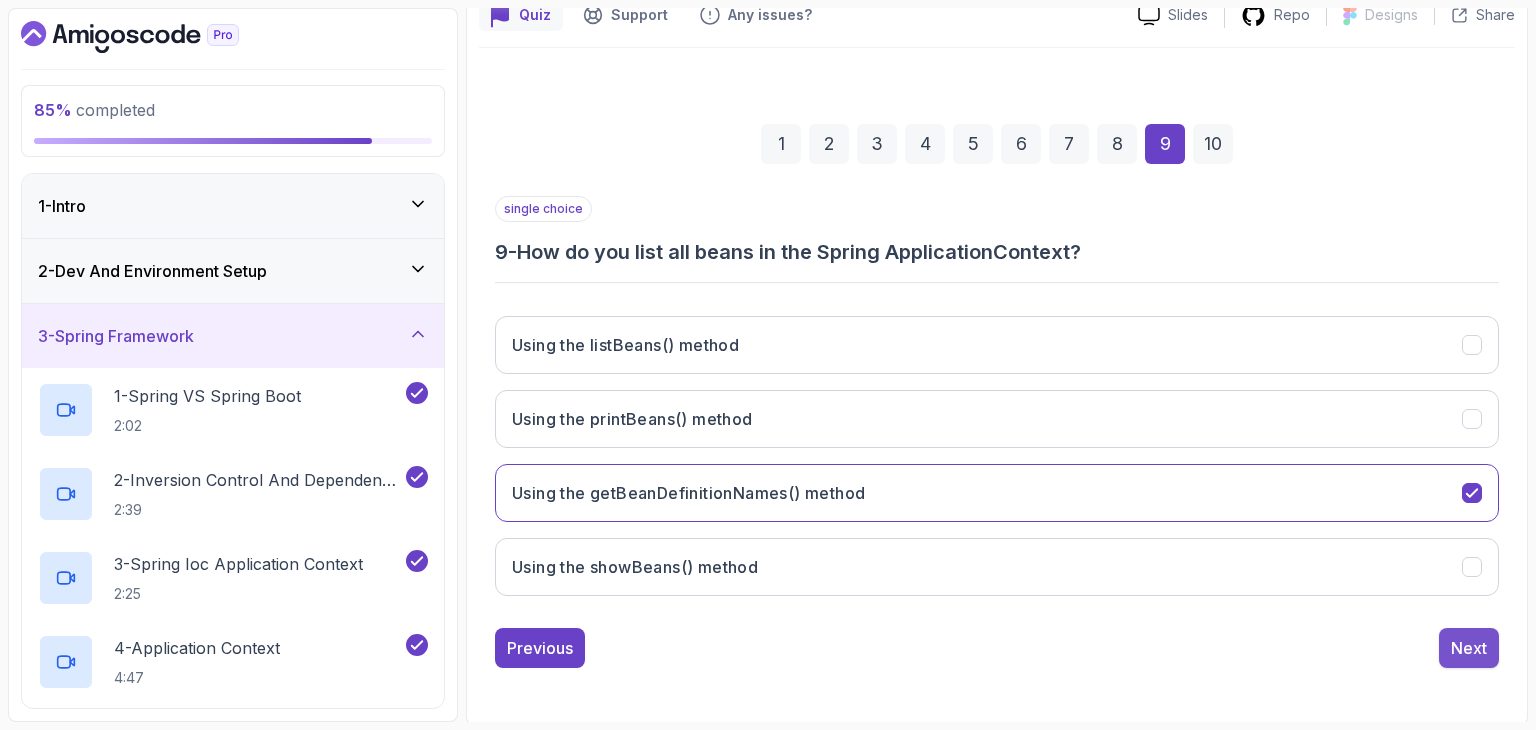click on "Next" at bounding box center [1469, 648] 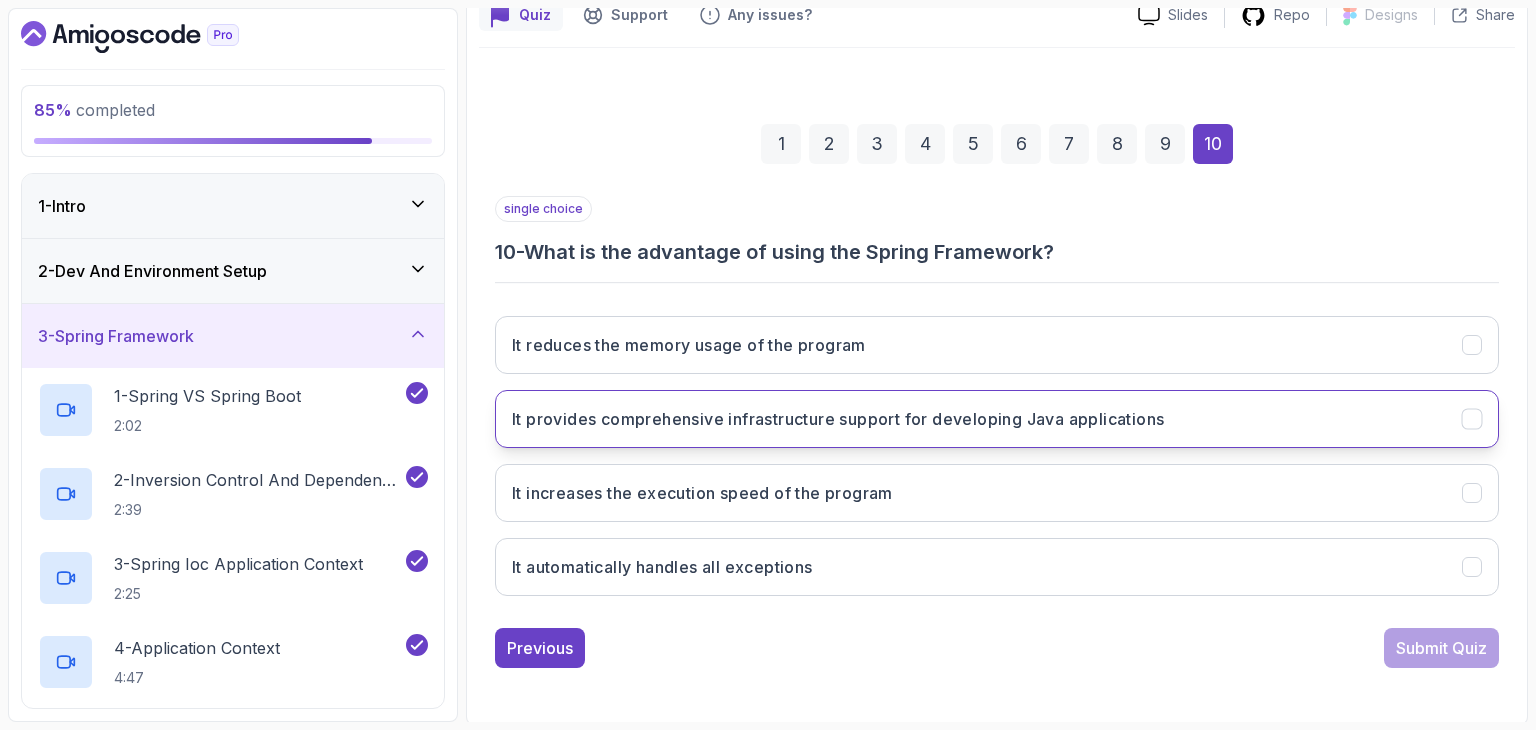 click on "It provides comprehensive infrastructure support for developing Java applications" at bounding box center [997, 419] 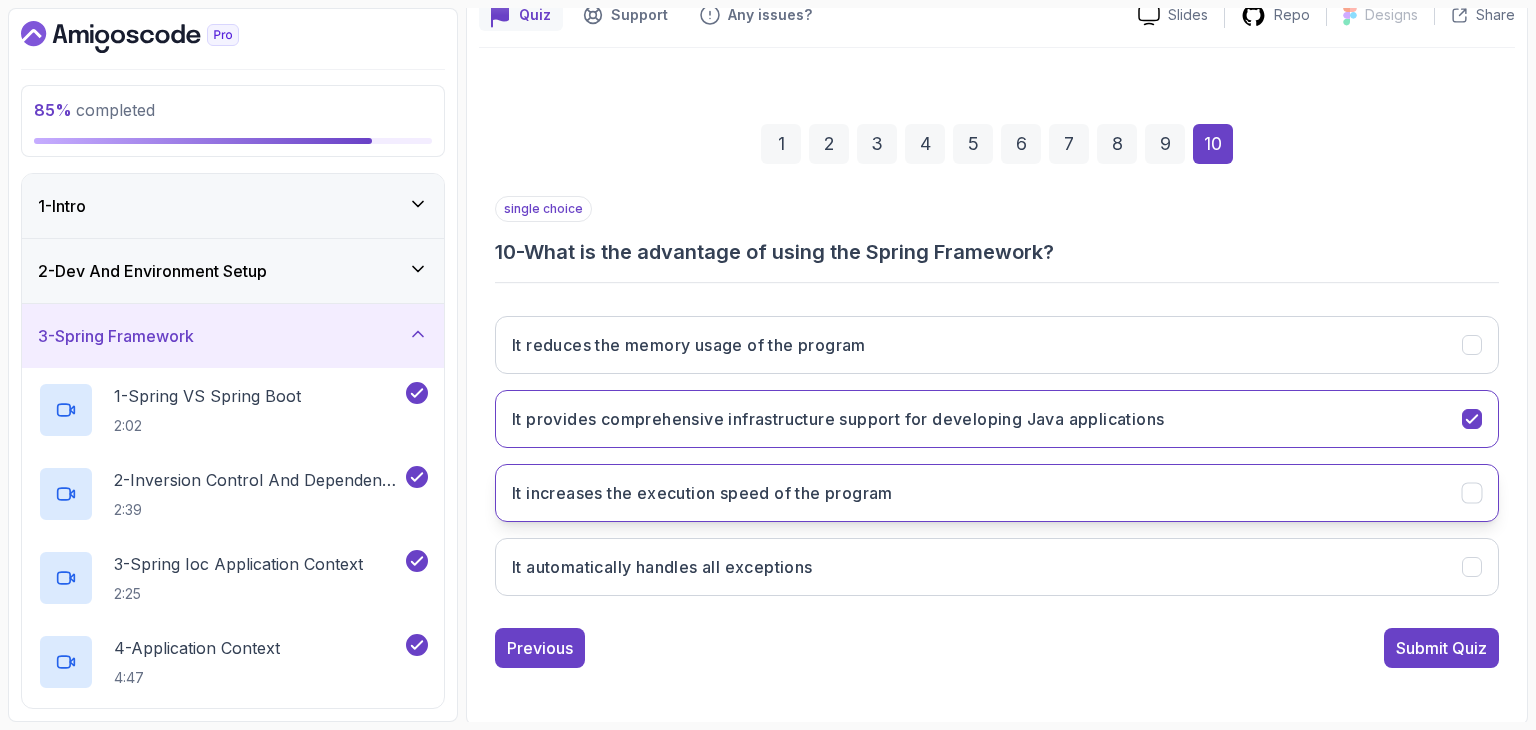 click on "It increases the execution speed of the program" at bounding box center (997, 493) 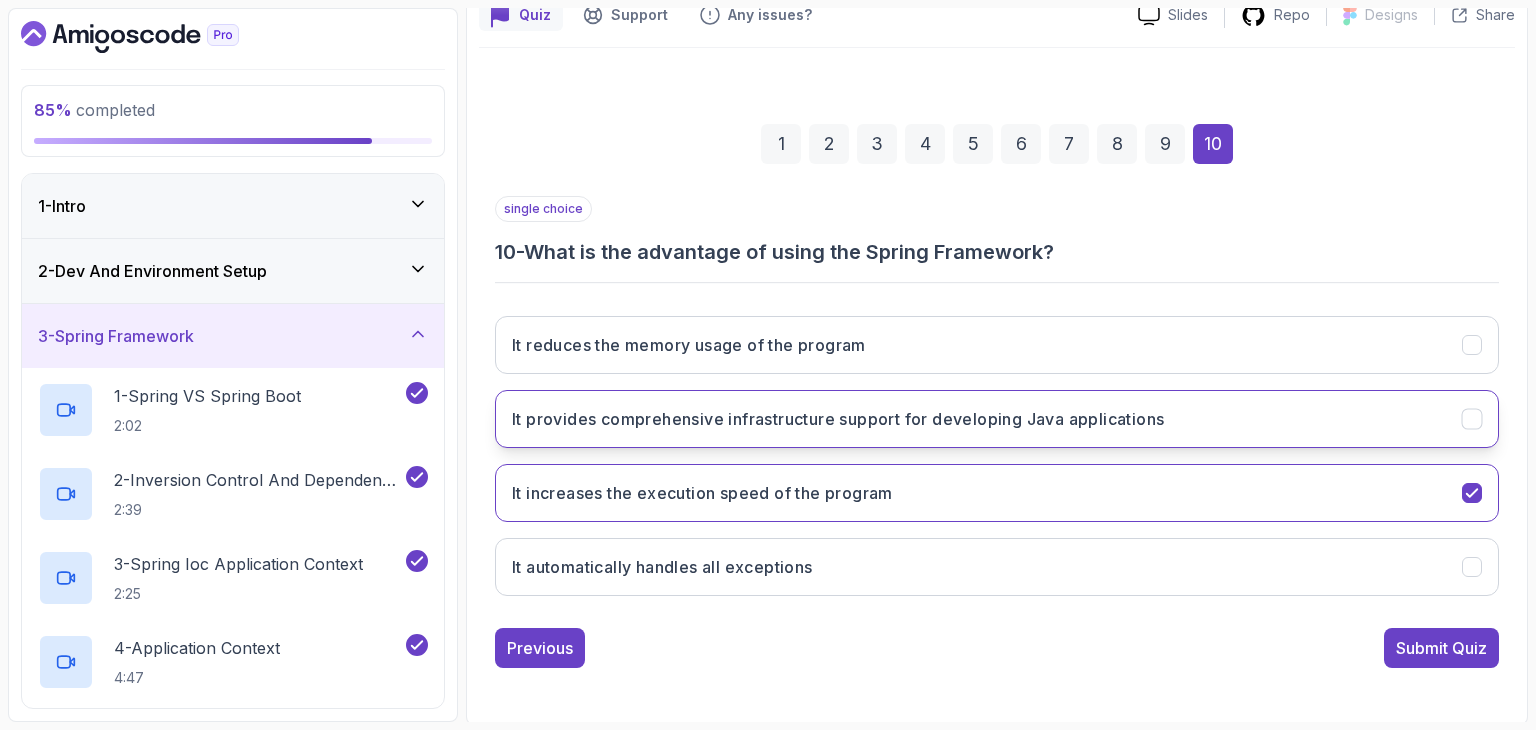 click on "It provides comprehensive infrastructure support for developing Java applications" at bounding box center (997, 419) 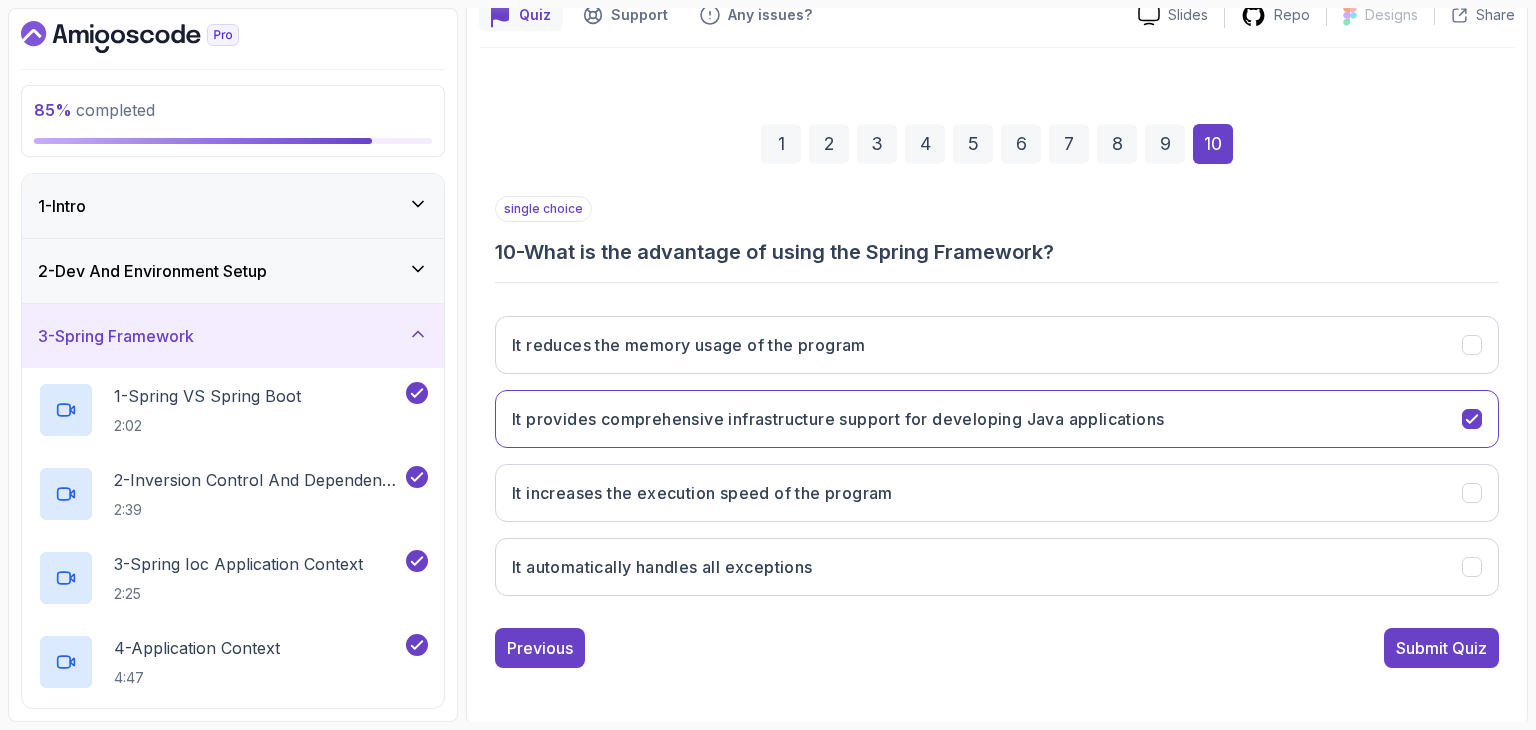 click on "Submit Quiz" at bounding box center [1441, 648] 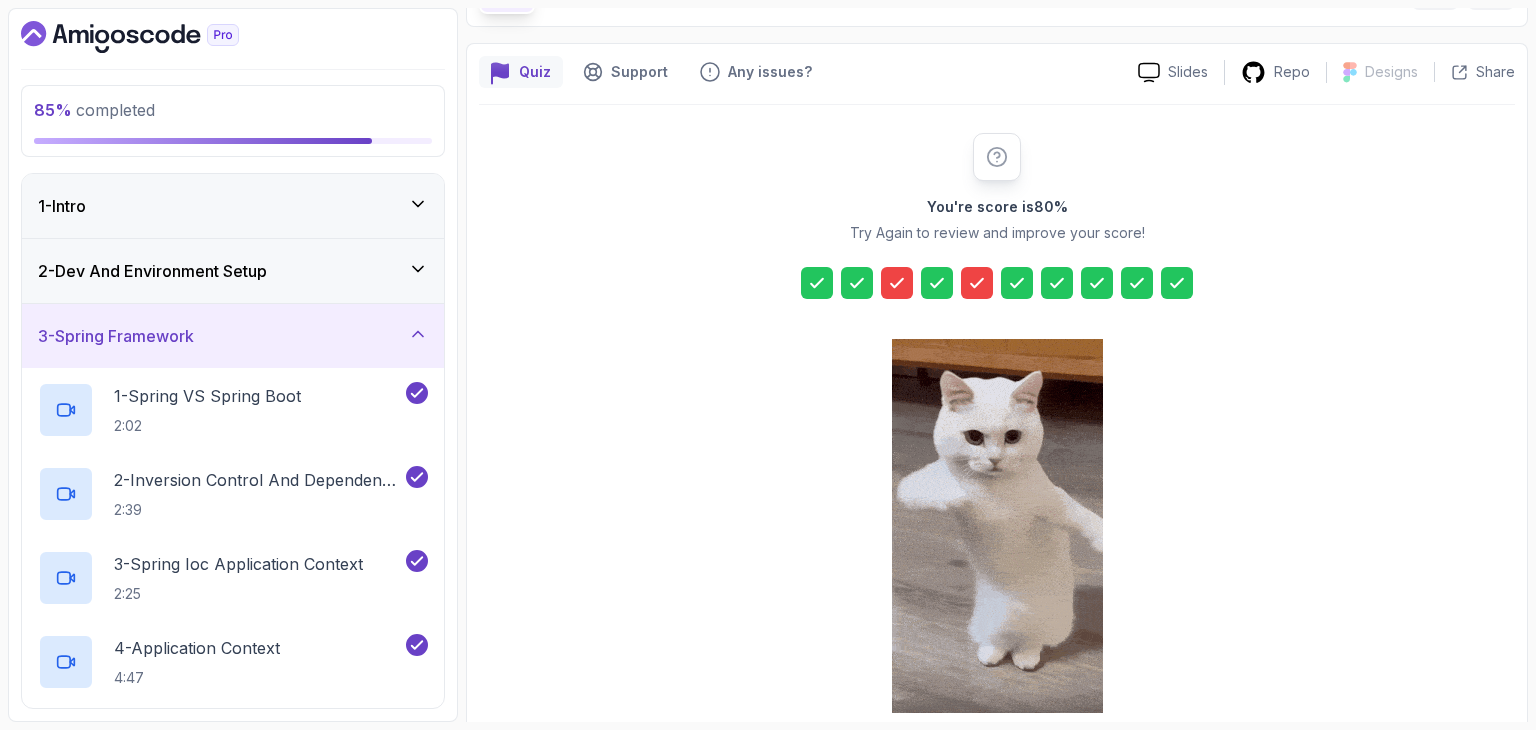 scroll, scrollTop: 228, scrollLeft: 0, axis: vertical 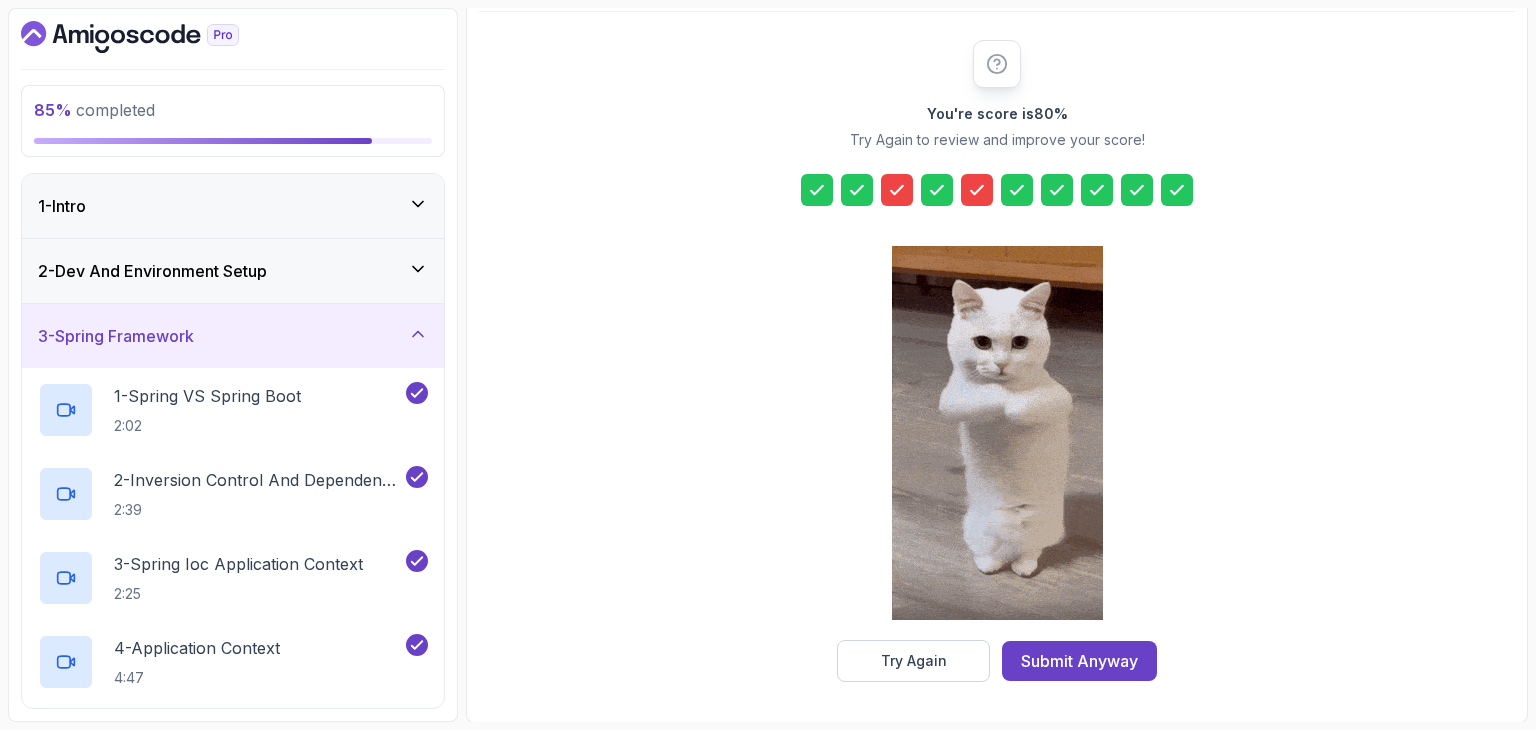 click 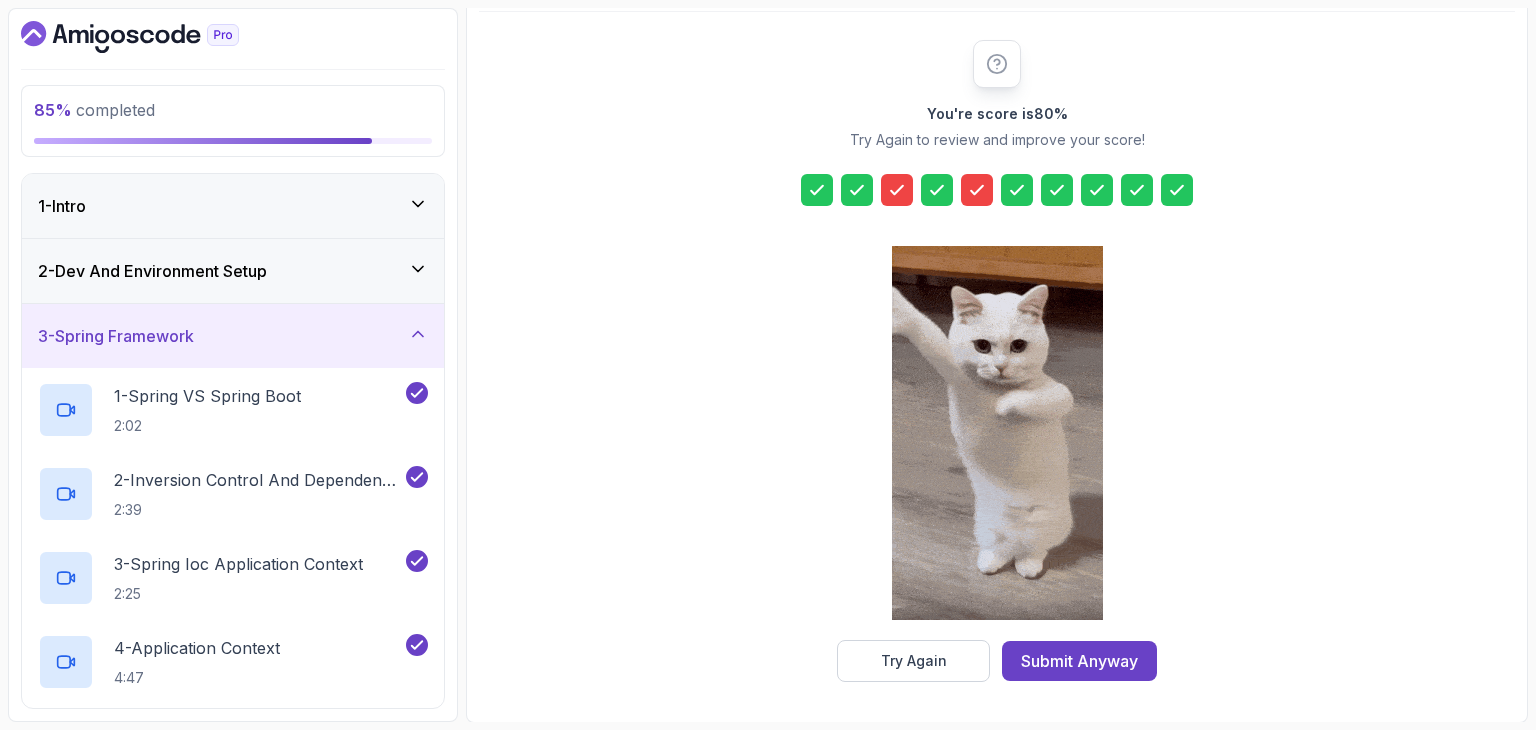 click 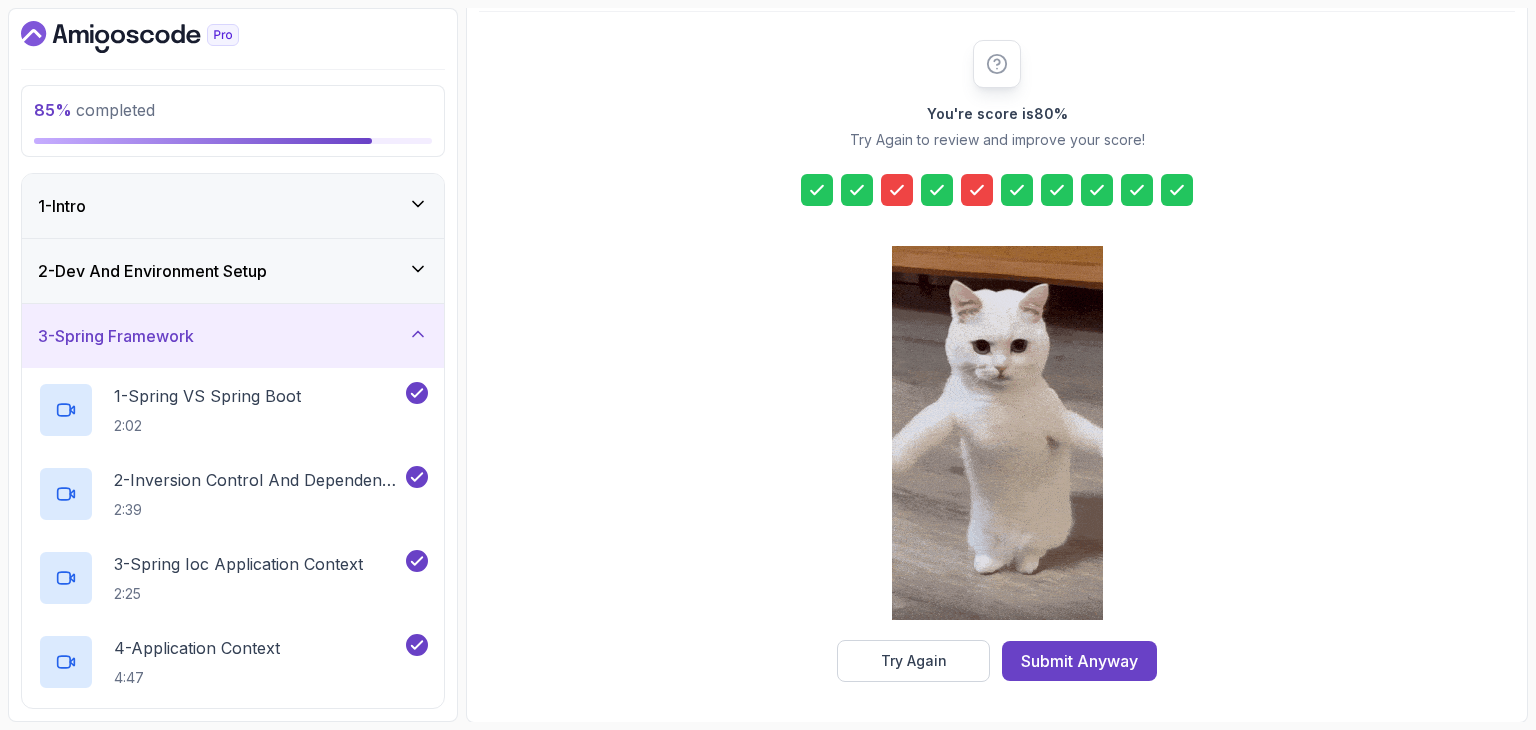 click 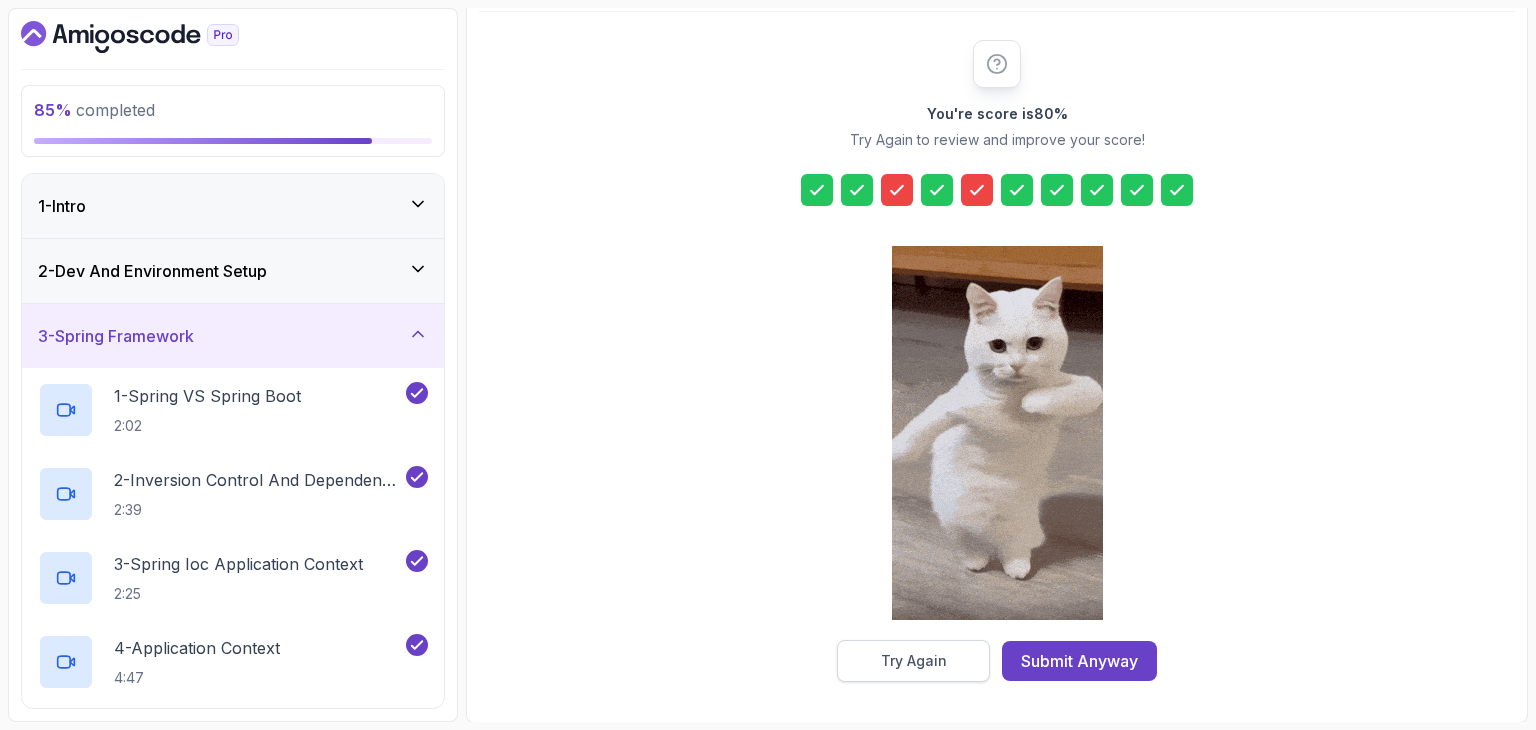 click on "Try Again" at bounding box center [913, 661] 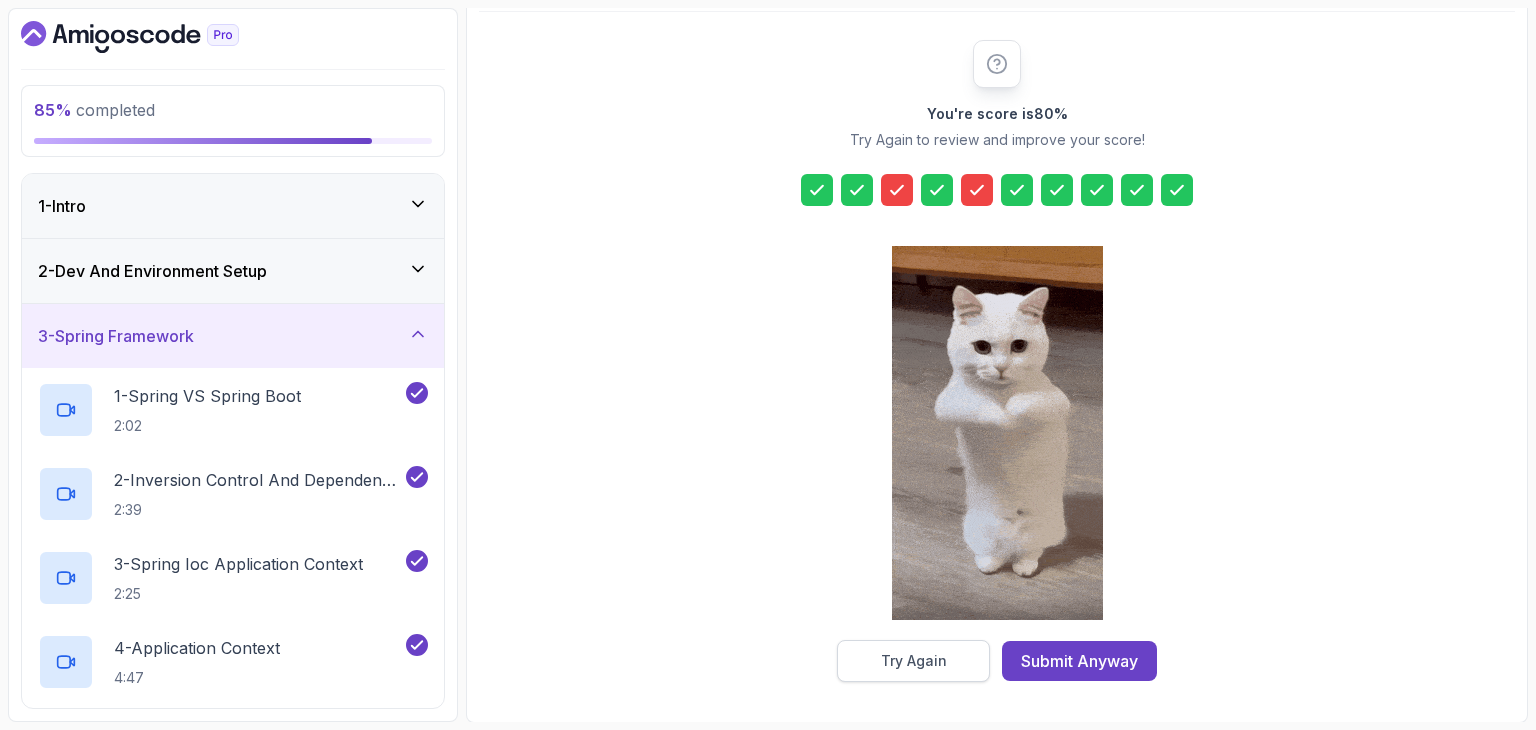 scroll, scrollTop: 192, scrollLeft: 0, axis: vertical 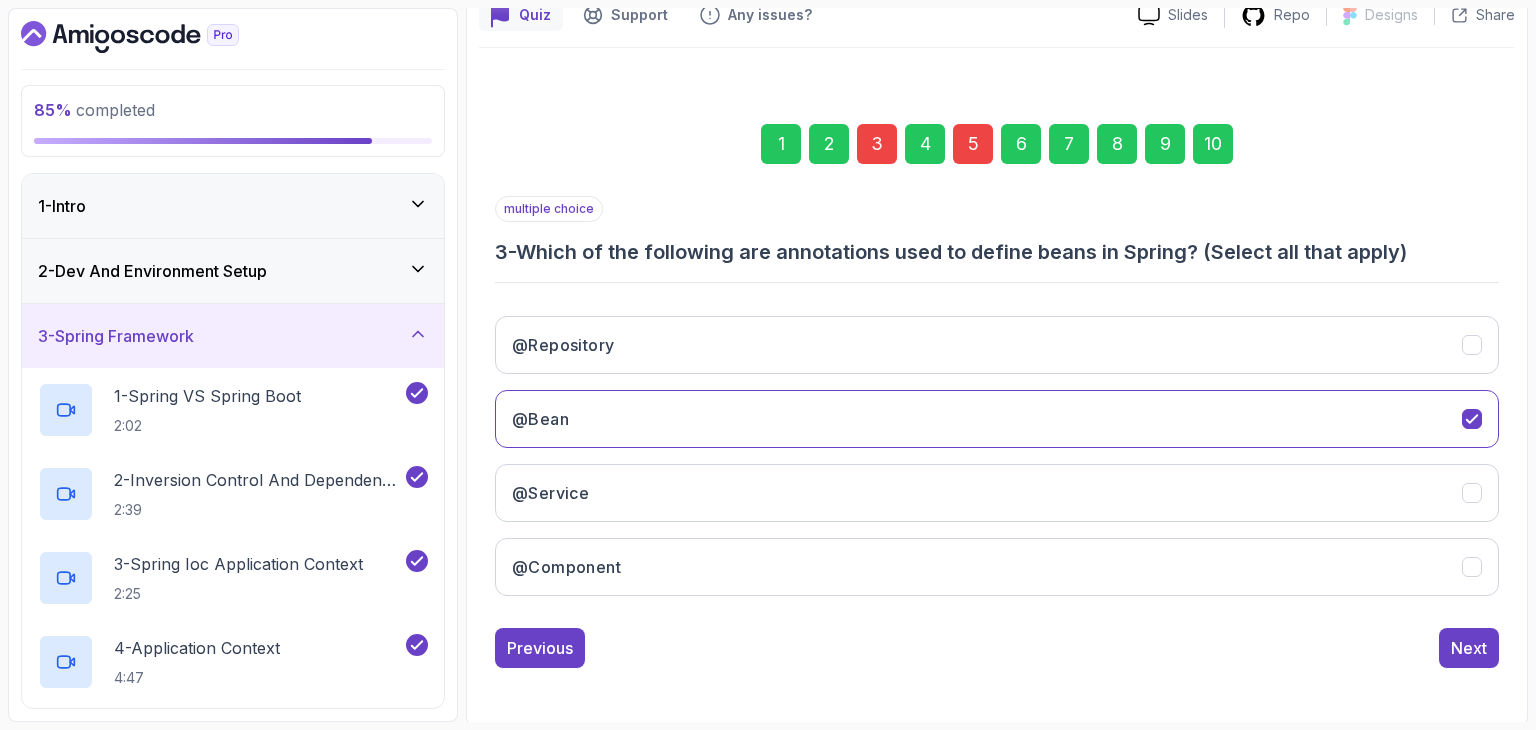 click on "1 2 3 4 5 6 7 8 9 10 multiple choice 3  -  Which of the following are annotations used to define beans in Spring? (Select all that apply) @Repository @Bean @Service @Component Previous Next" at bounding box center (997, 380) 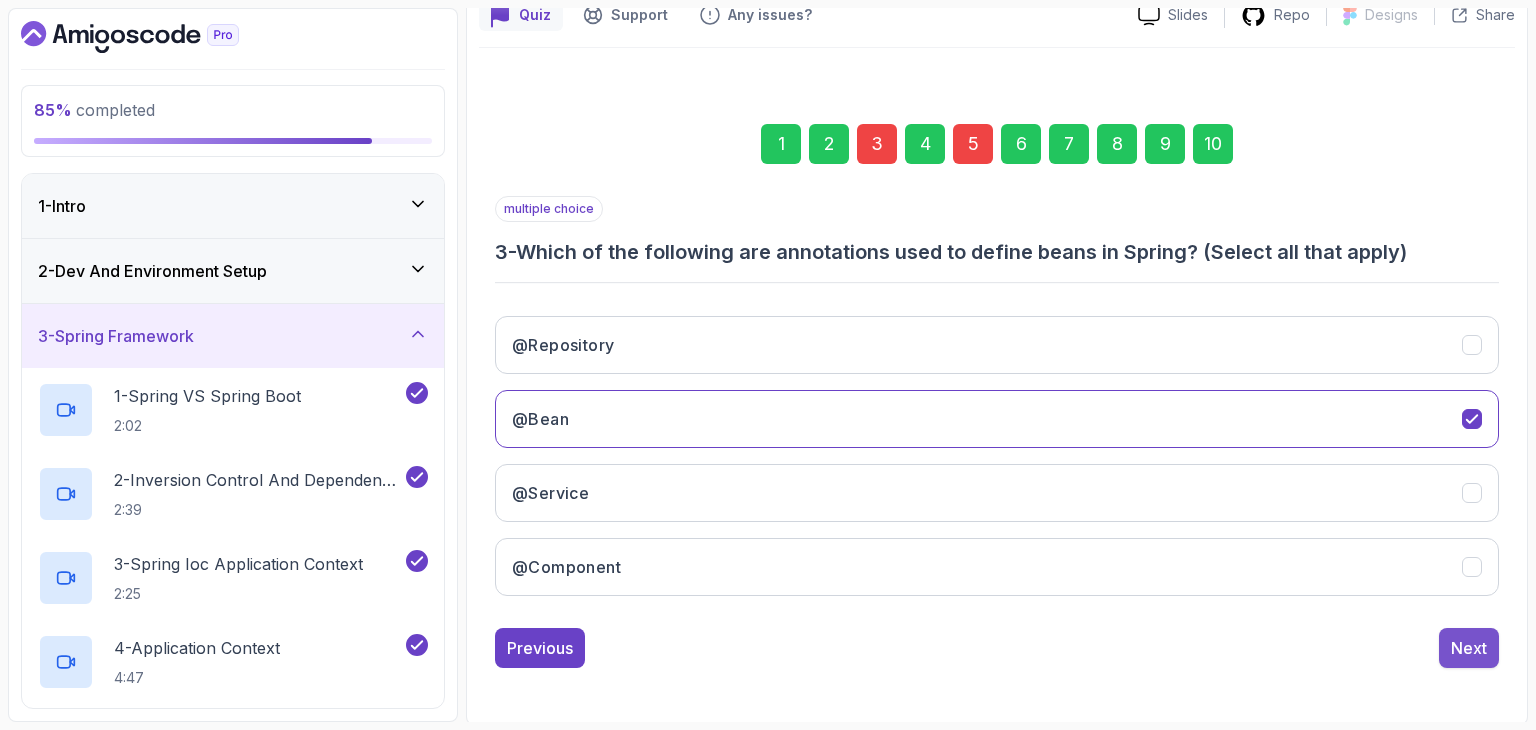 click on "Next" at bounding box center [1469, 648] 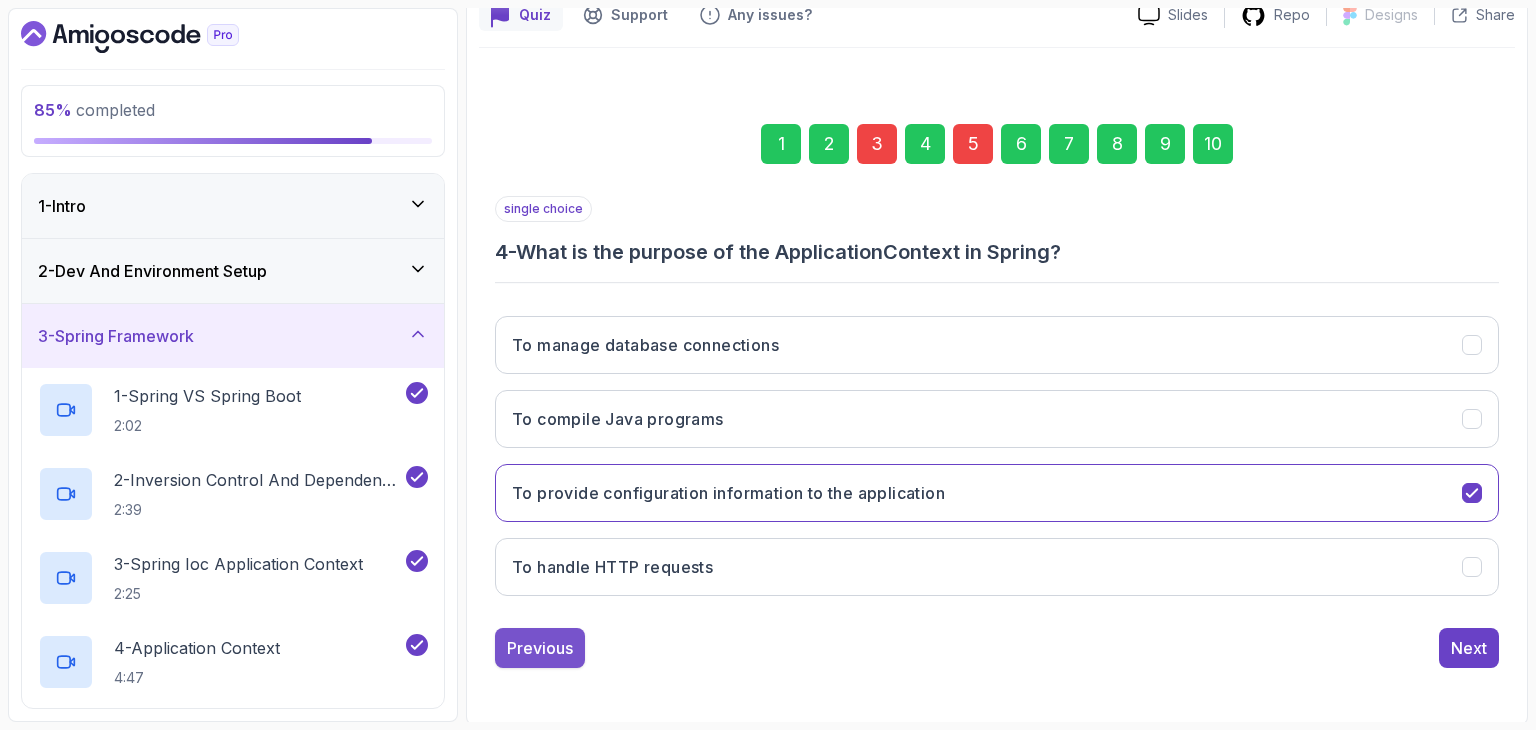 click on "Previous" at bounding box center [540, 648] 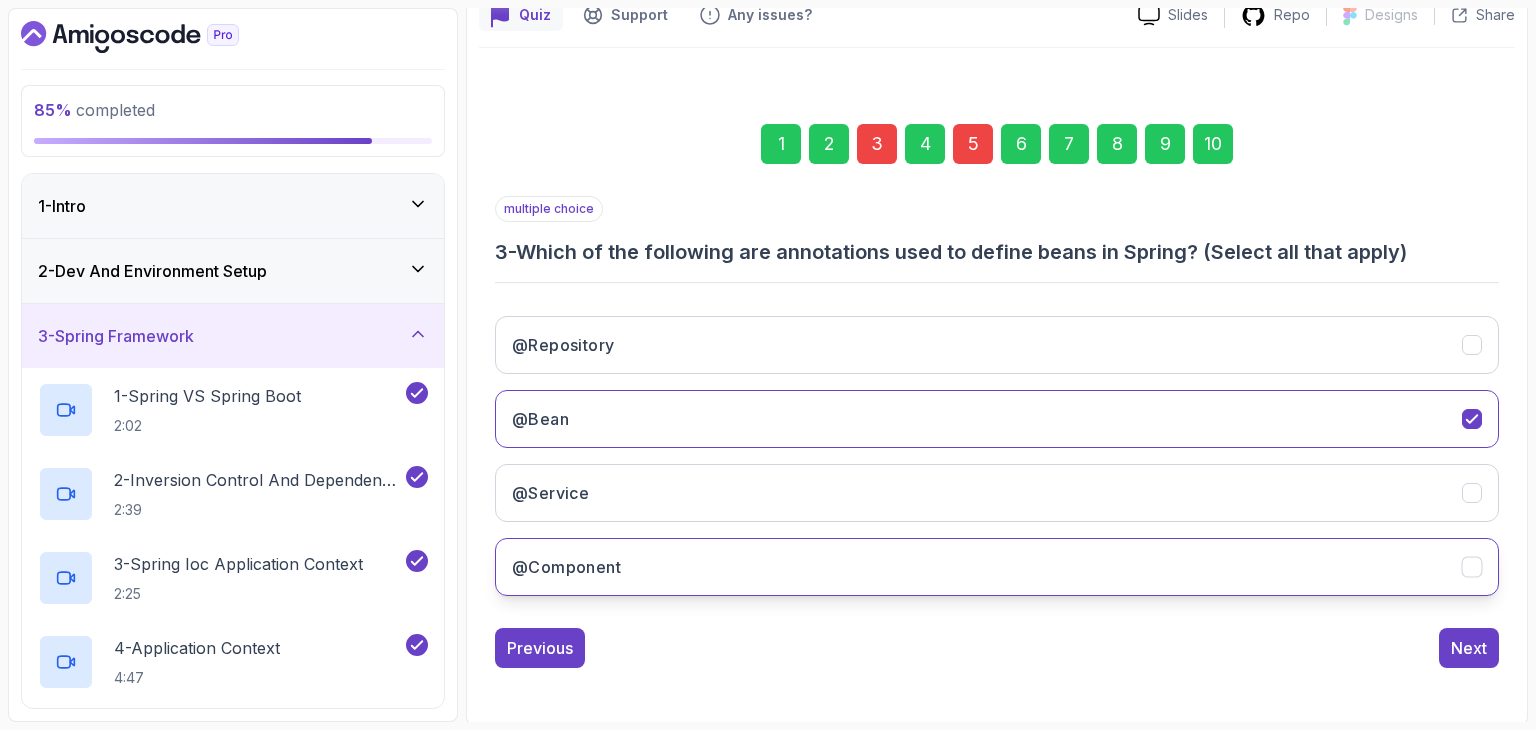 click on "@Component" at bounding box center [997, 567] 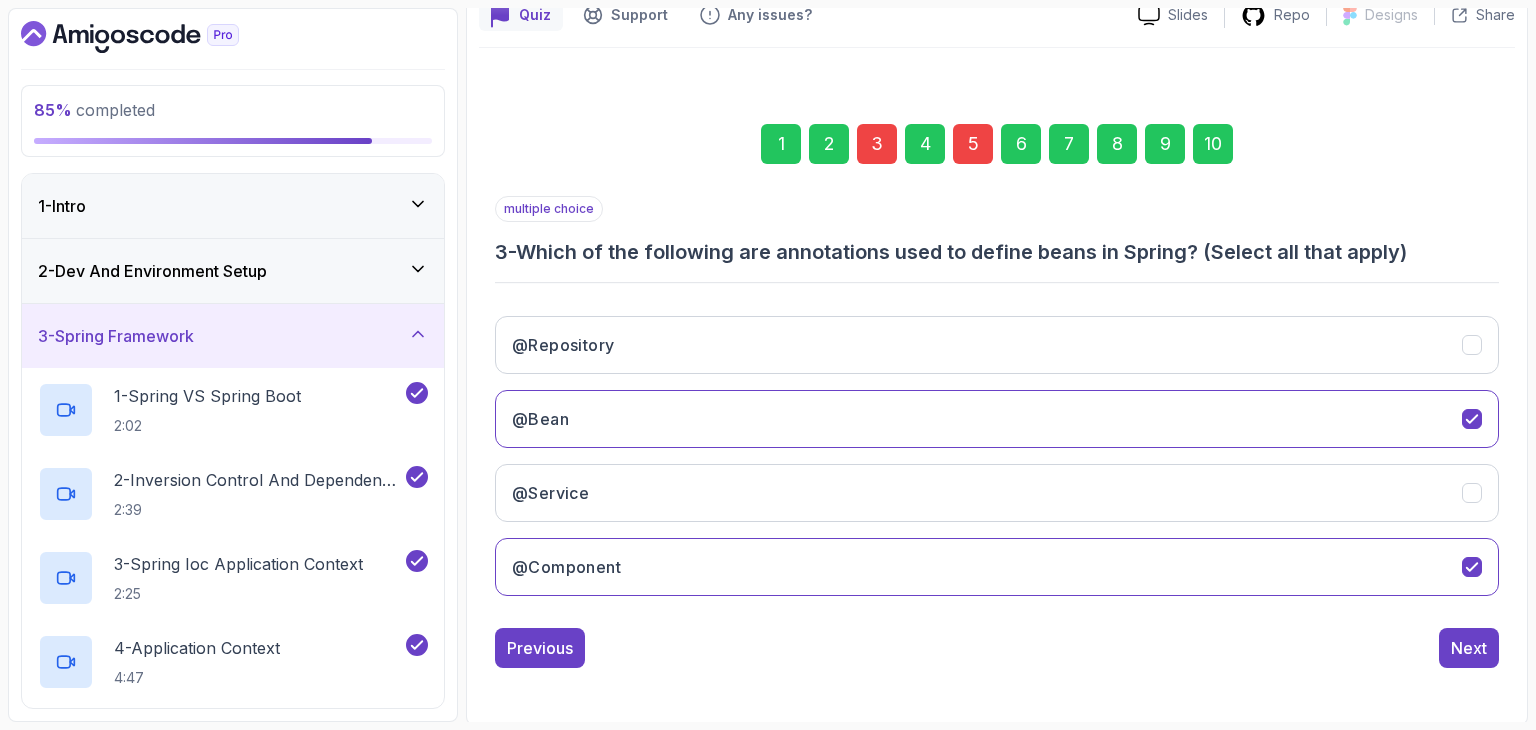 click on "1 2 3 4 5 6 7 8 9 10 multiple choice 3  -  Which of the following are annotations used to define beans in Spring? (Select all that apply) @Repository @Bean @Service @Component Previous Next" at bounding box center (997, 380) 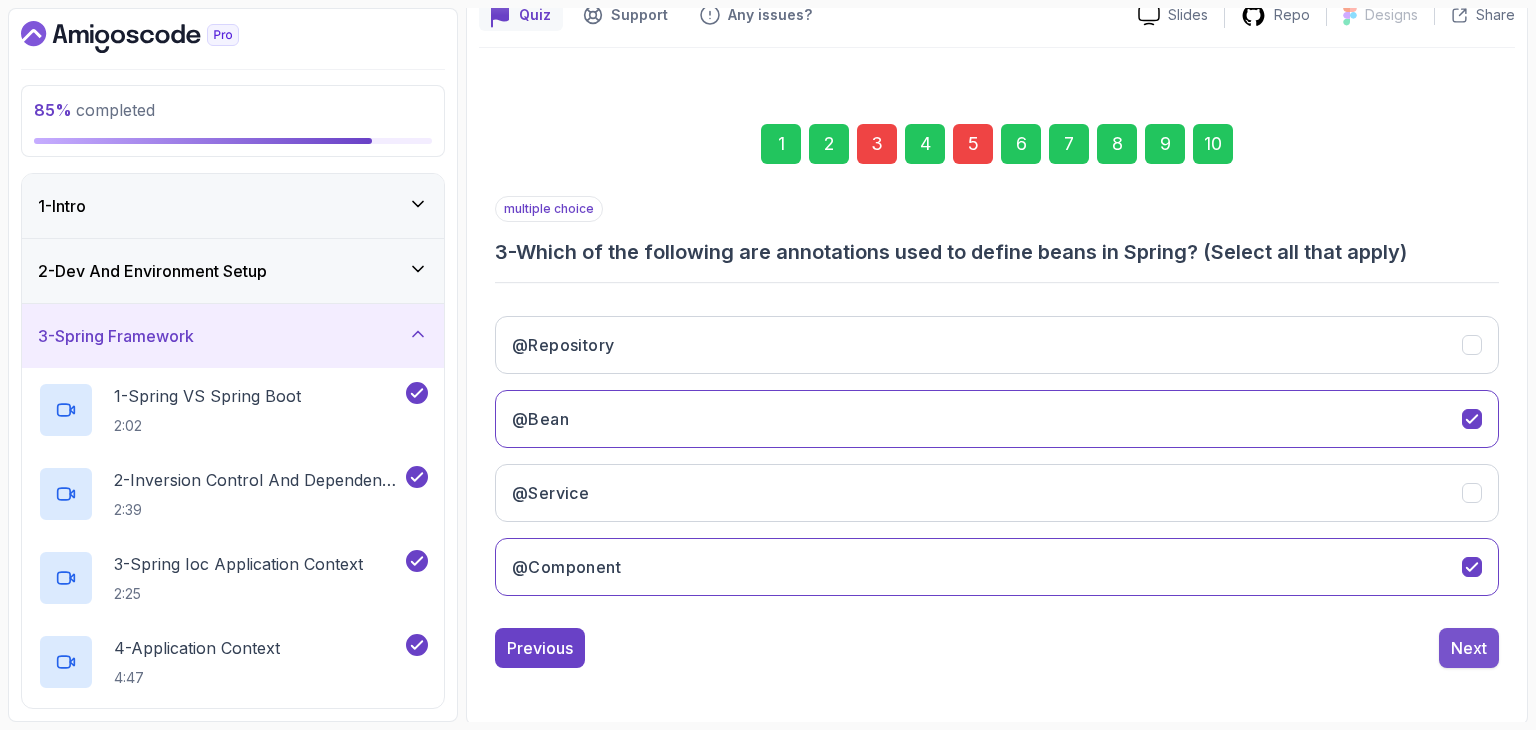 click on "Next" at bounding box center [1469, 648] 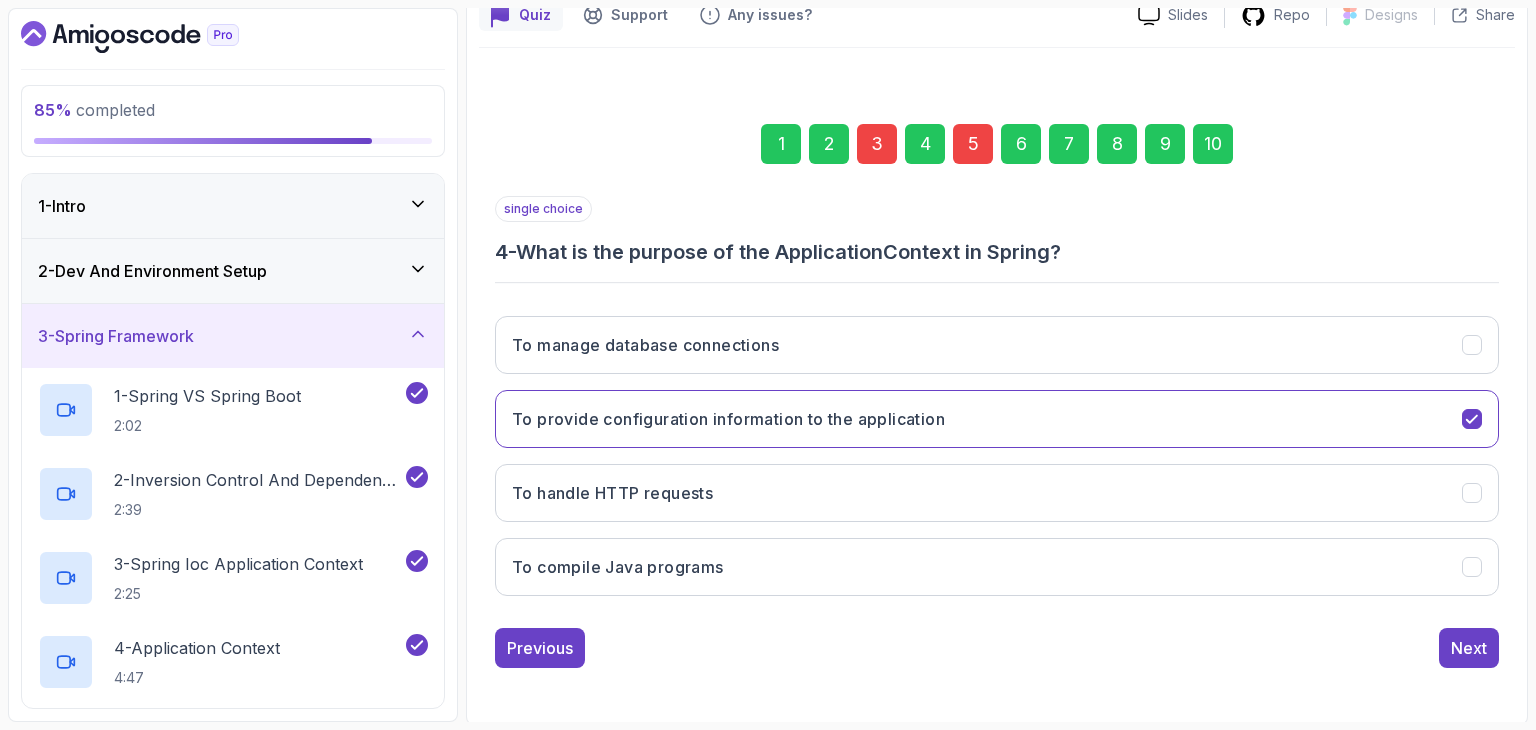 click on "Next" at bounding box center [1469, 648] 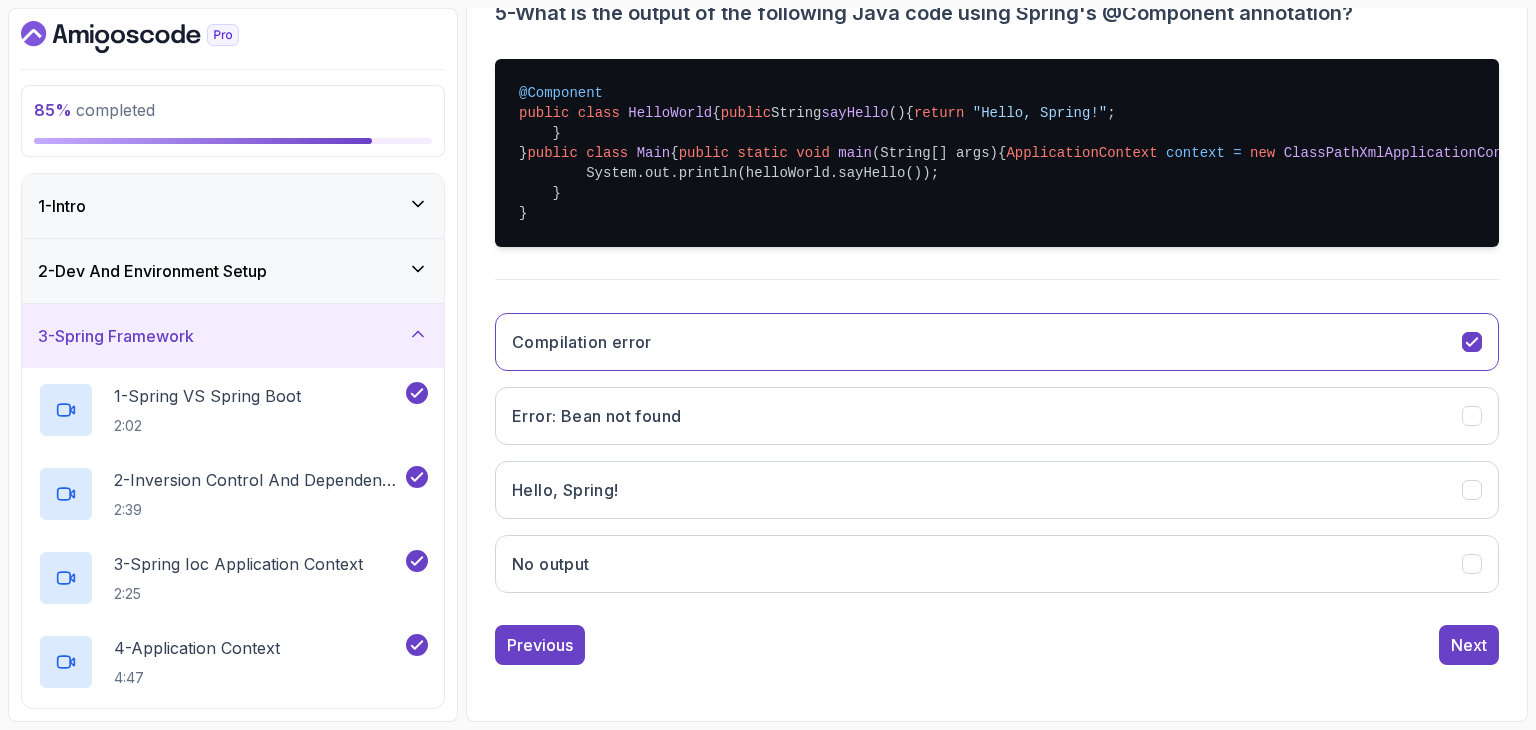 scroll, scrollTop: 568, scrollLeft: 0, axis: vertical 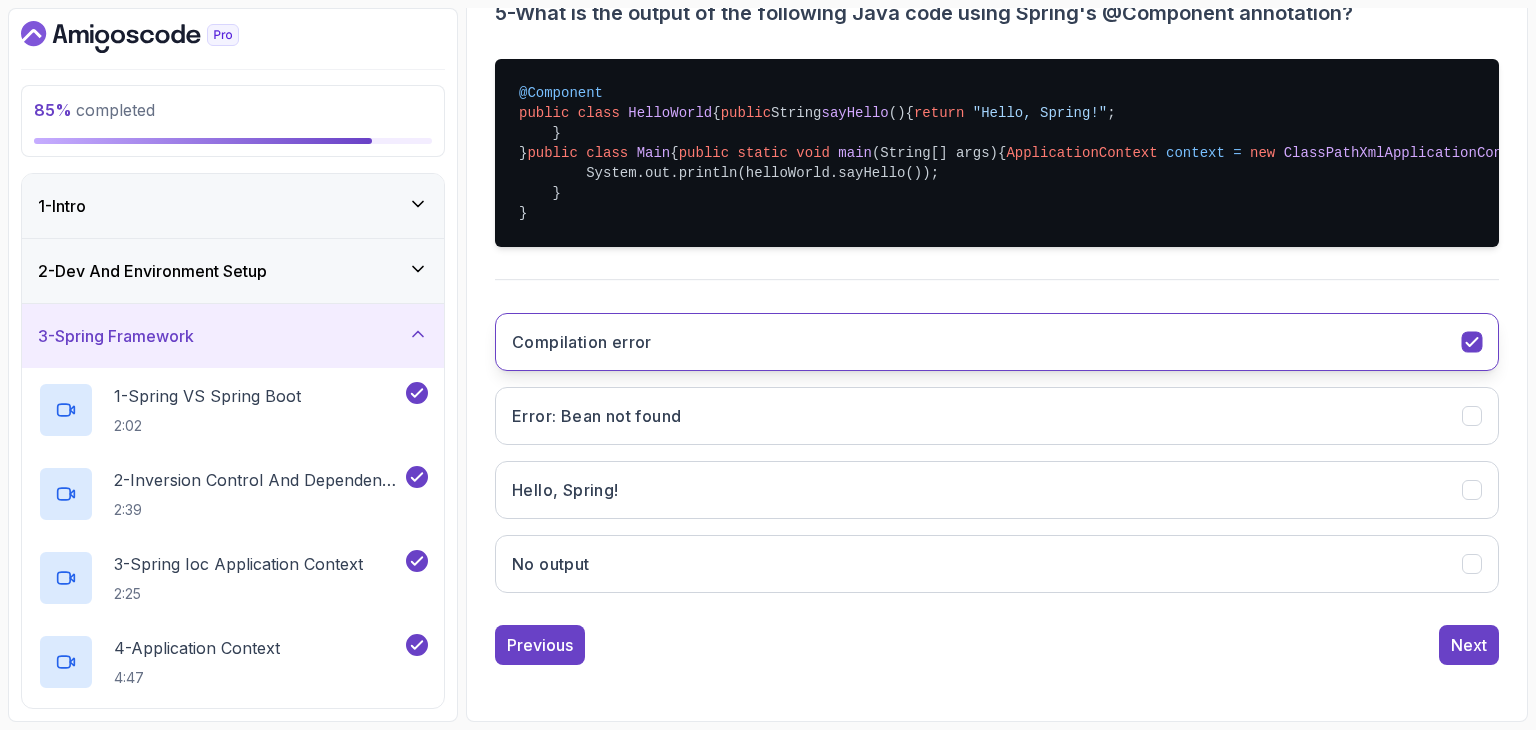 click on "Compilation error" at bounding box center [997, 342] 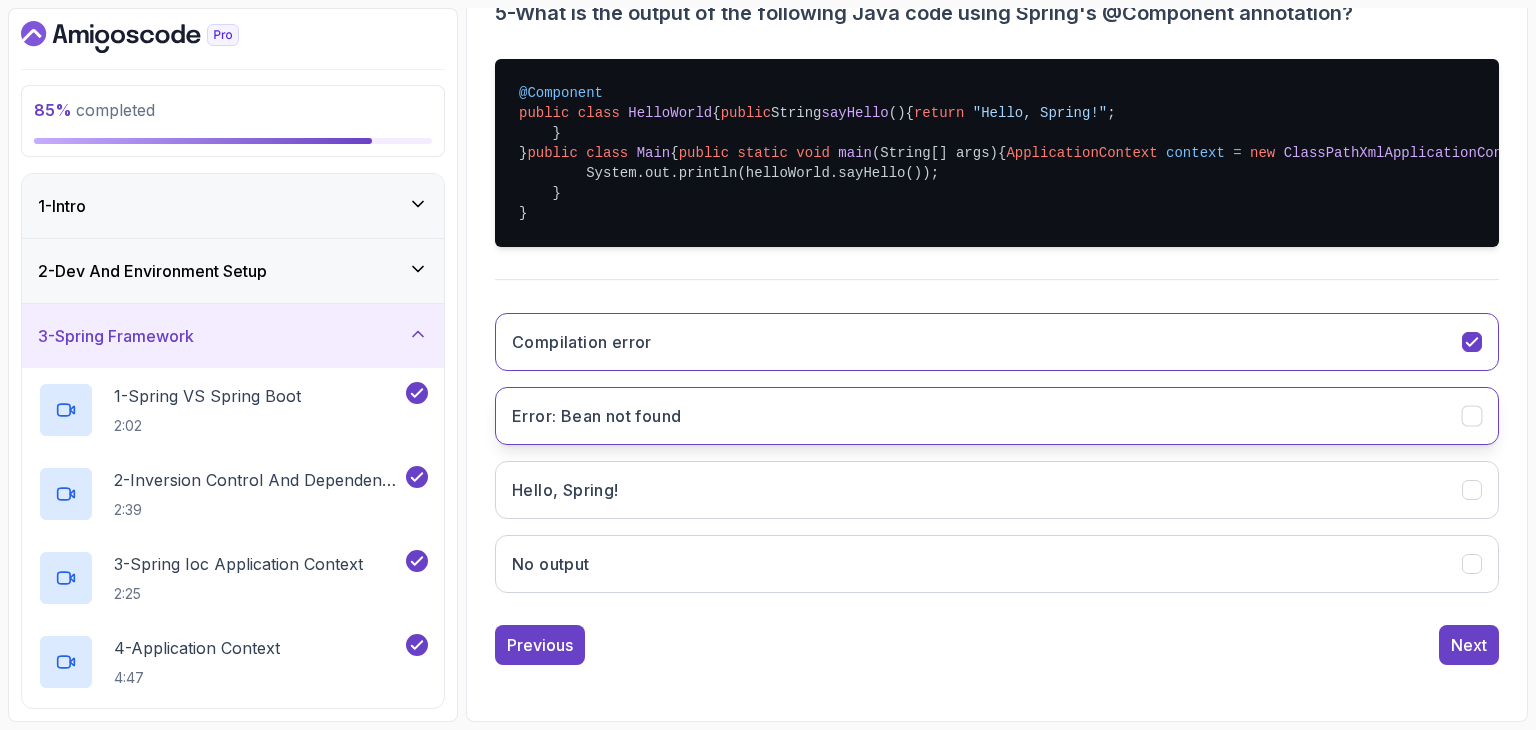 click on "Error: Bean not found" at bounding box center (997, 416) 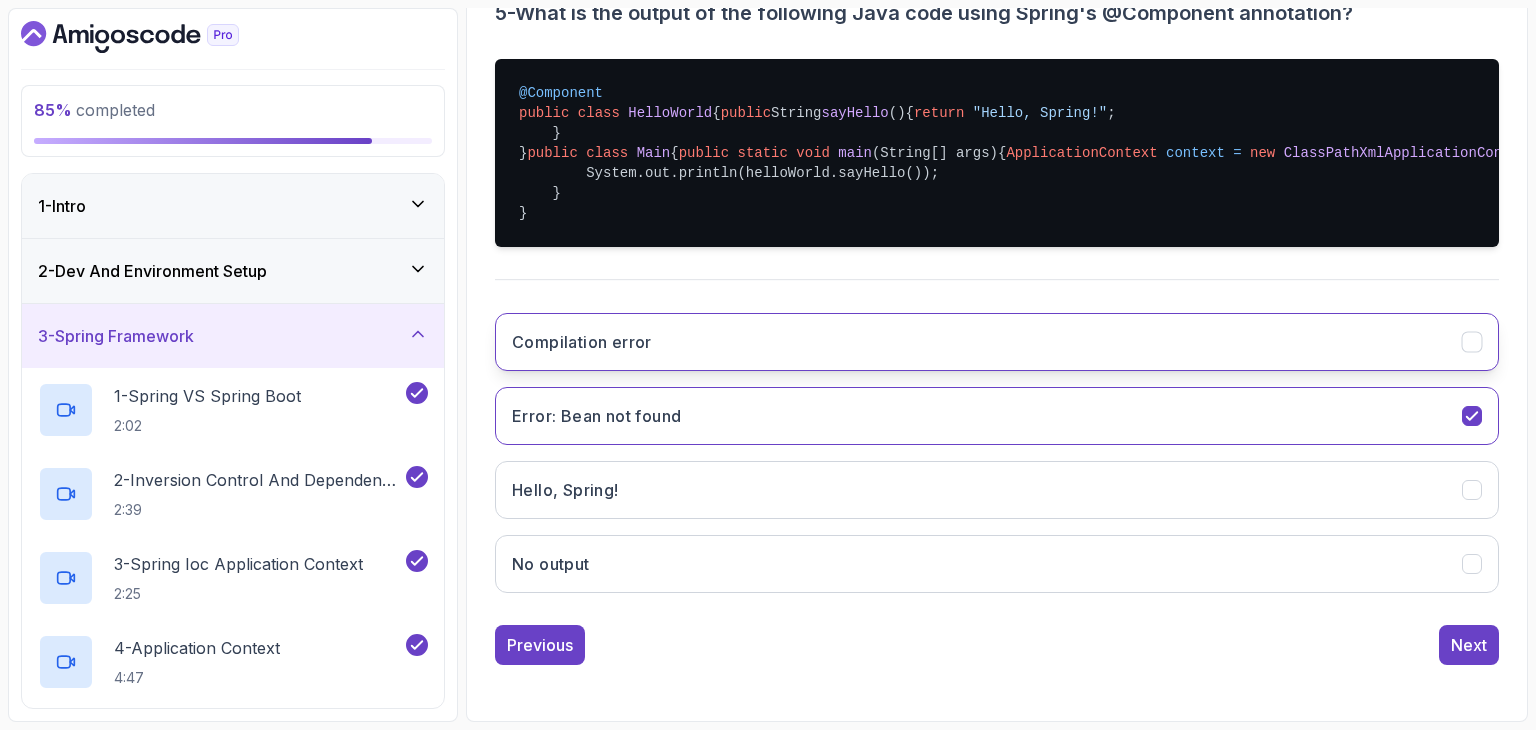 click on "Compilation error" at bounding box center [997, 342] 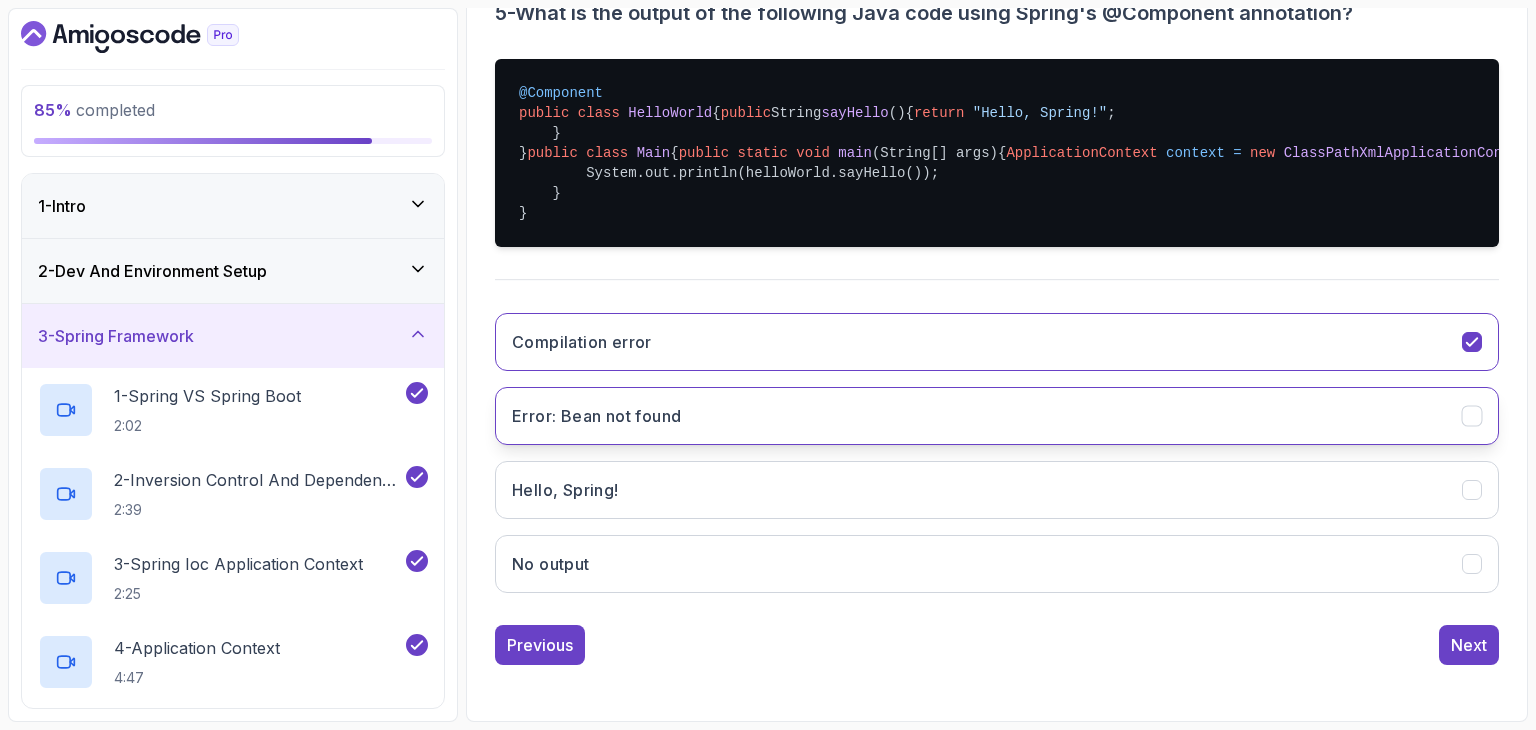 click on "Error: Bean not found" at bounding box center [997, 416] 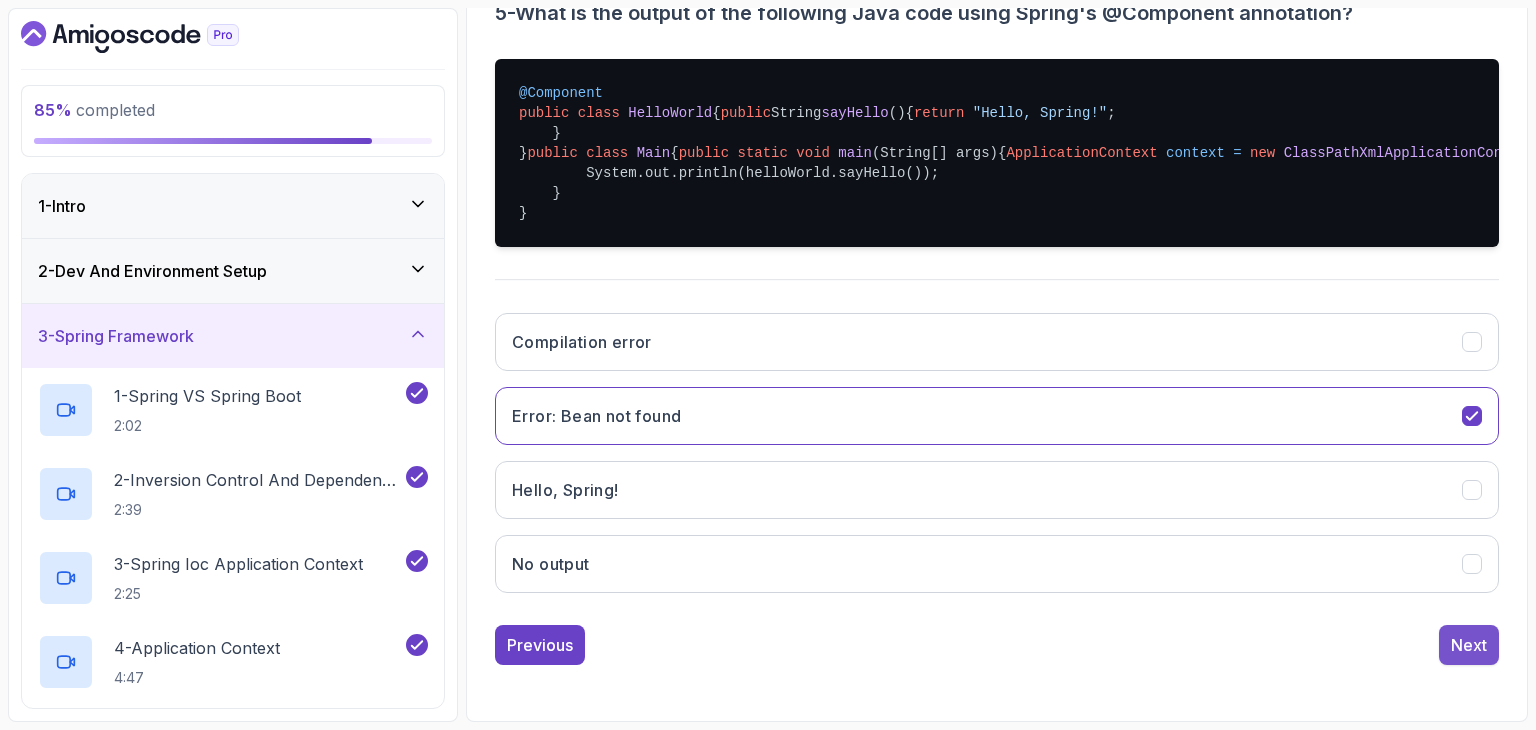 click on "Next" at bounding box center [1469, 645] 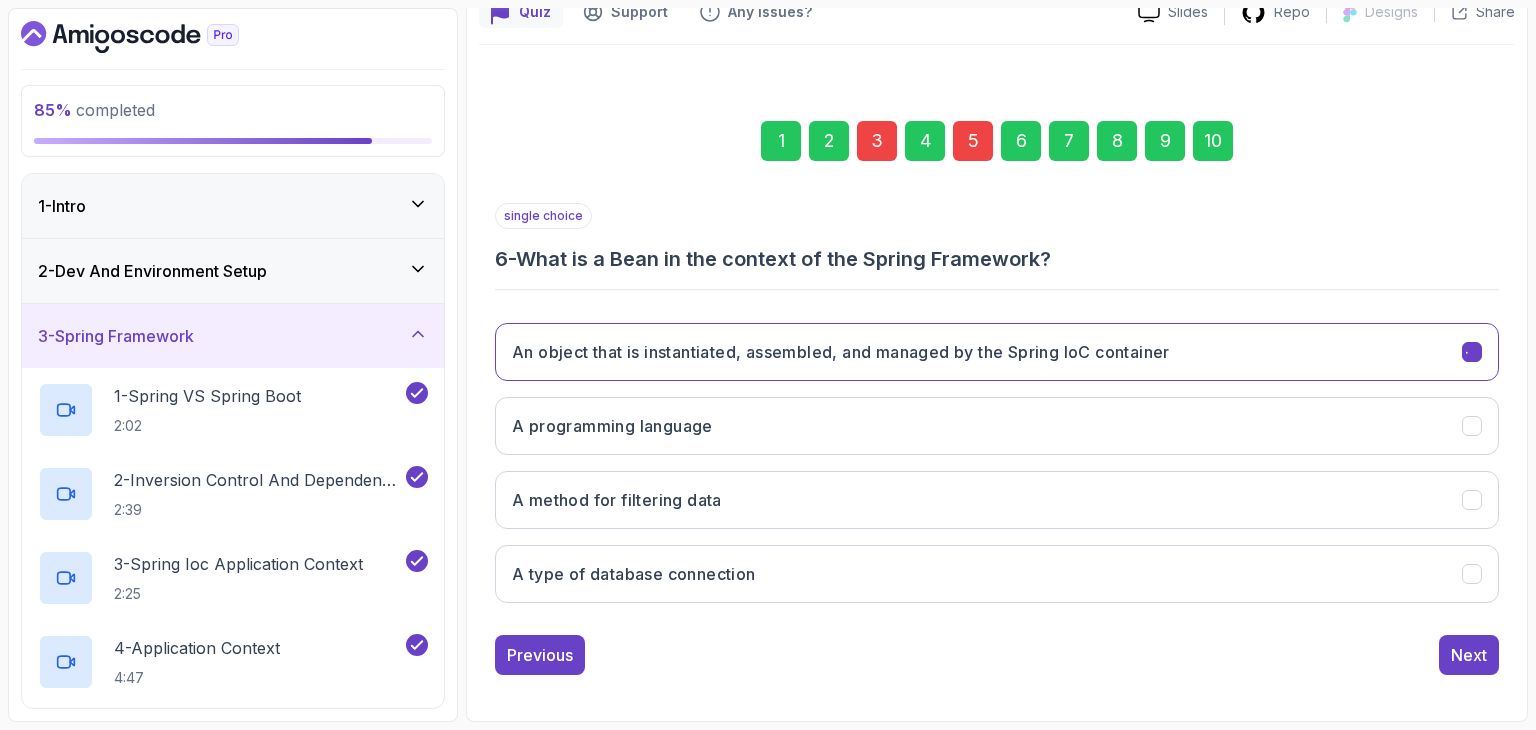 scroll, scrollTop: 192, scrollLeft: 0, axis: vertical 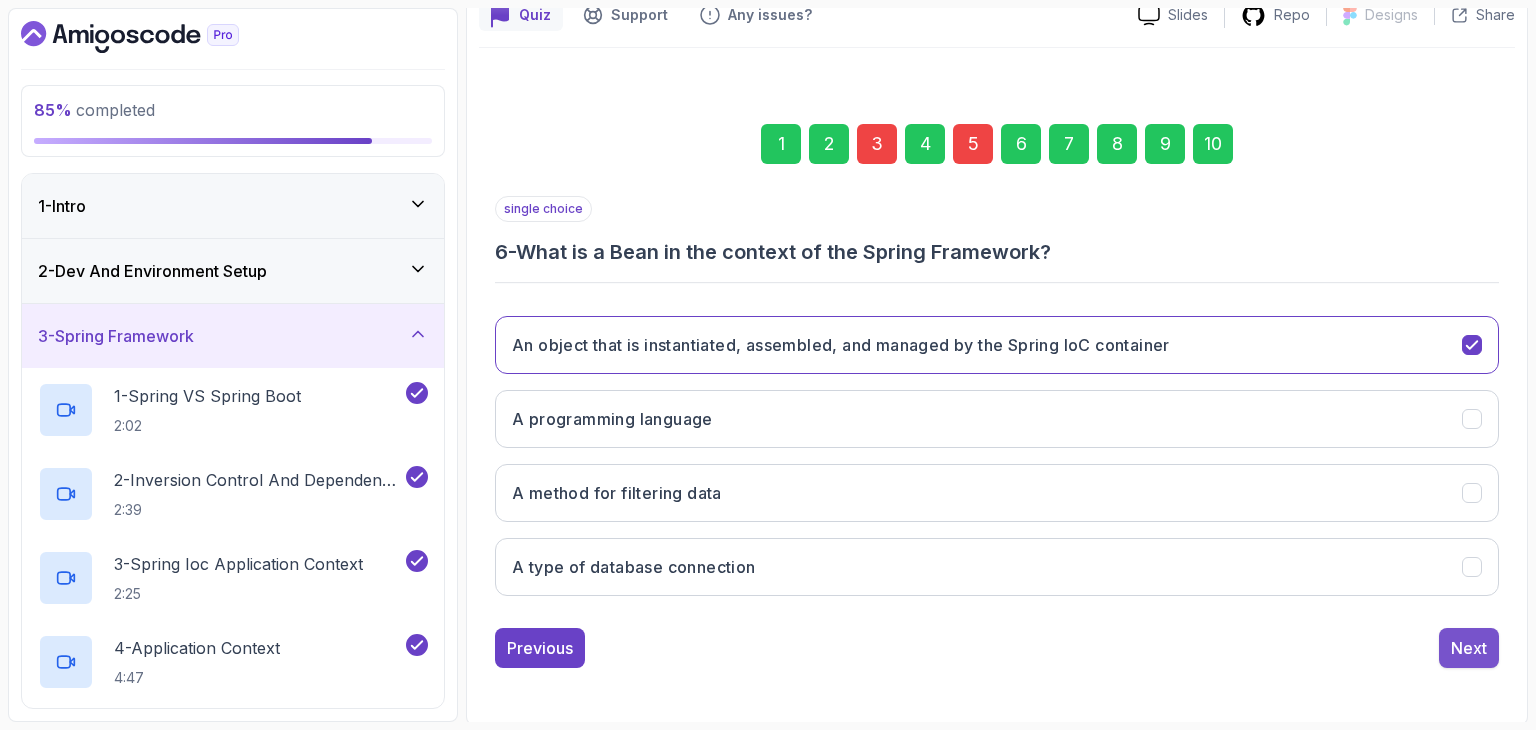 click on "Next" at bounding box center [1469, 648] 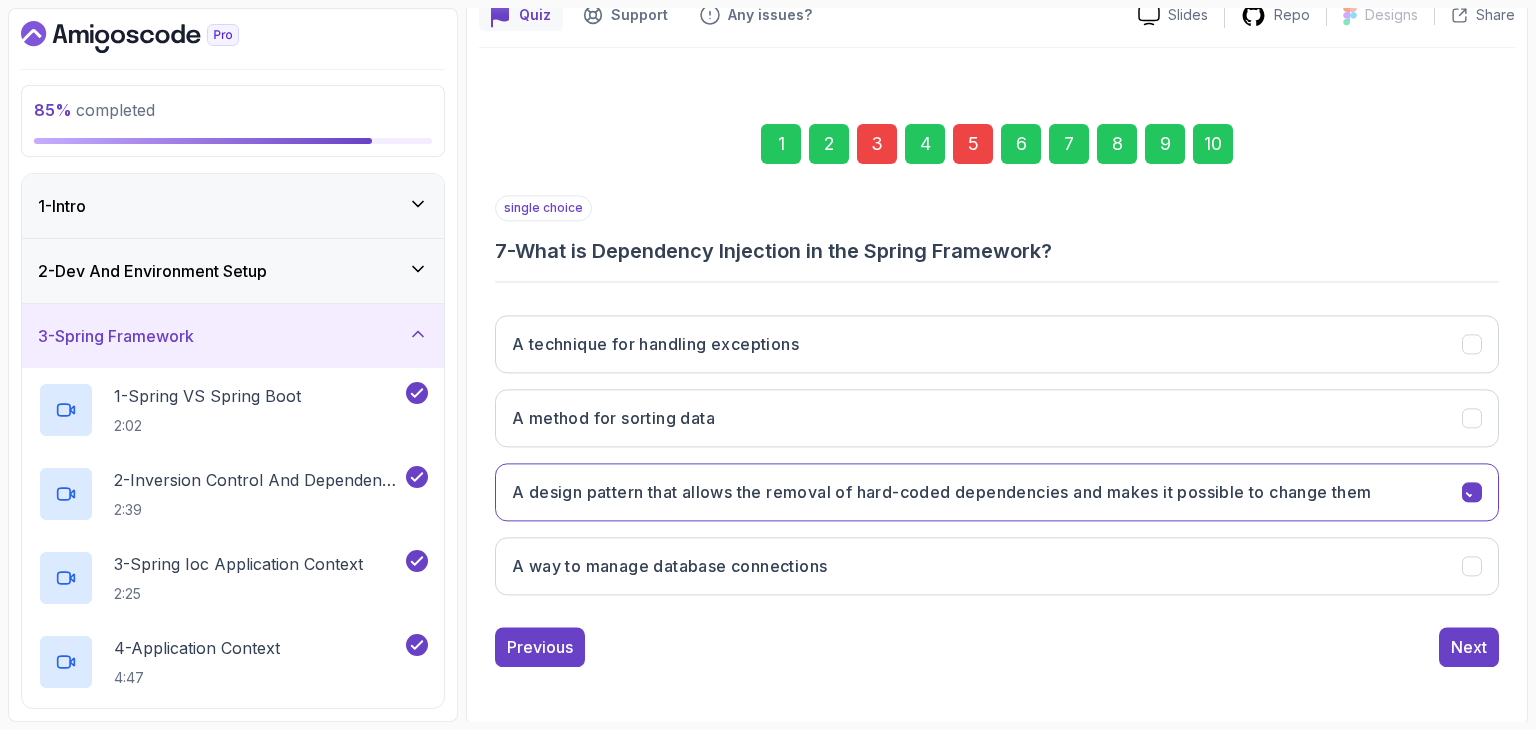 click on "Next" at bounding box center [1469, 647] 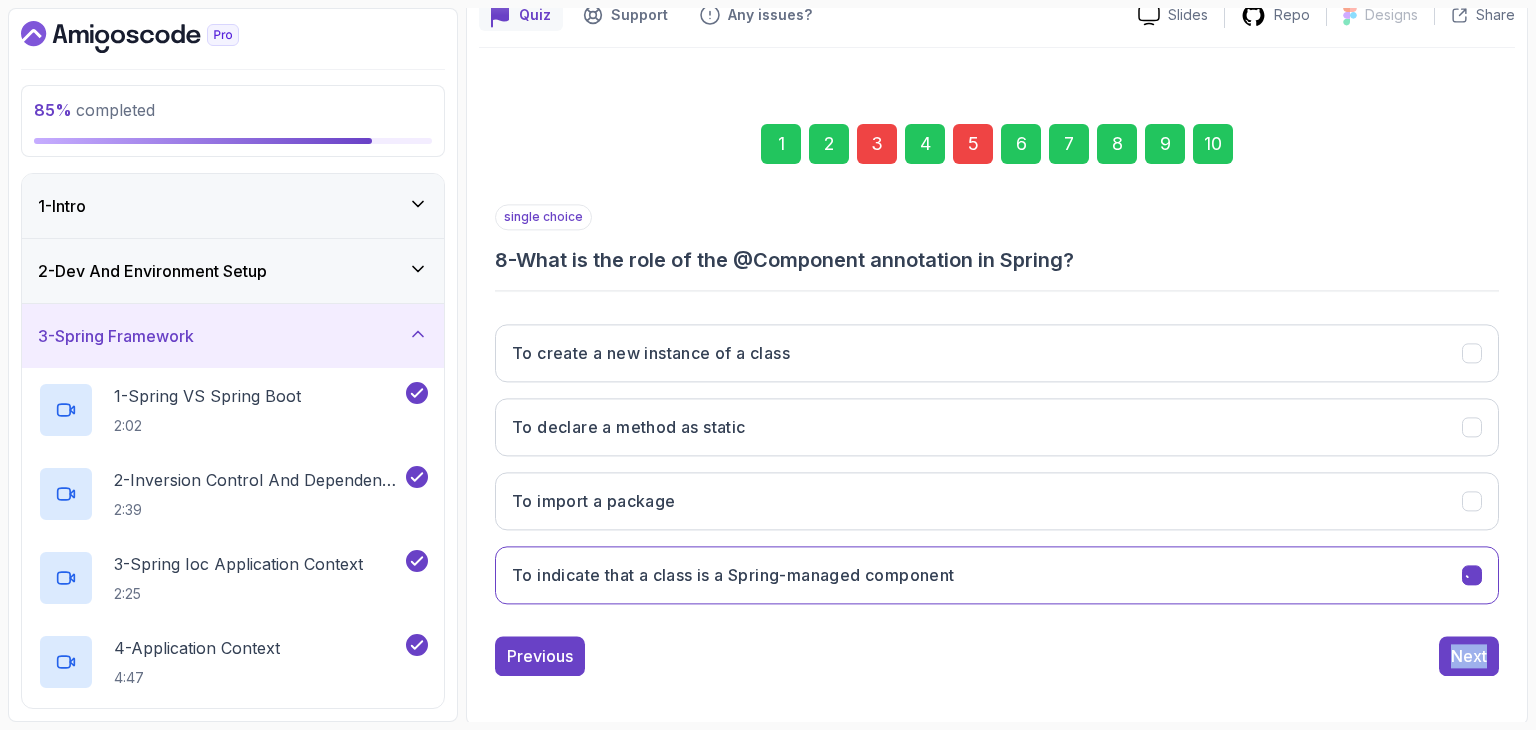 click on "Next" at bounding box center [1469, 656] 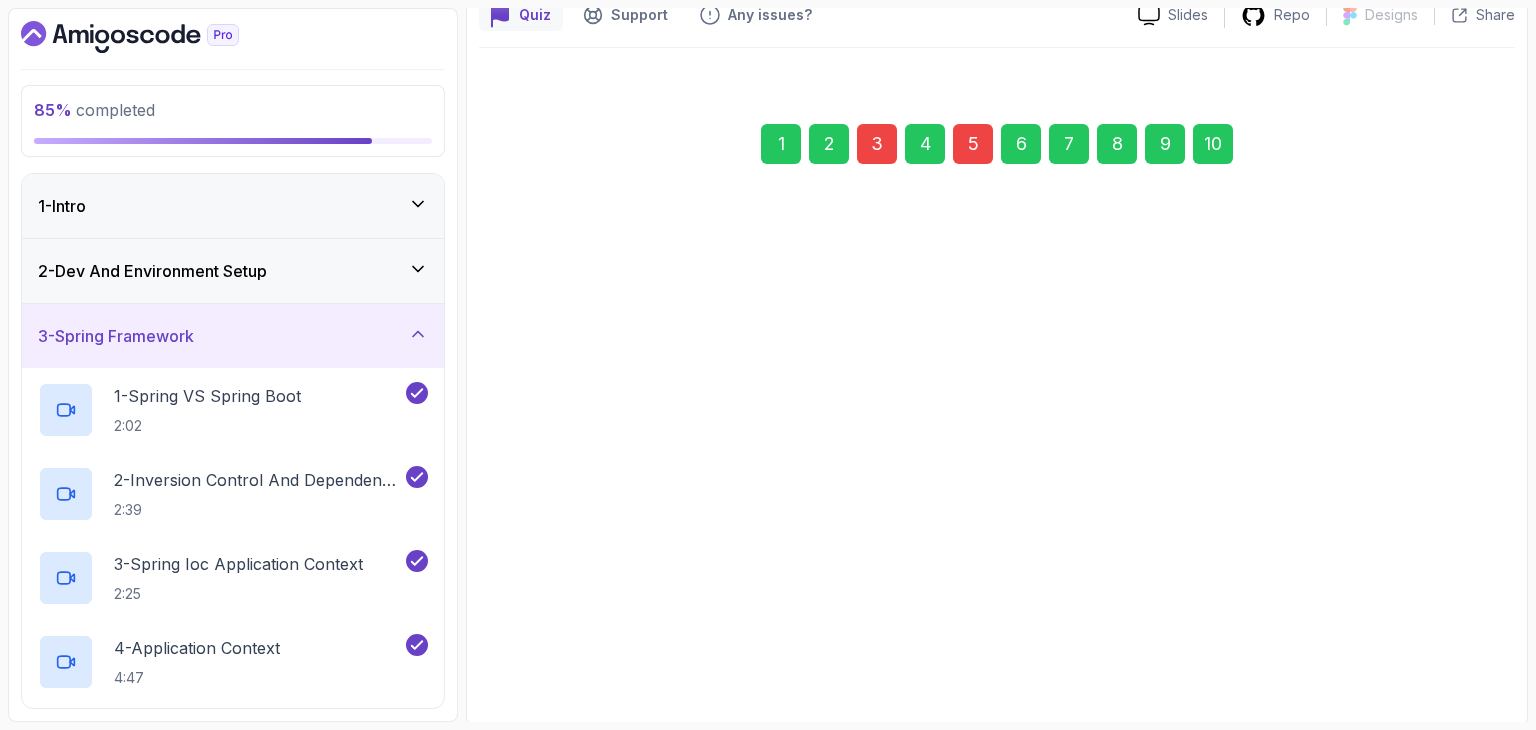 click on "Next" at bounding box center [1469, 648] 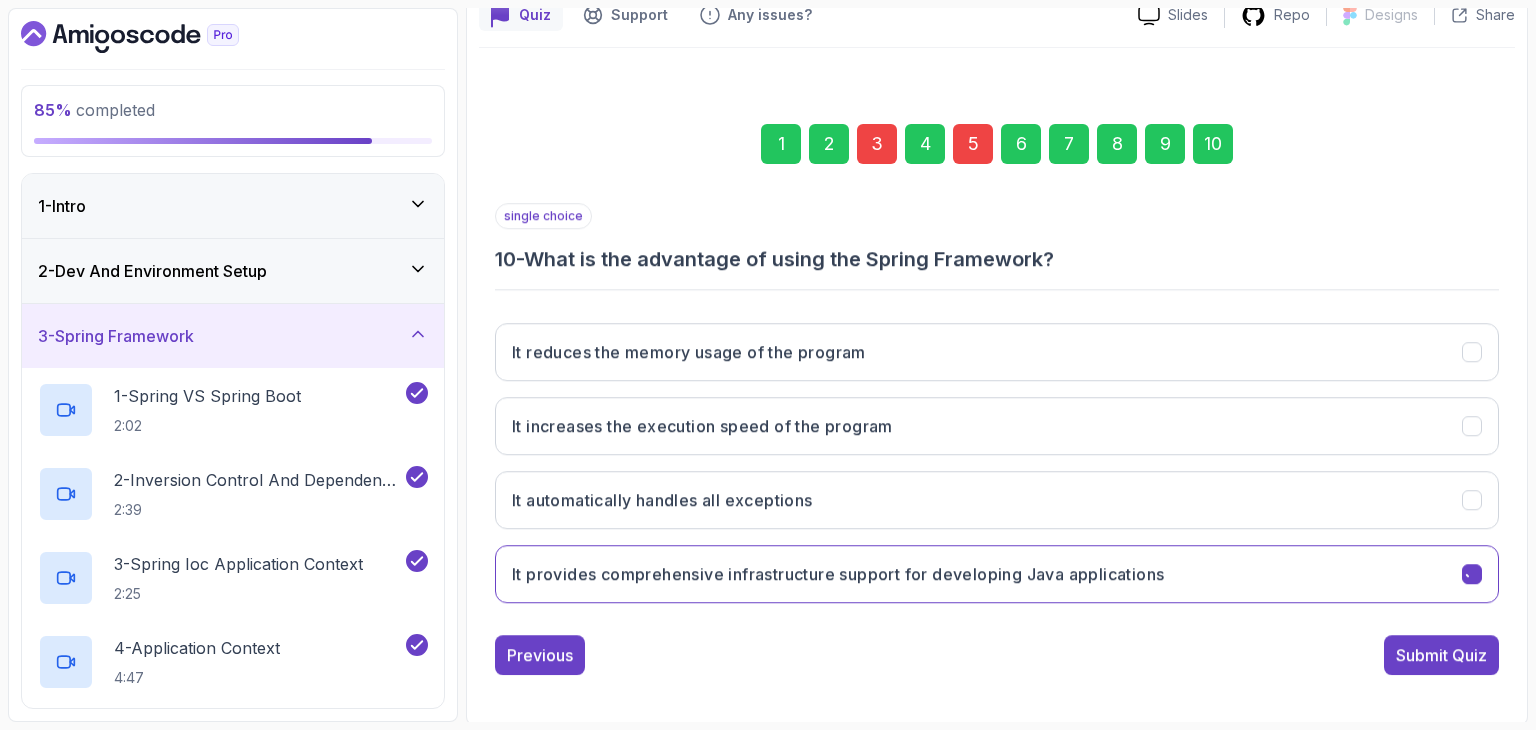click on "Submit Quiz" at bounding box center (1441, 655) 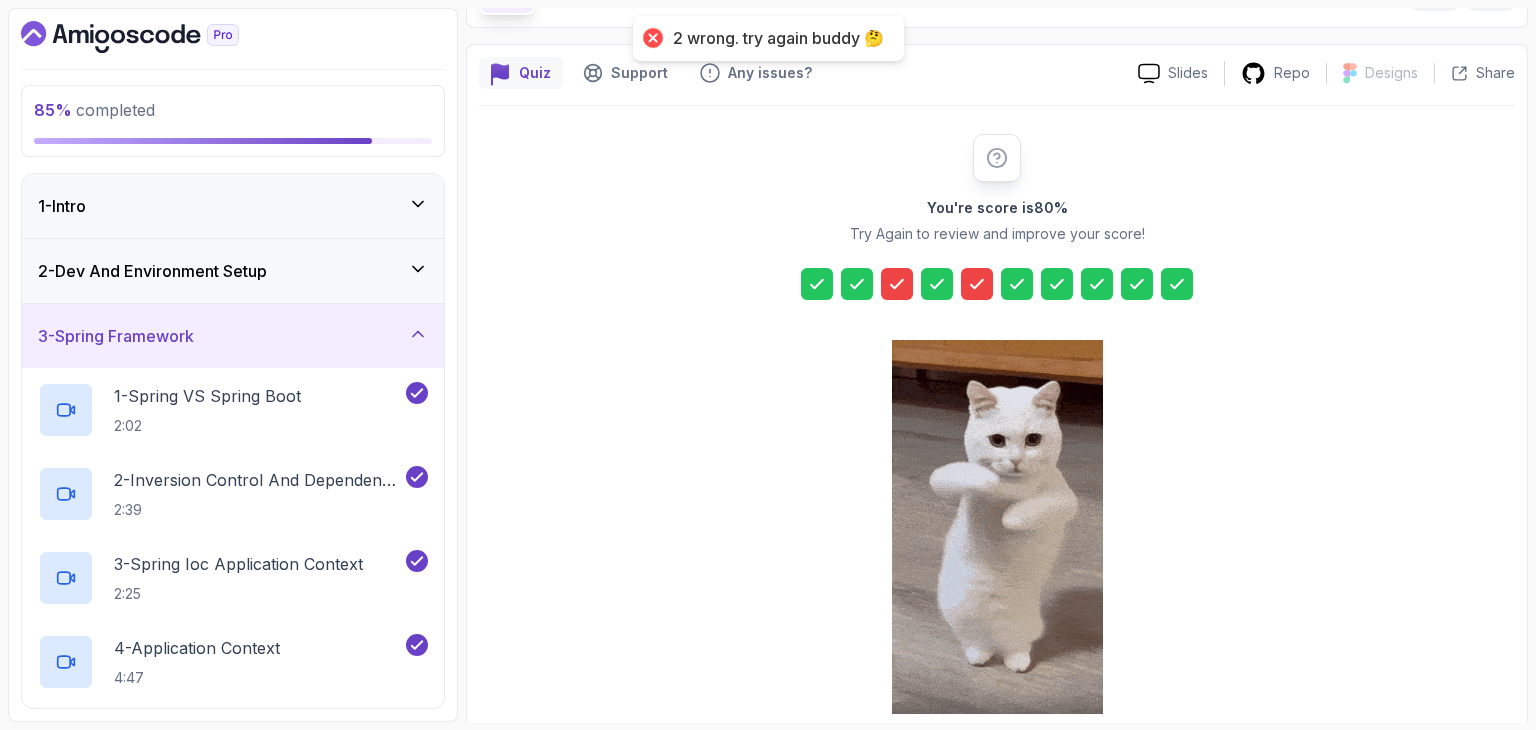 scroll, scrollTop: 28, scrollLeft: 0, axis: vertical 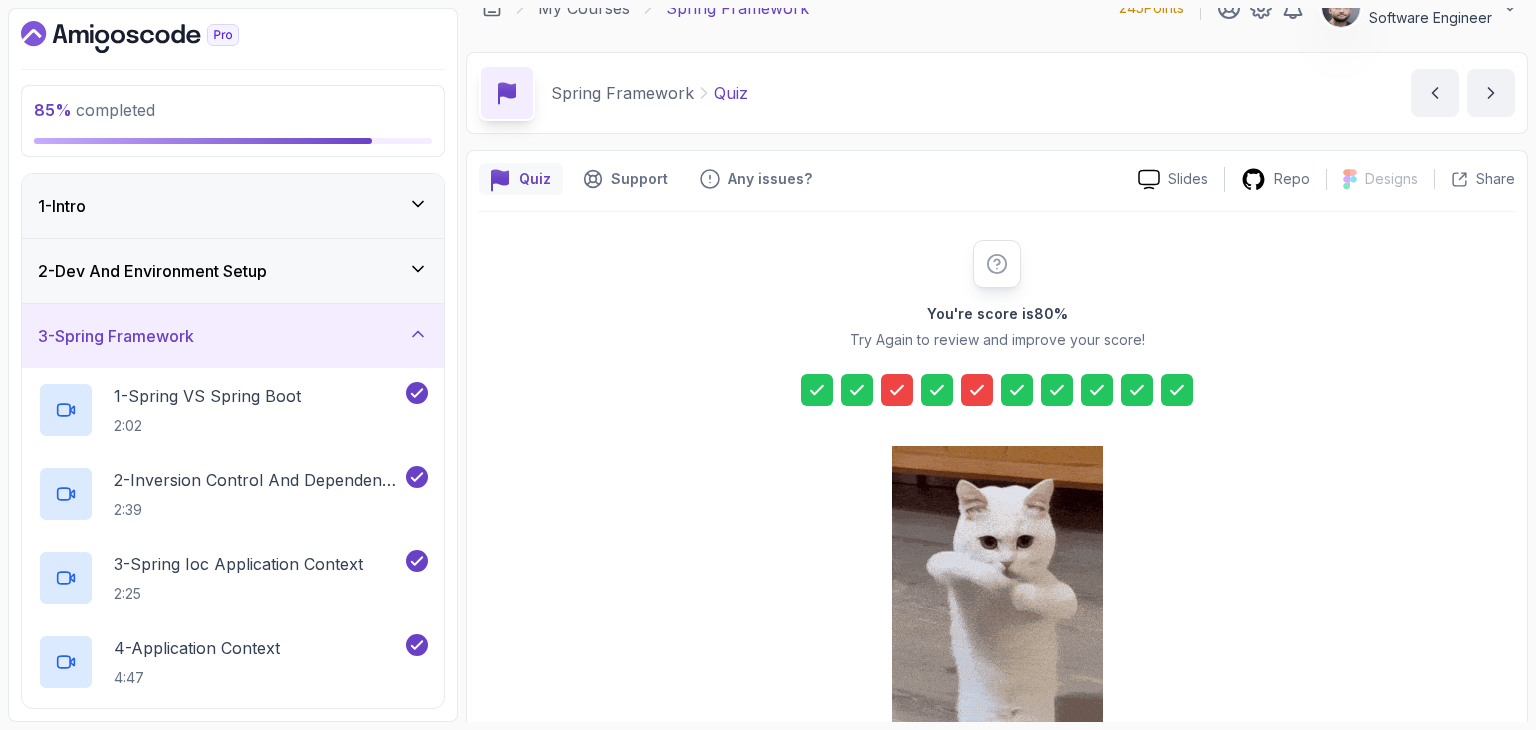 click 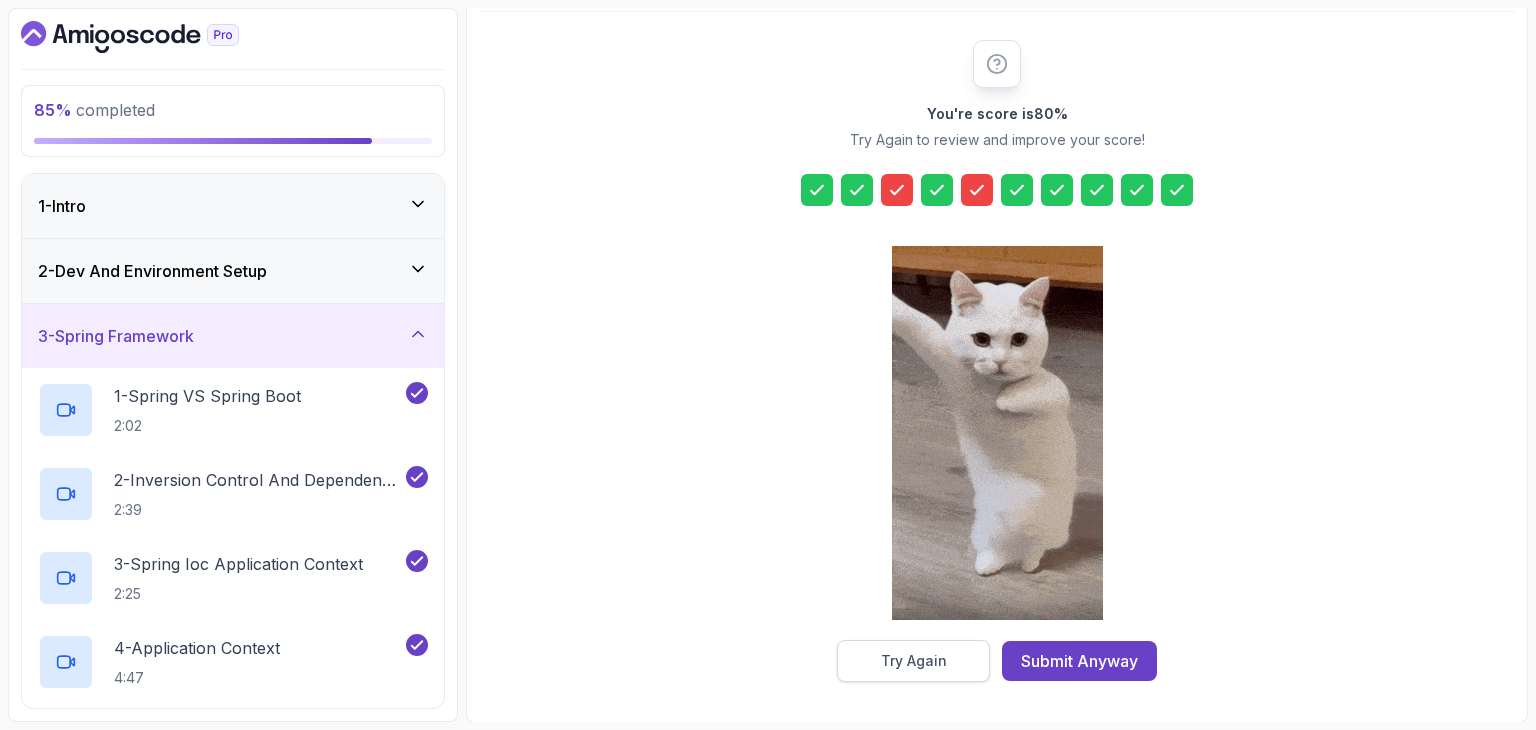 click on "Try Again" at bounding box center [913, 661] 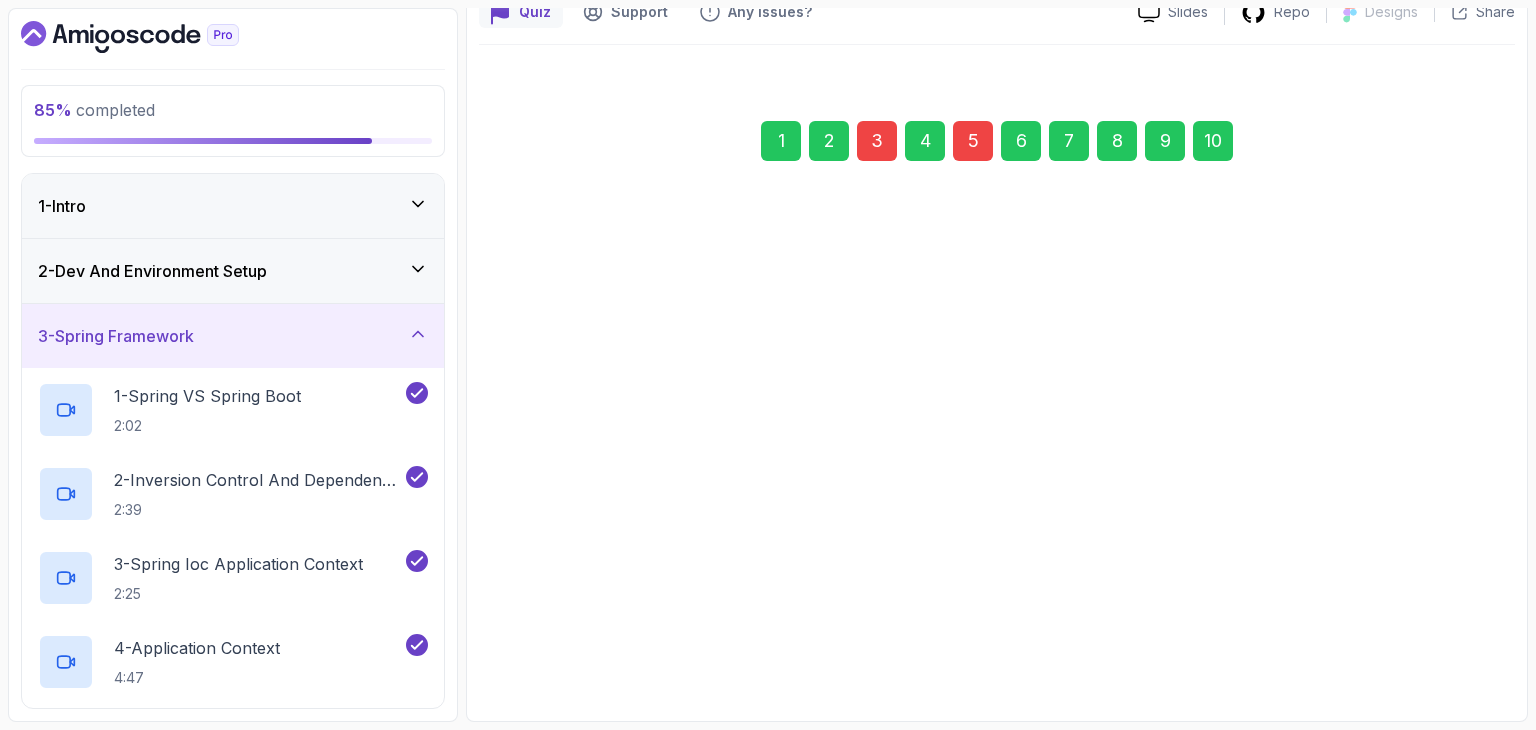 scroll, scrollTop: 192, scrollLeft: 0, axis: vertical 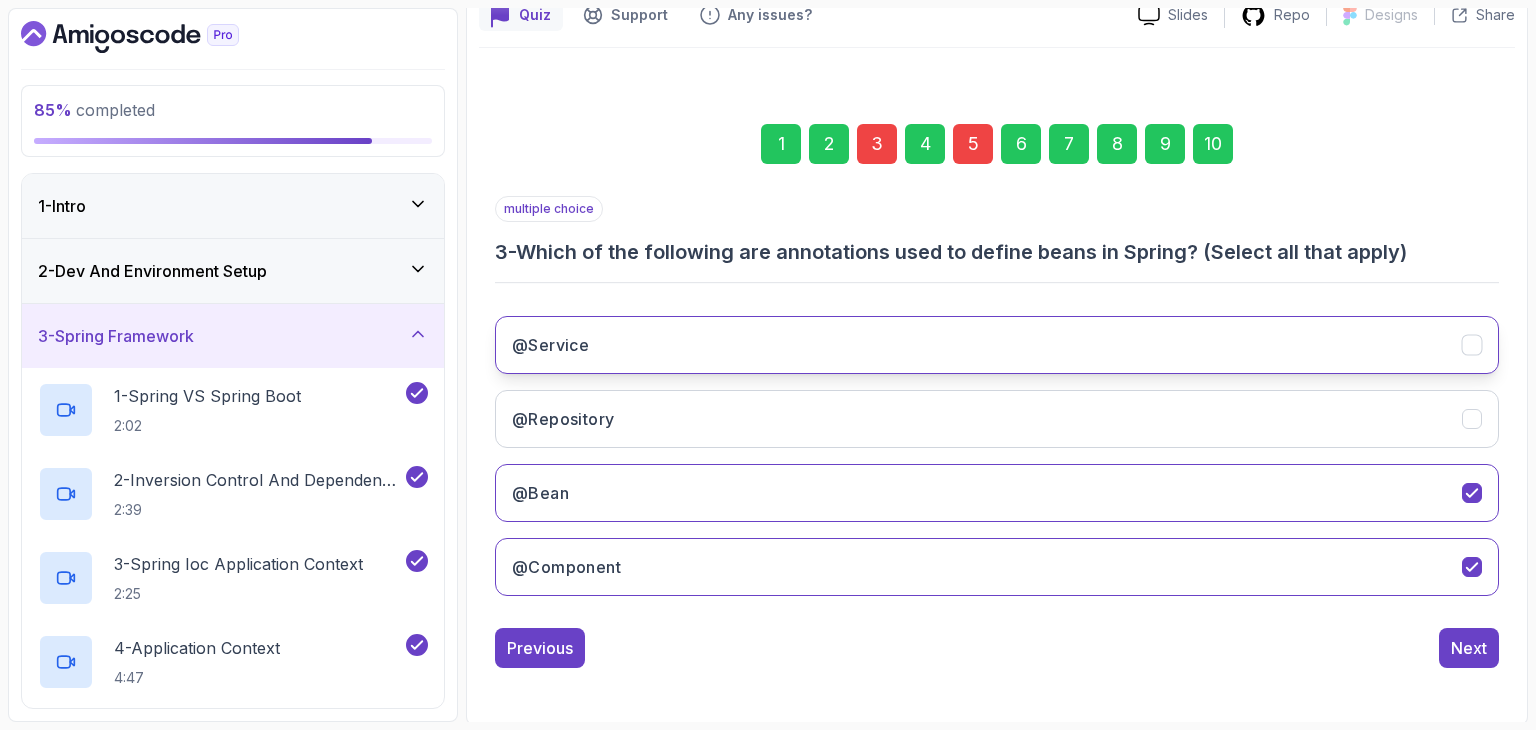 click on "@Service" at bounding box center (997, 345) 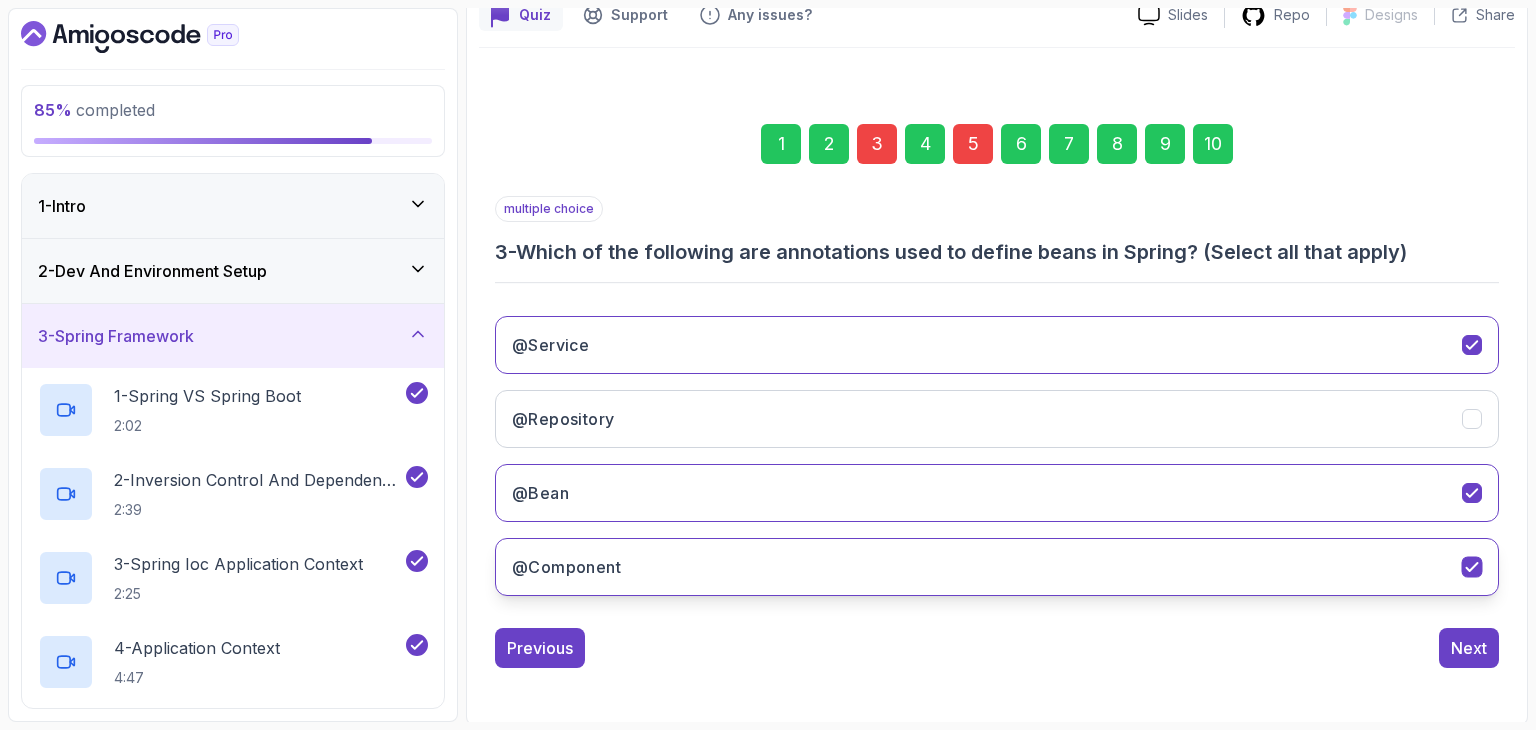 click 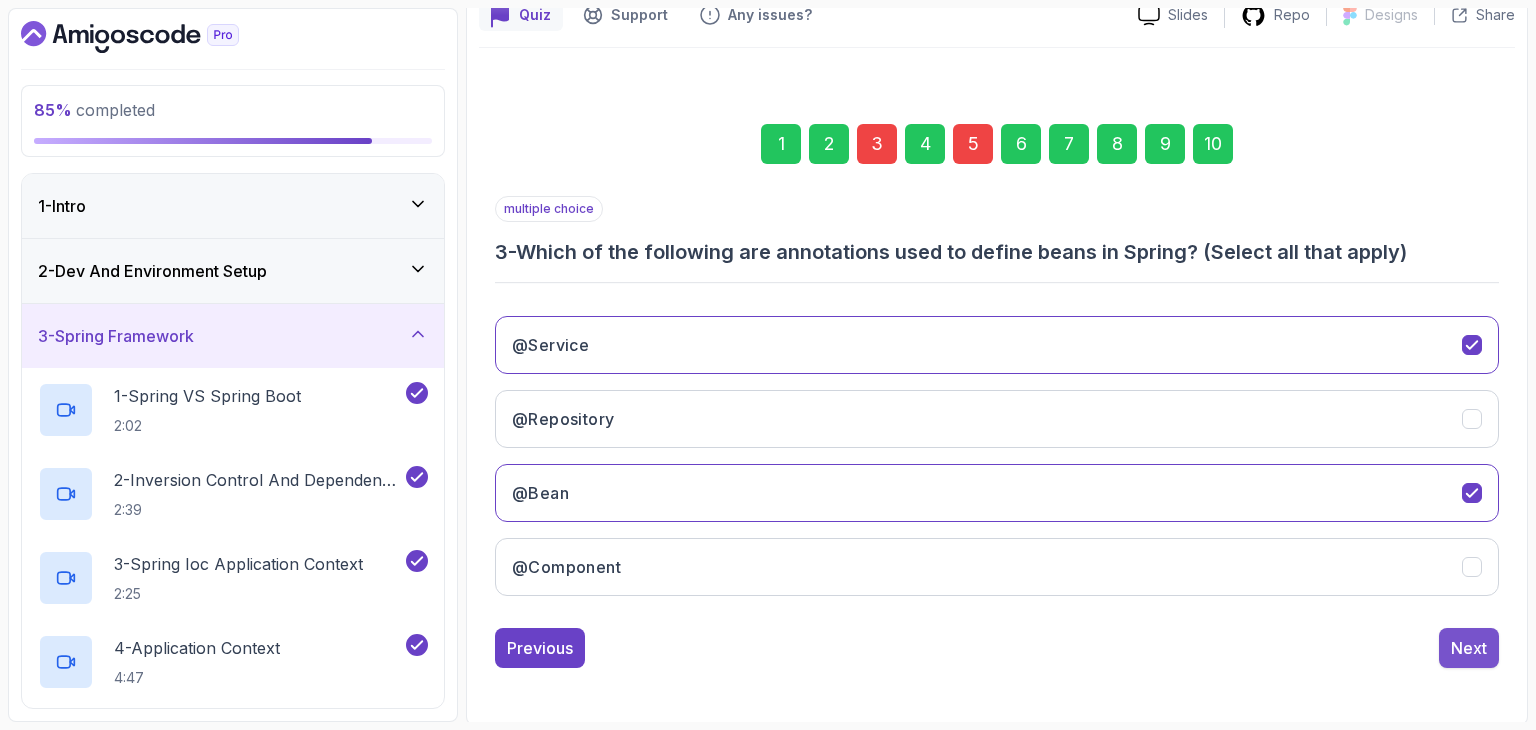 click on "Next" at bounding box center [1469, 648] 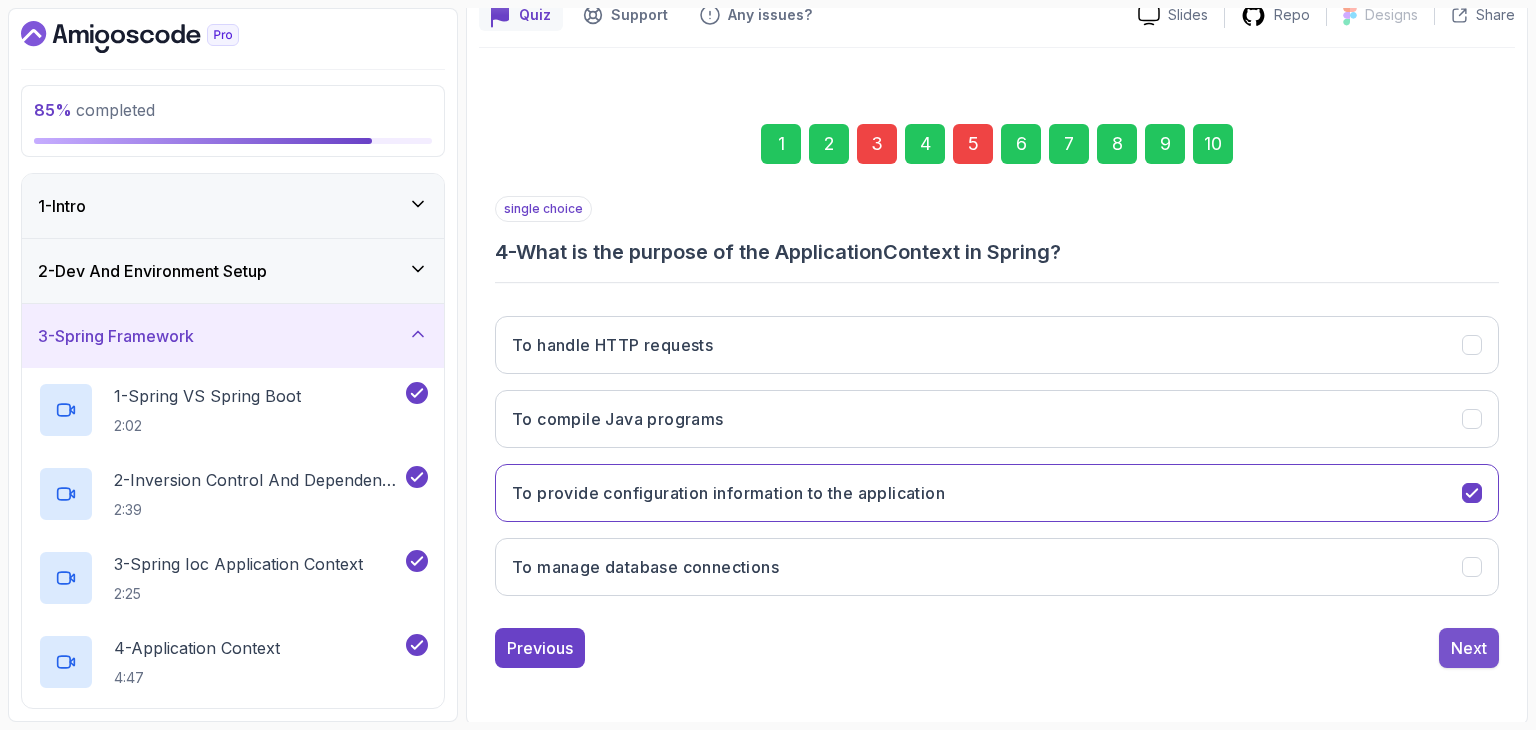 click on "Next" at bounding box center (1469, 648) 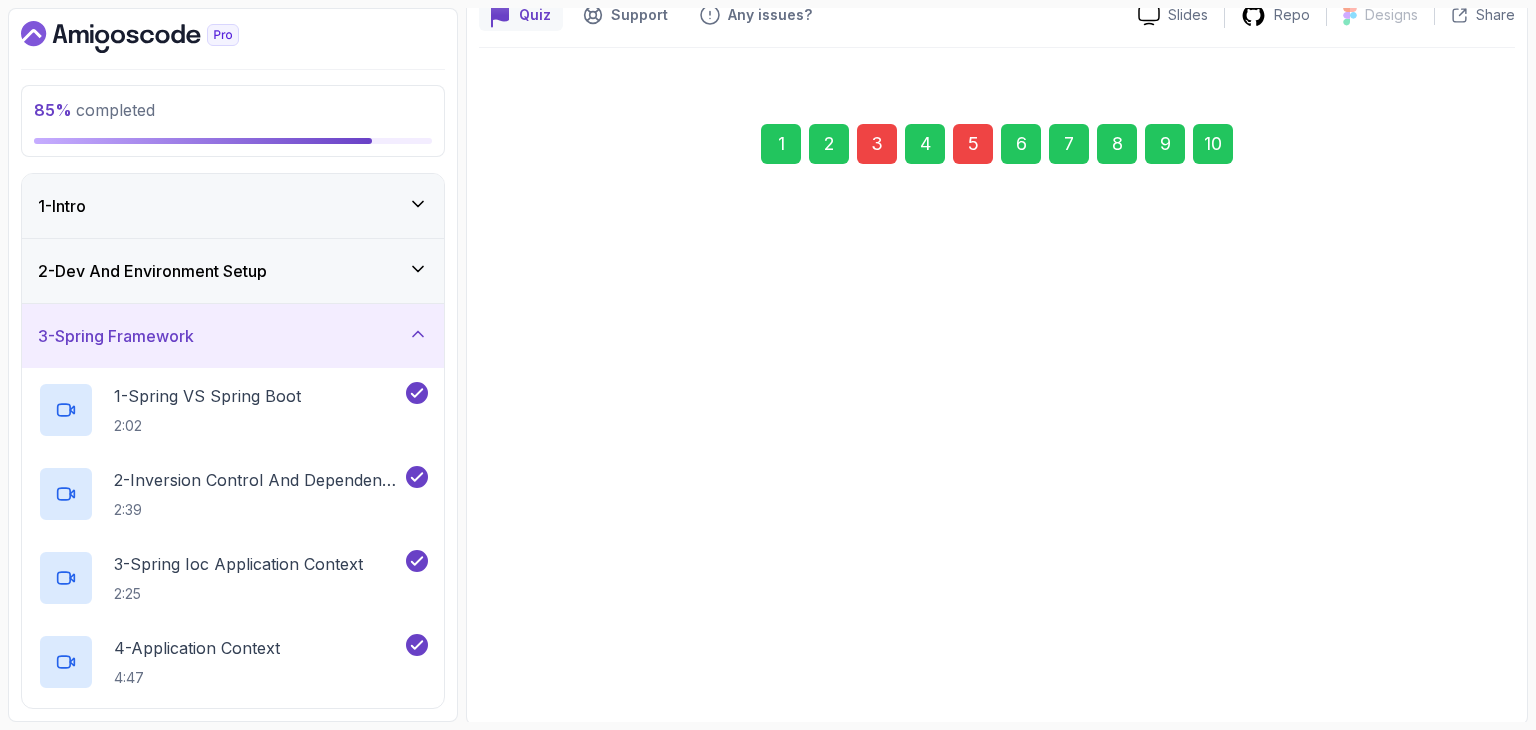 click on "Next" at bounding box center (1469, 642) 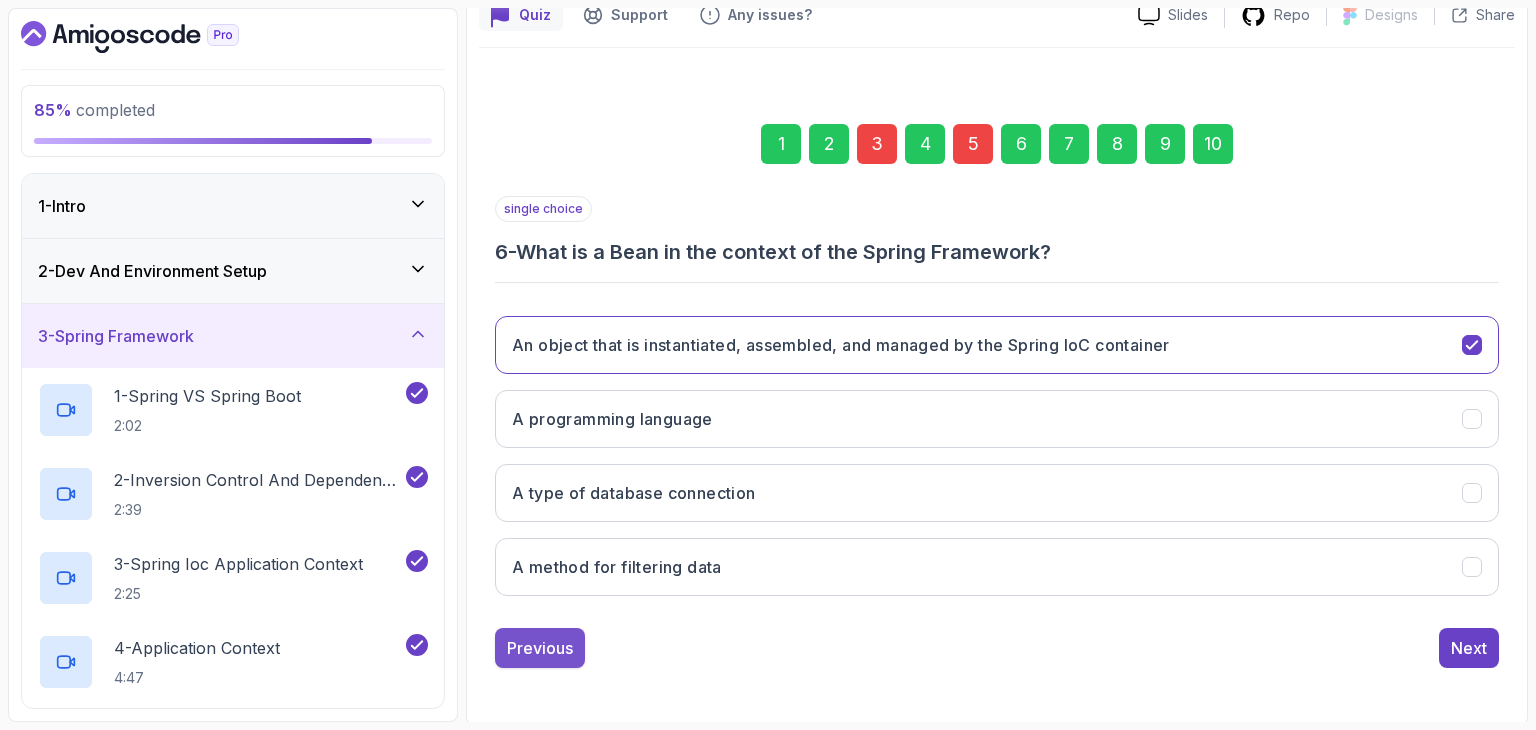 click on "Previous" at bounding box center [540, 648] 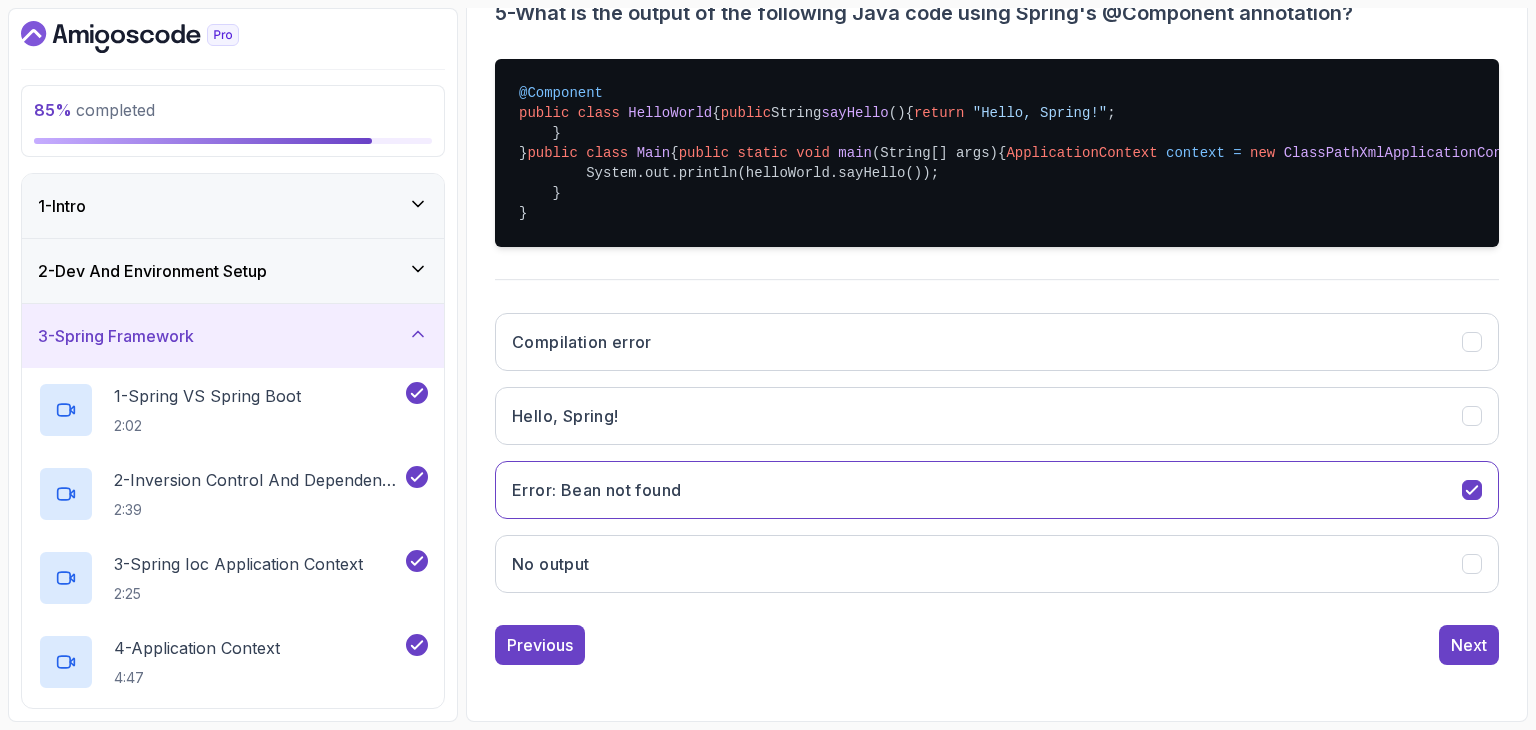 scroll, scrollTop: 568, scrollLeft: 0, axis: vertical 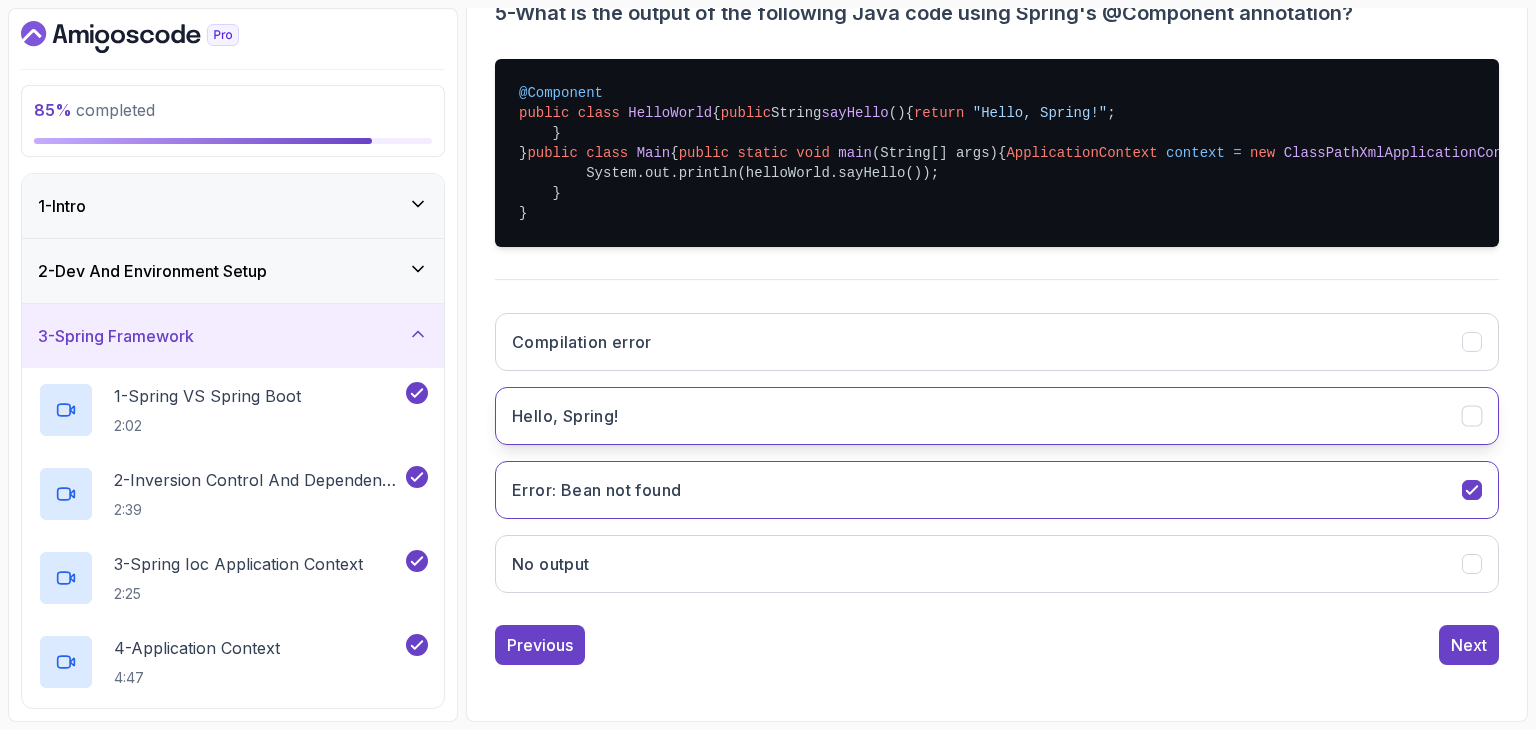 click on "Hello, Spring!" at bounding box center (997, 416) 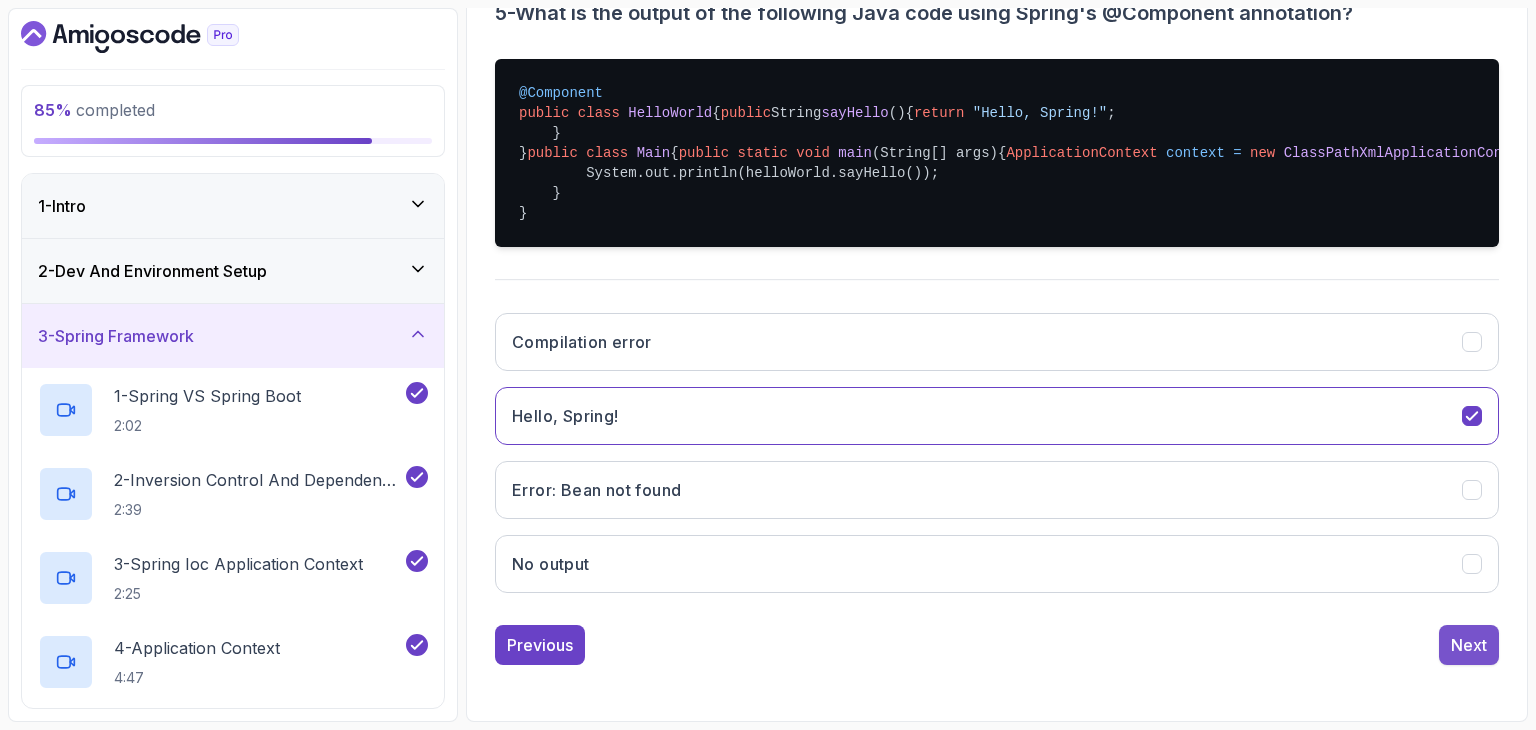 click on "Next" at bounding box center [1469, 645] 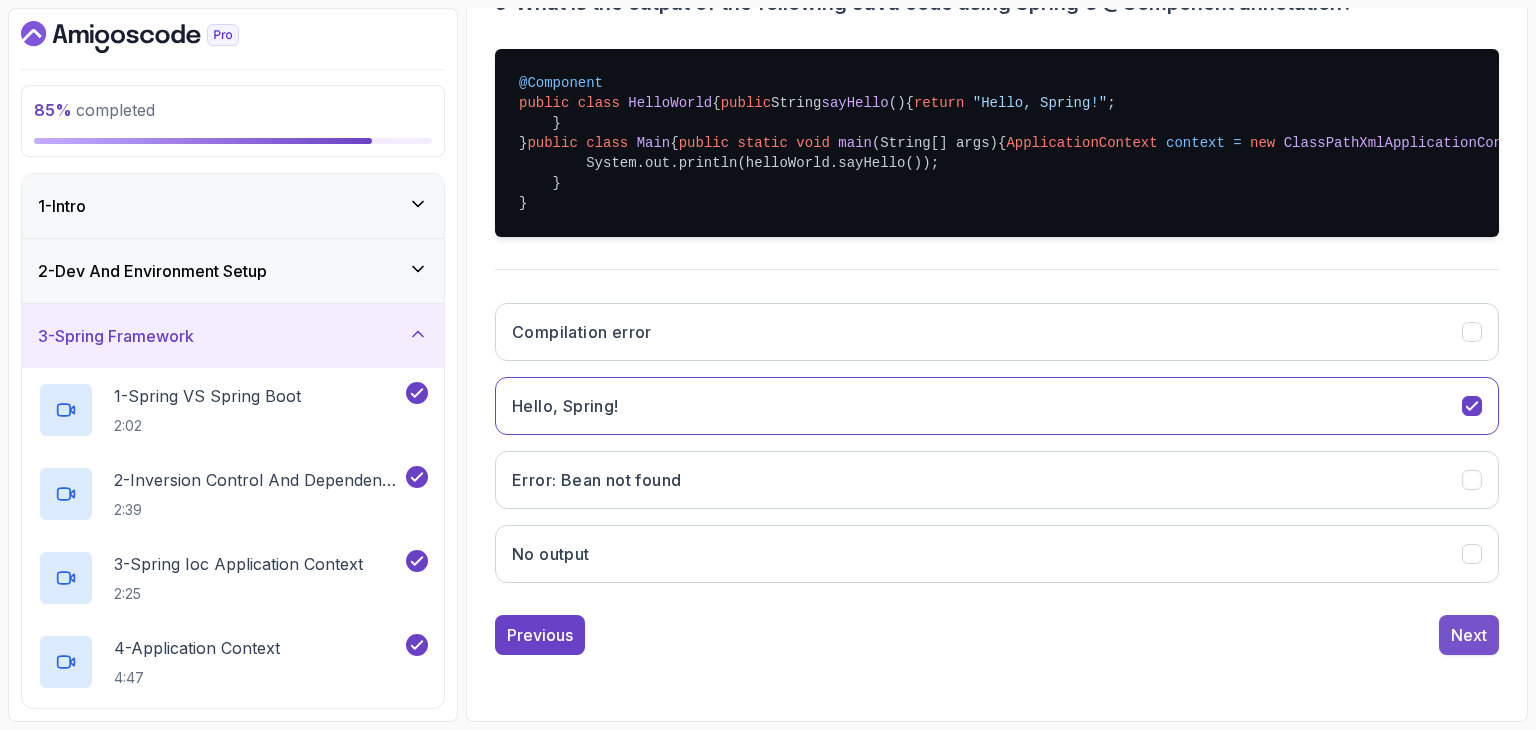 scroll, scrollTop: 192, scrollLeft: 0, axis: vertical 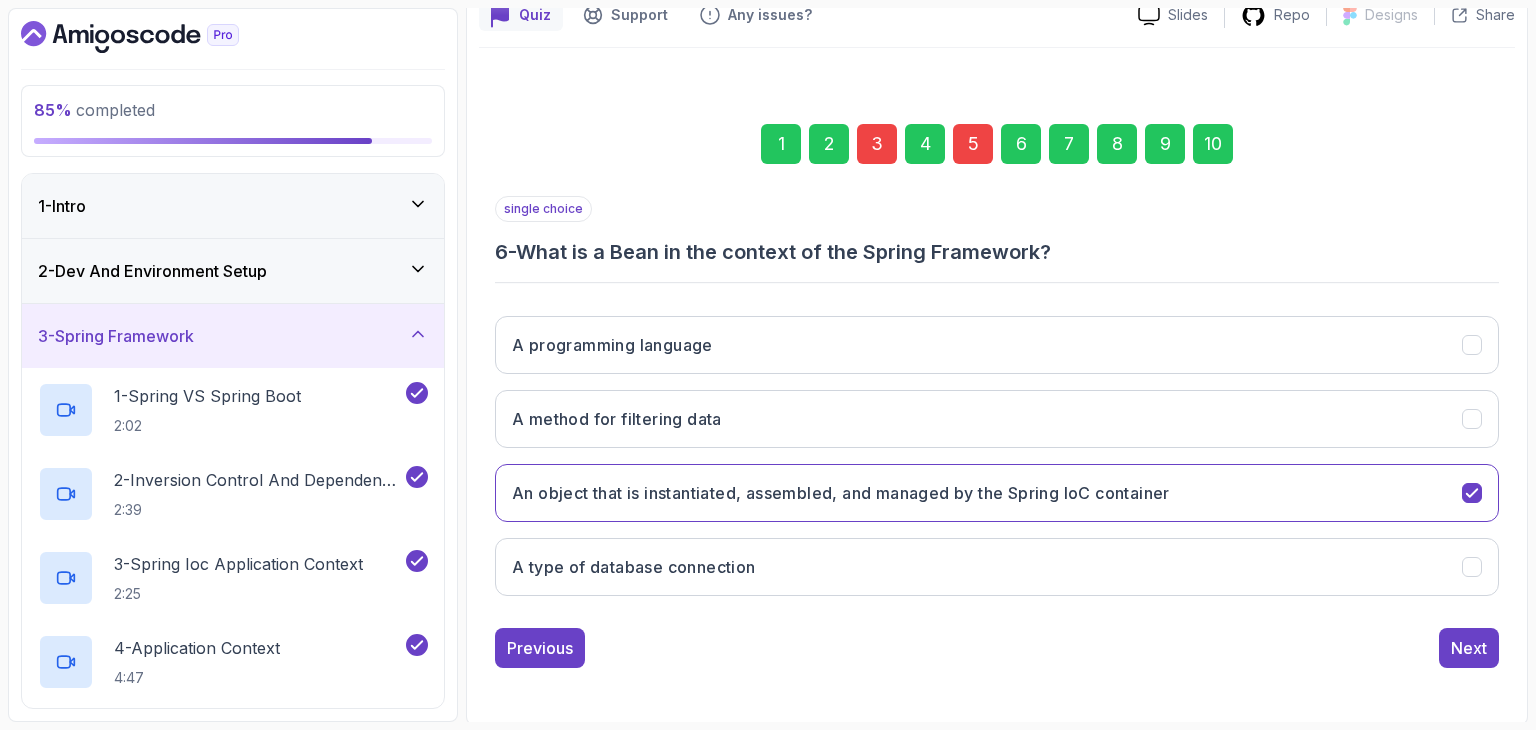 click on "Next" at bounding box center [1469, 648] 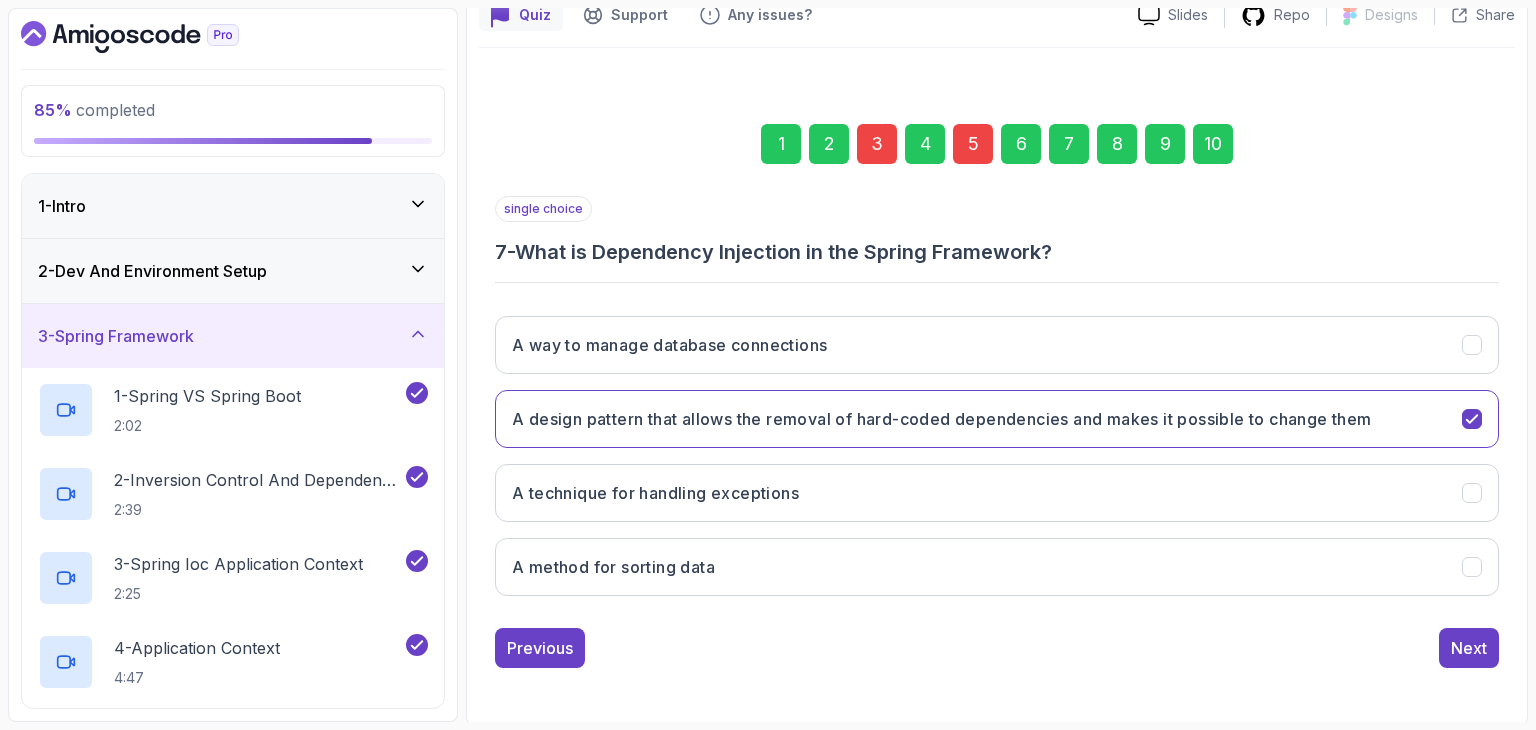 click on "Next" at bounding box center [1469, 648] 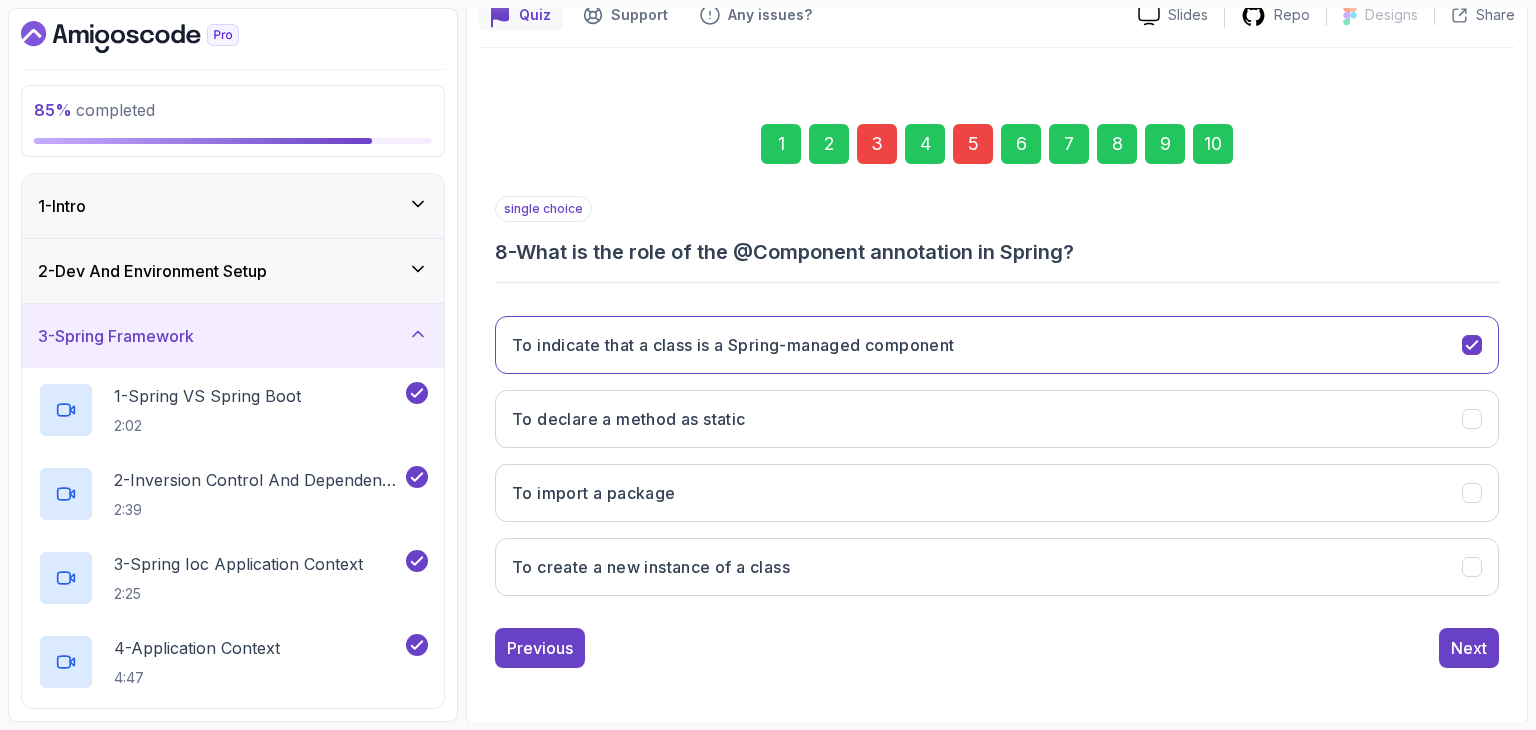 click on "Next" at bounding box center [1469, 648] 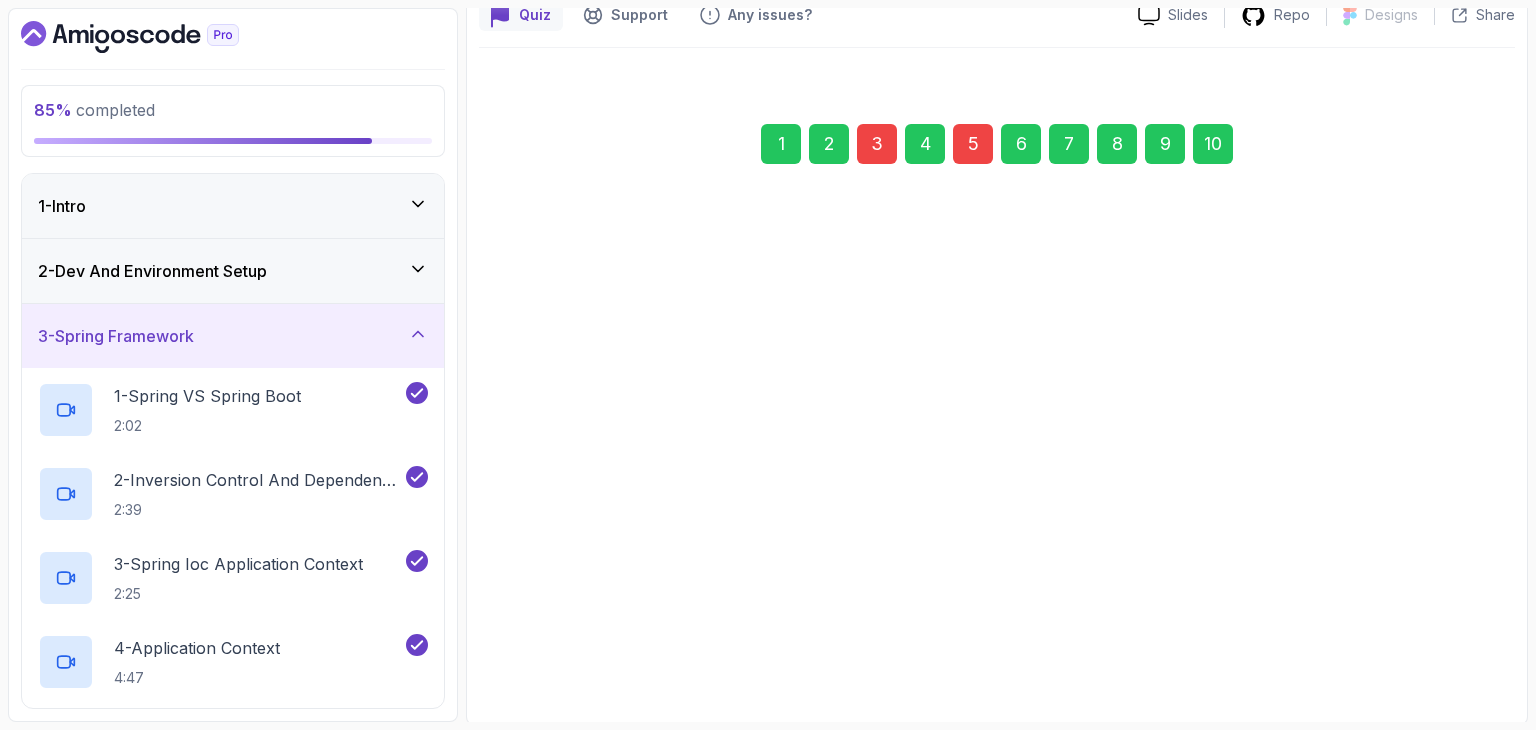 click on "Next" at bounding box center [1469, 648] 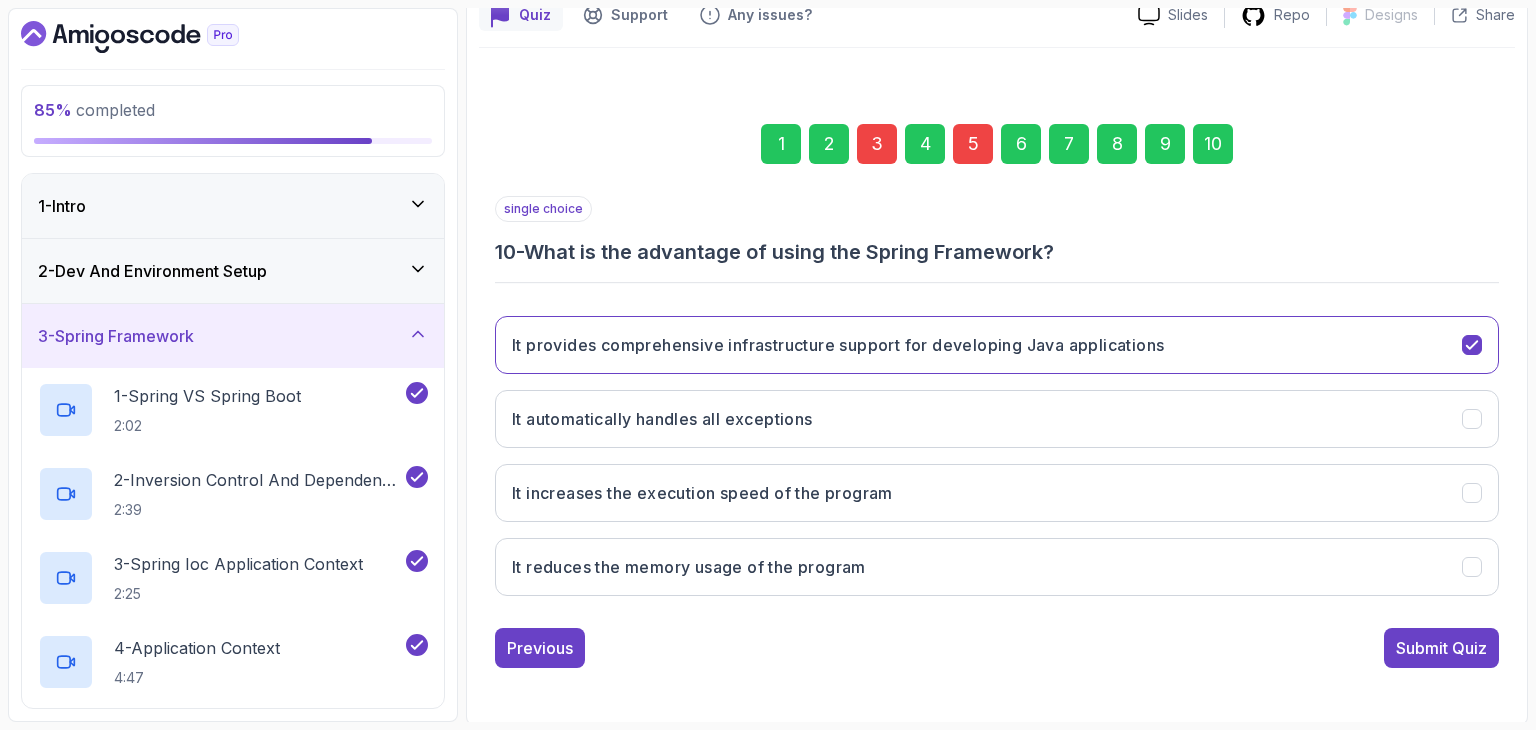 click on "Submit Quiz" at bounding box center [1441, 648] 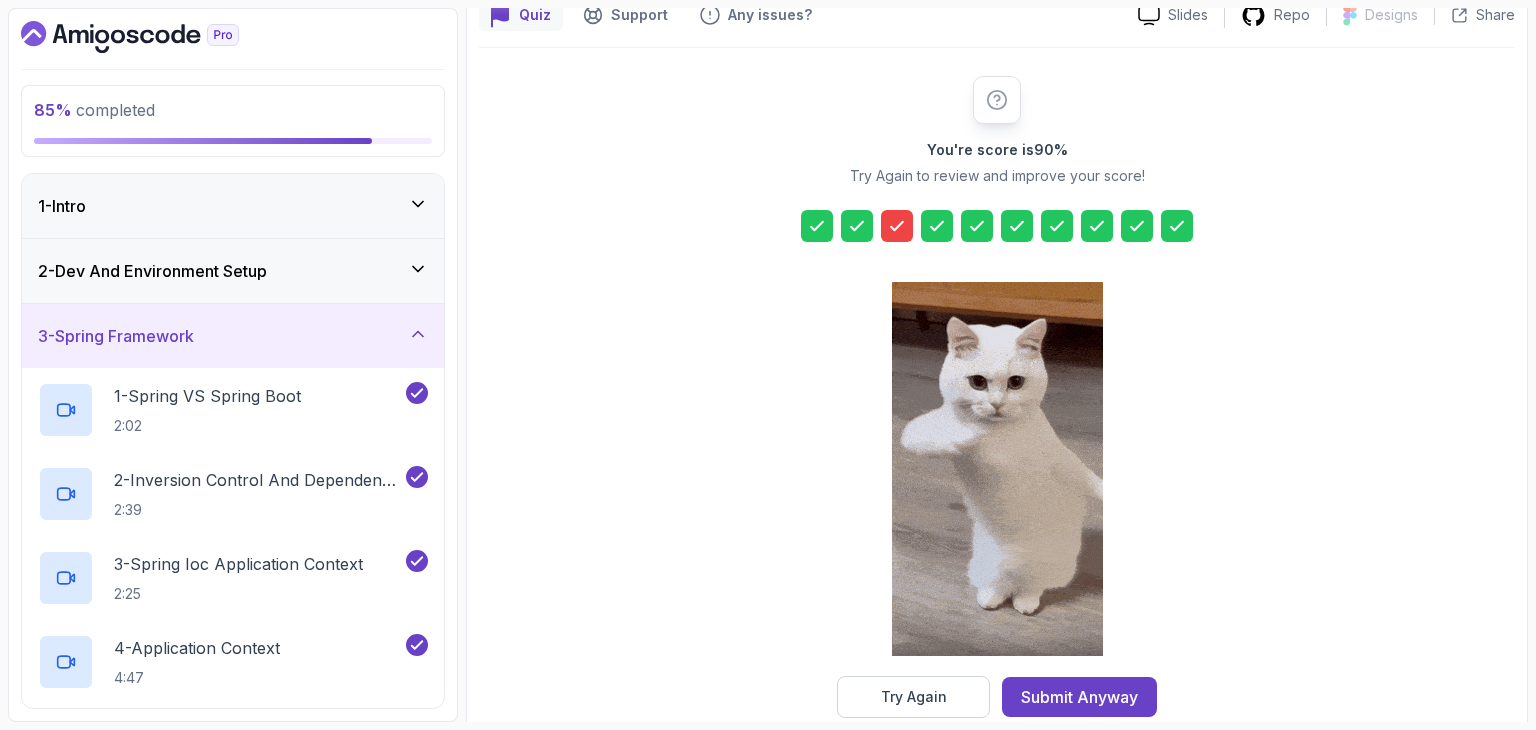 click 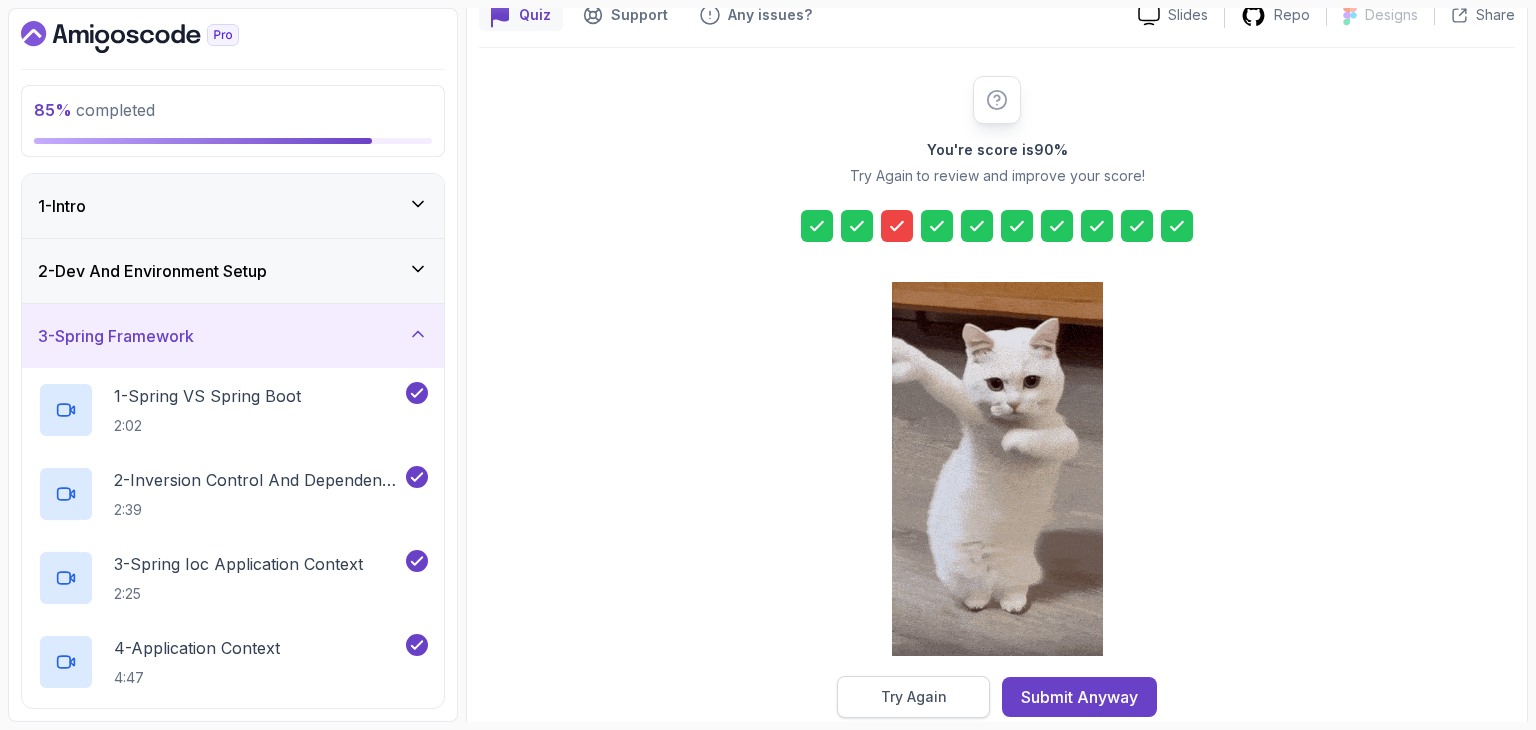 click on "Try Again" at bounding box center (913, 697) 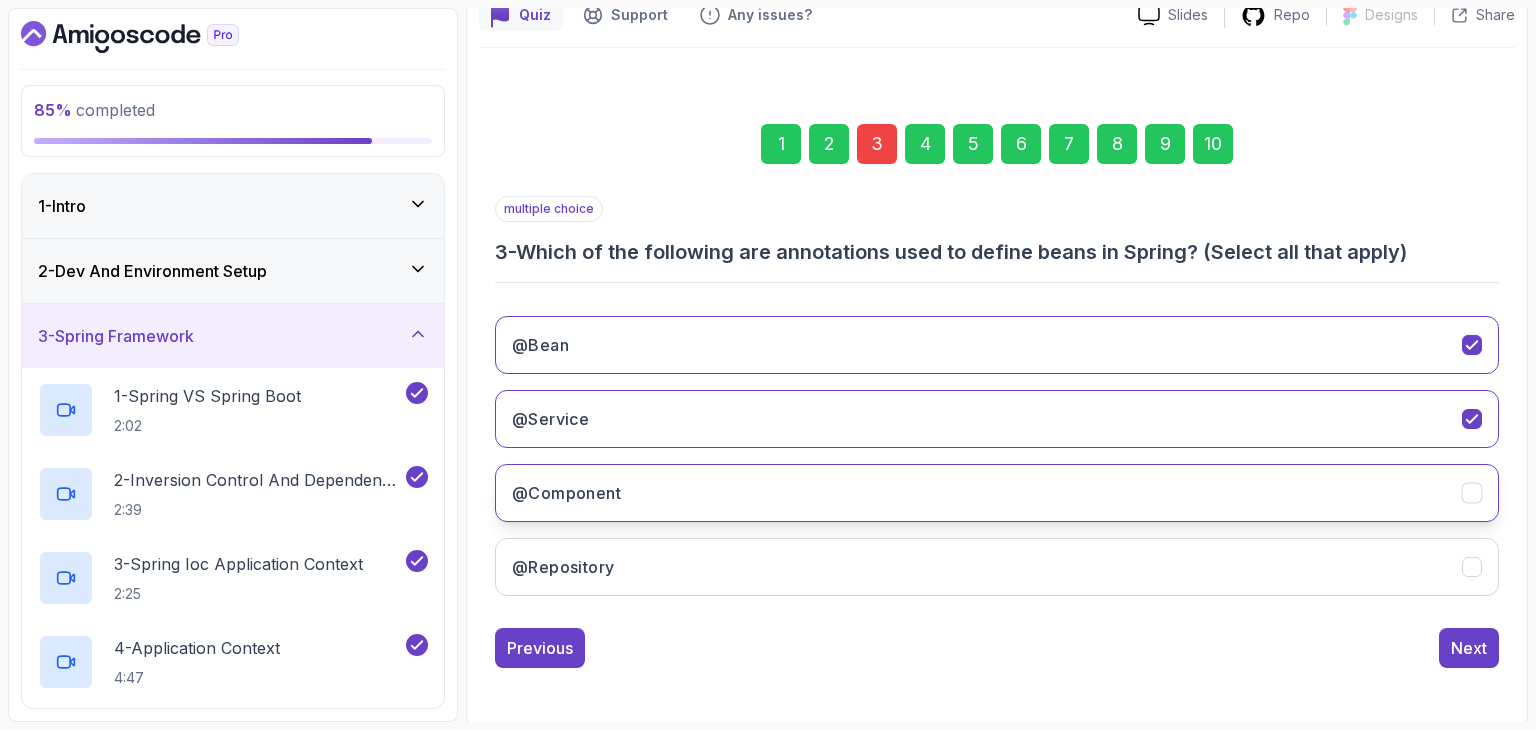 click on "@Component" at bounding box center (997, 493) 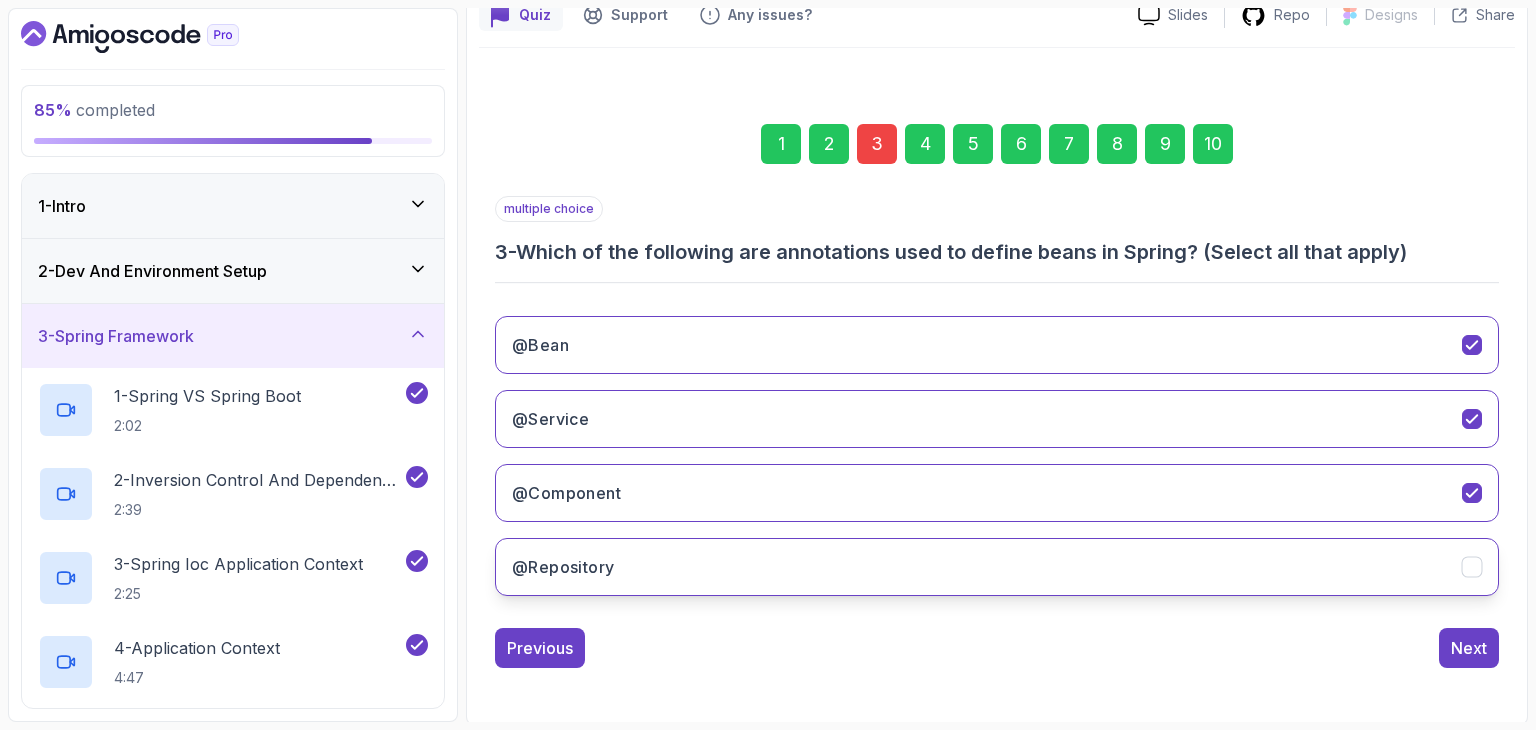 click on "@Repository" at bounding box center [997, 567] 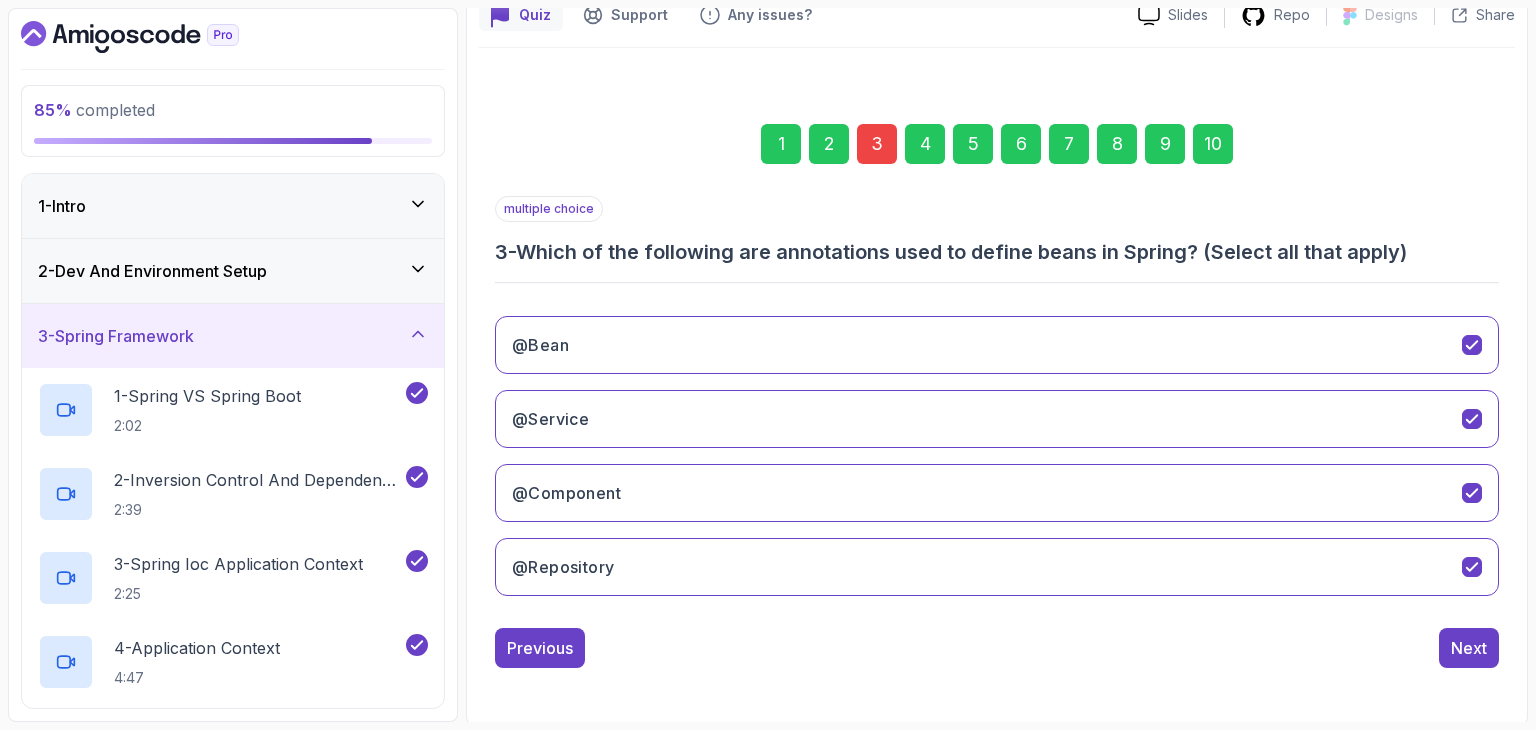click on "multiple choice 3  -  Which of the following are annotations used to define beans in Spring? (Select all that apply) @Bean @Service @Component @Repository Previous Next" at bounding box center [997, 432] 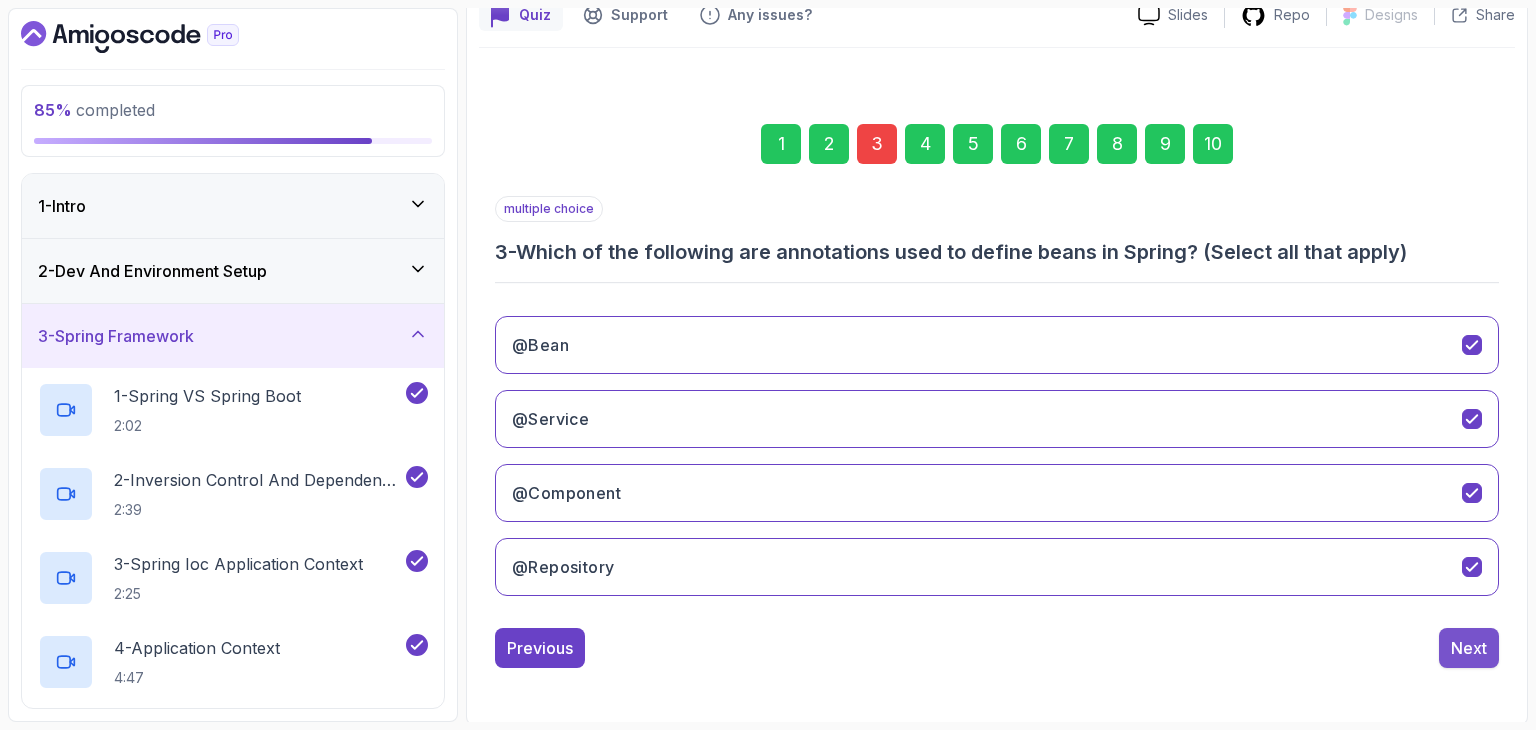 click on "Next" at bounding box center [1469, 648] 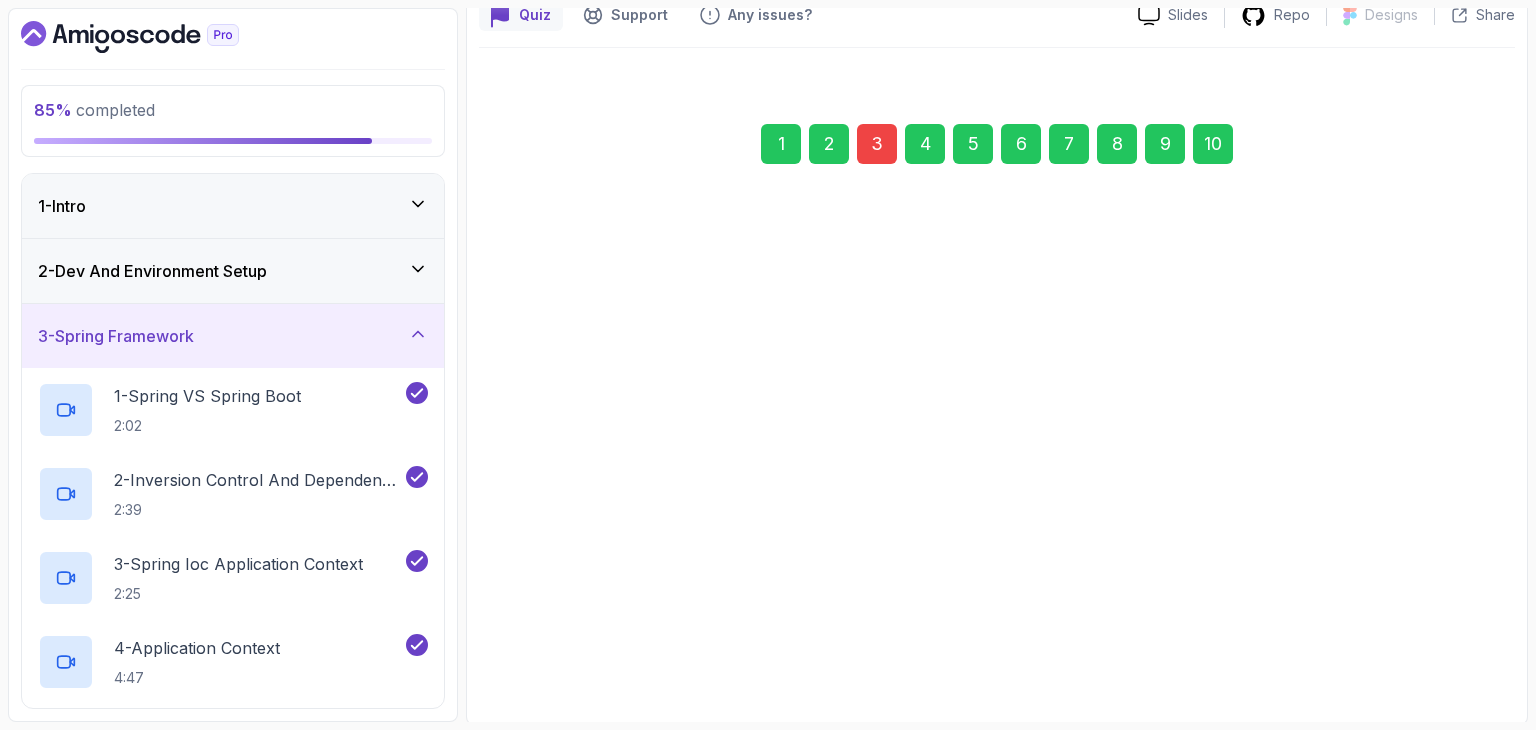 click on "single choice 4  -  What is the purpose of the ApplicationContext in Spring? To compile Java programs To handle HTTP requests To manage database connections To provide configuration information to the application Previous Next" at bounding box center (997, 432) 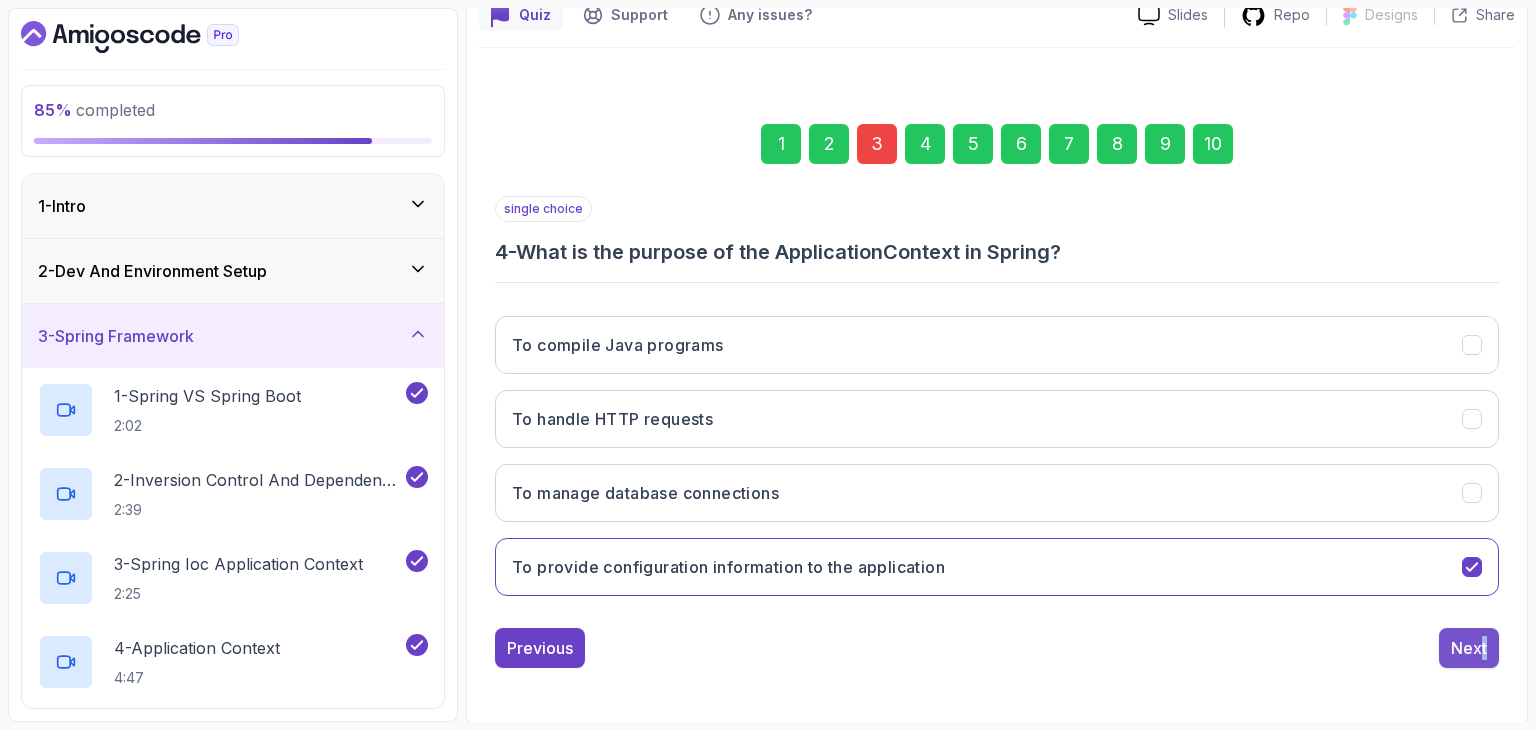 click on "Next" at bounding box center (1469, 648) 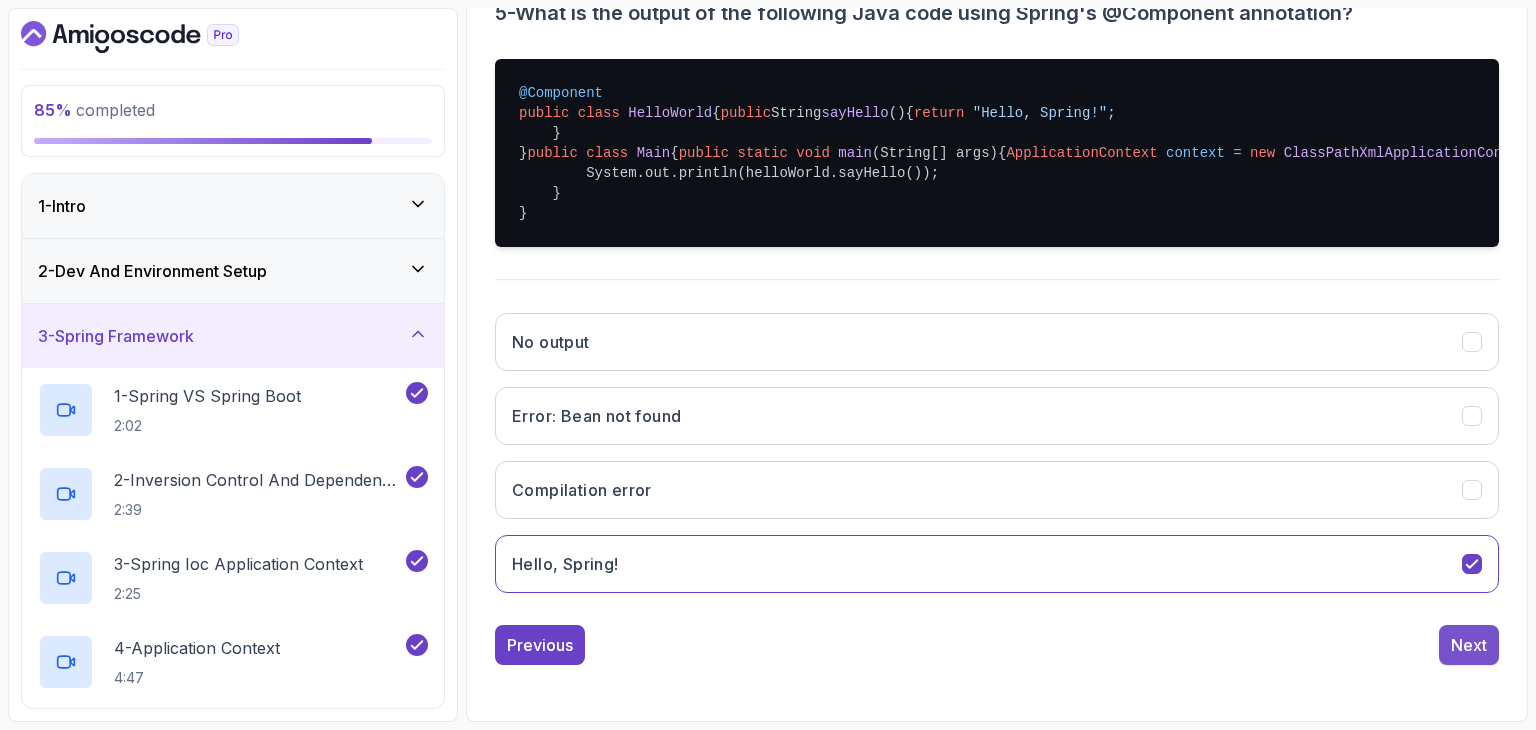 click on "Next" at bounding box center [1469, 645] 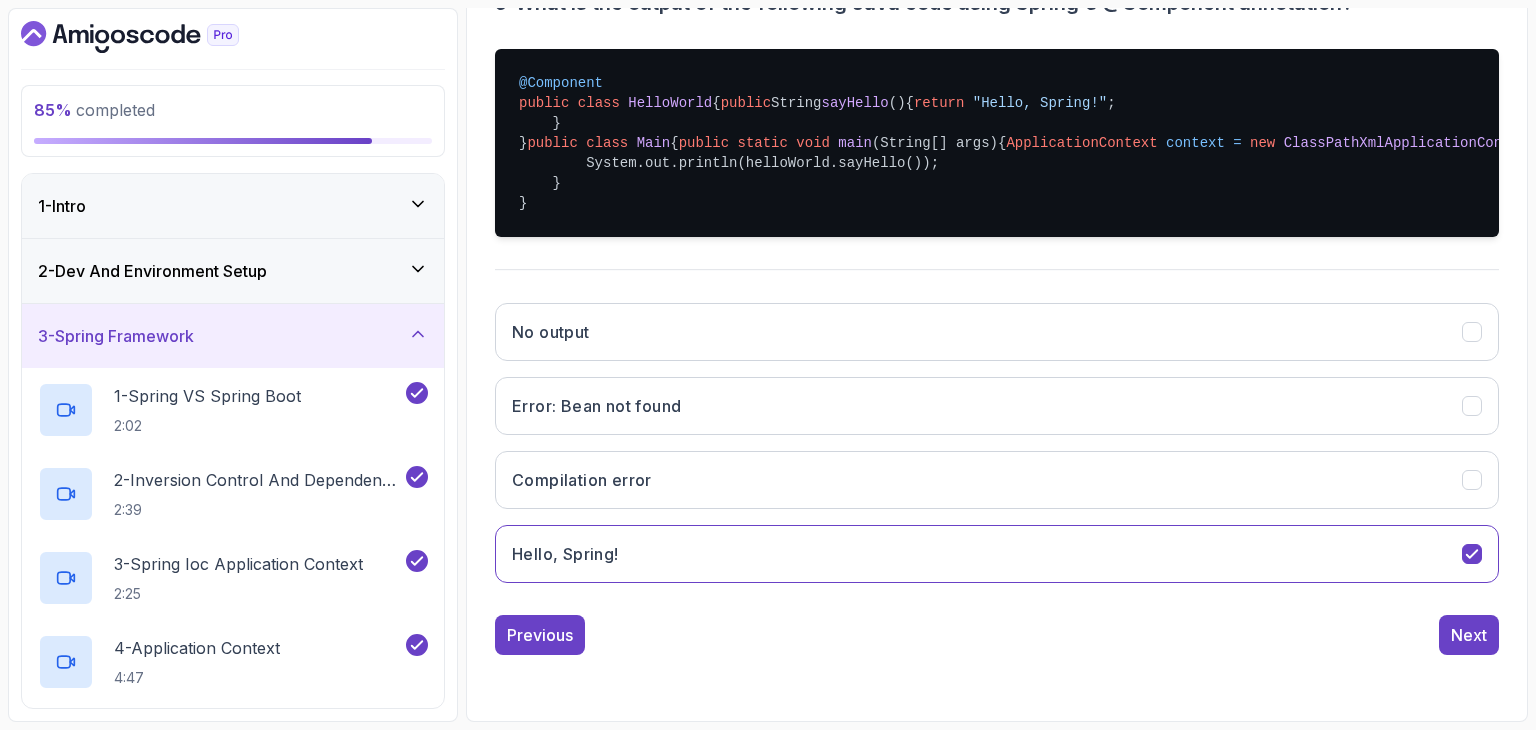 scroll, scrollTop: 192, scrollLeft: 0, axis: vertical 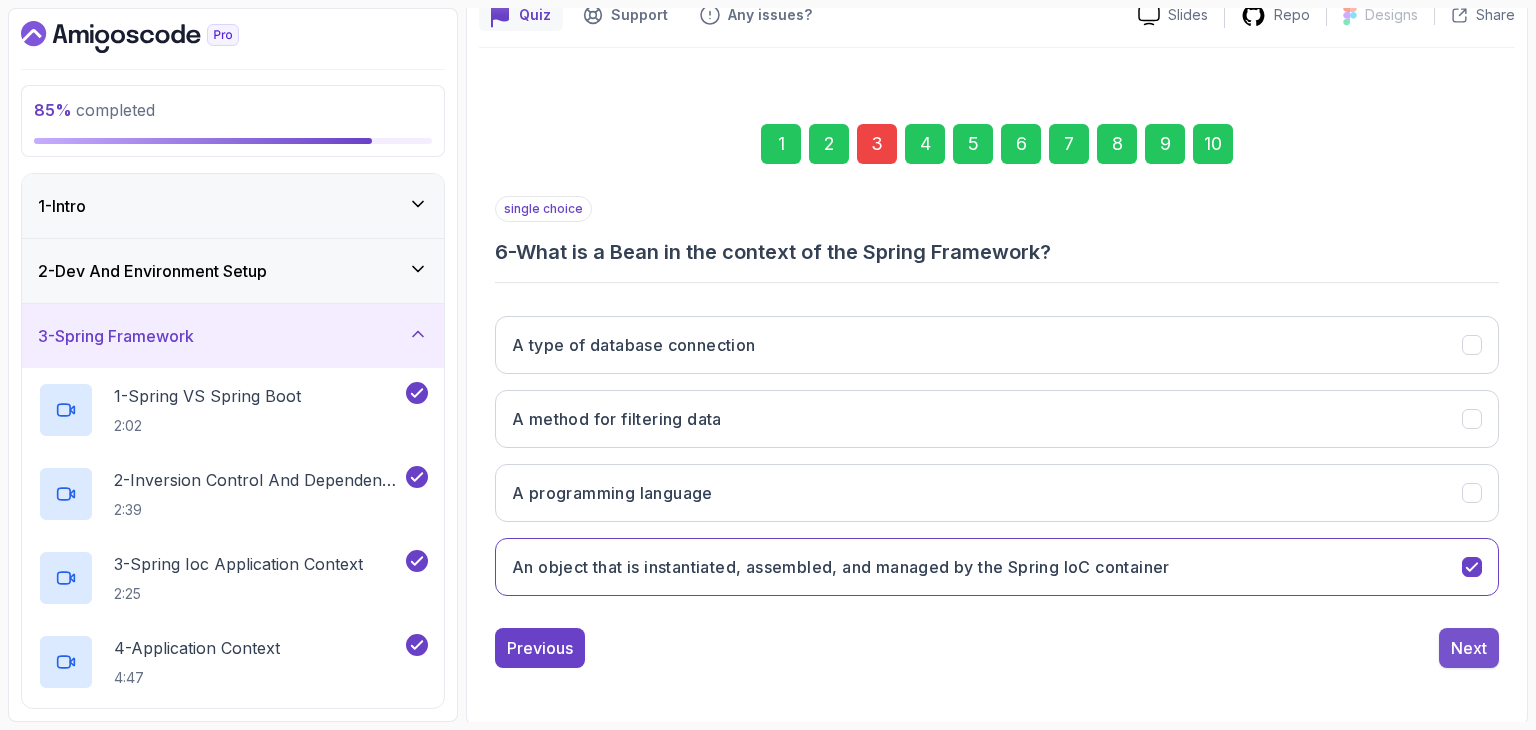 click on "Next" at bounding box center (1469, 648) 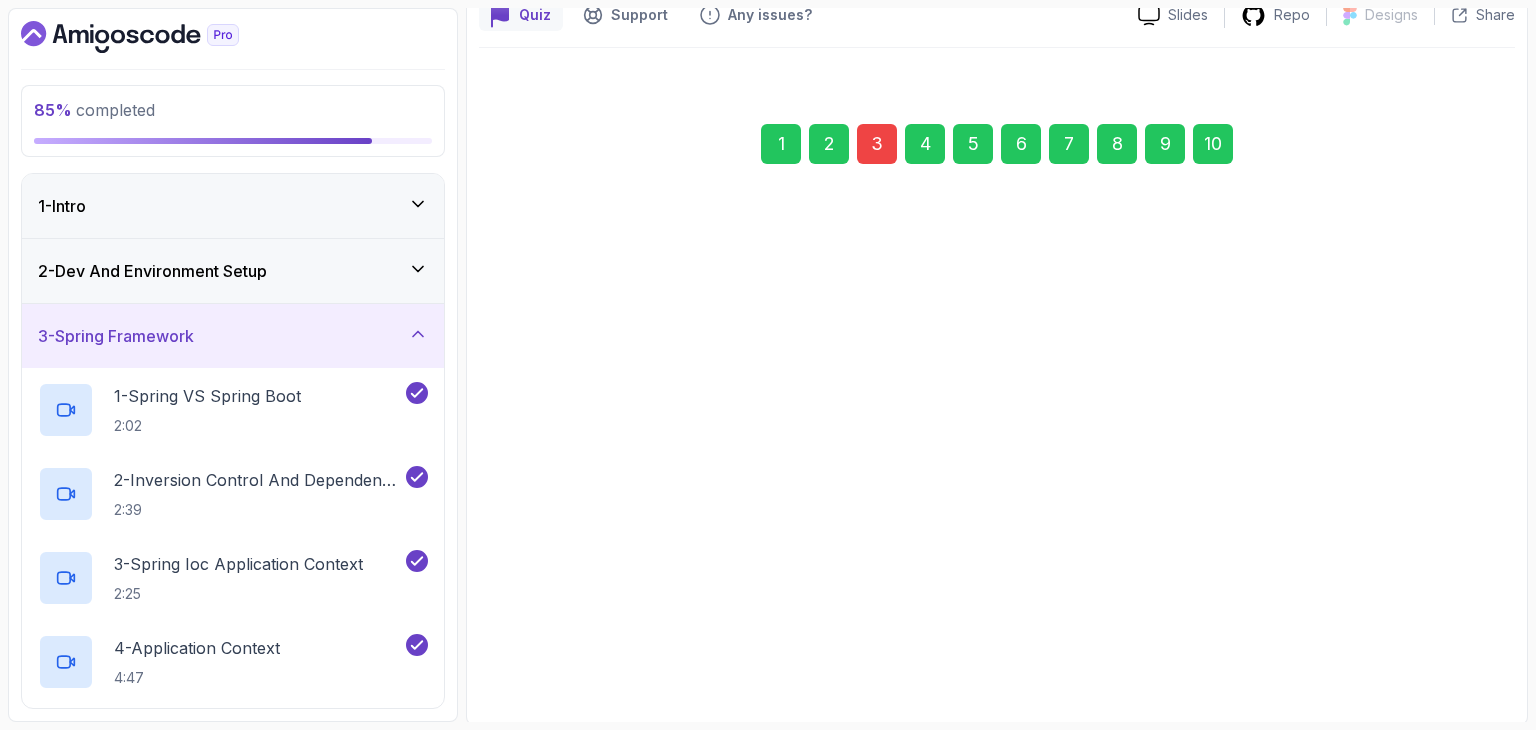 click on "Next" at bounding box center (1469, 648) 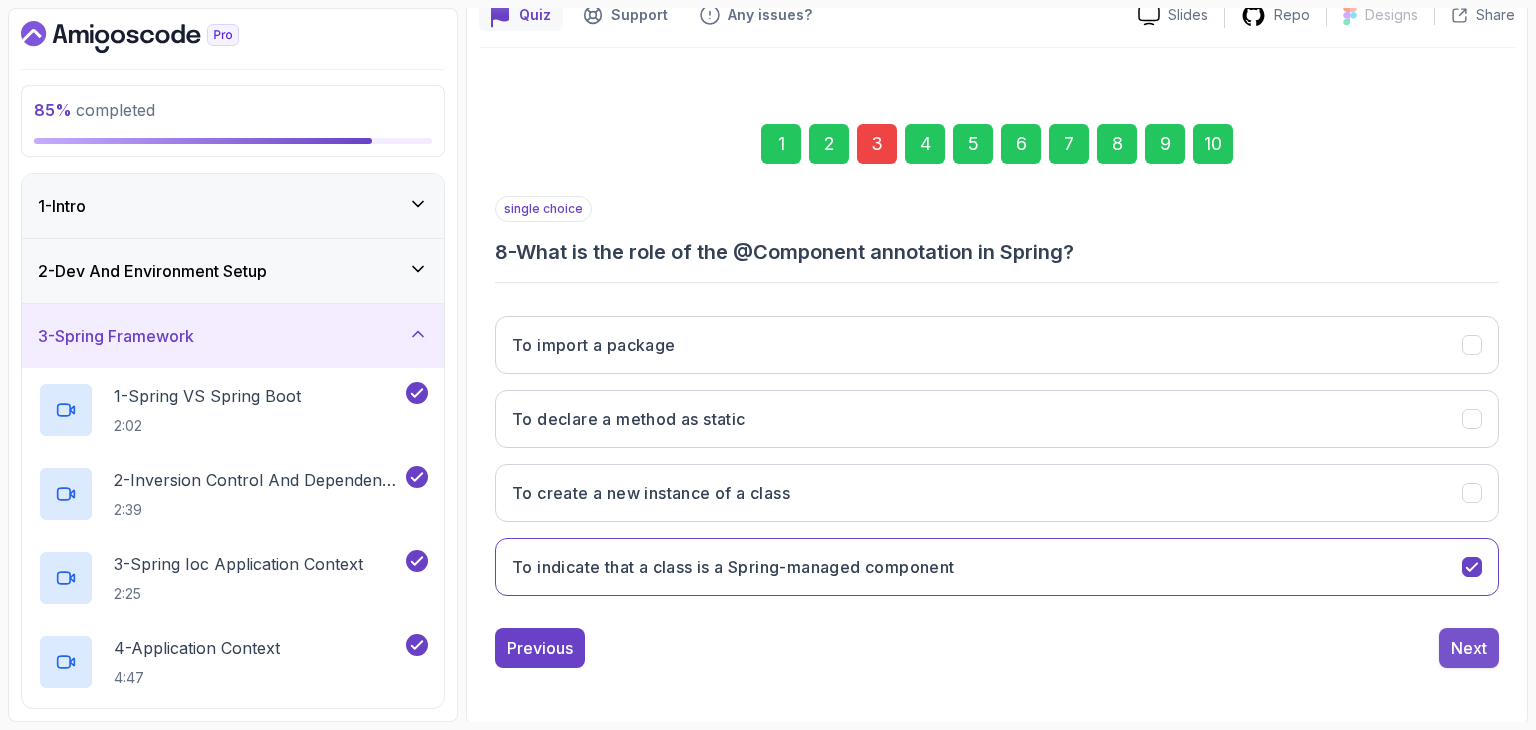 click on "Next" at bounding box center (1469, 648) 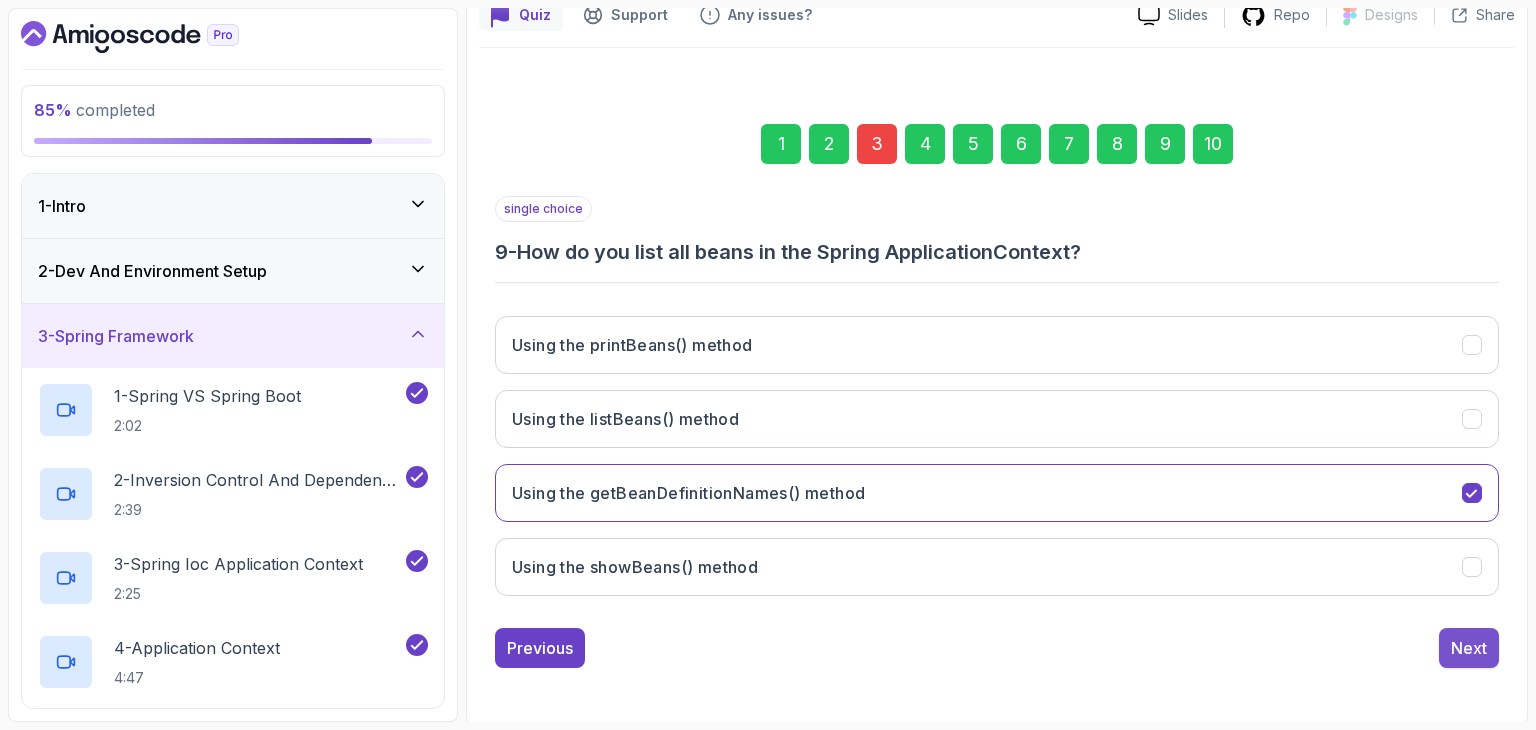 click on "Next" at bounding box center [1469, 648] 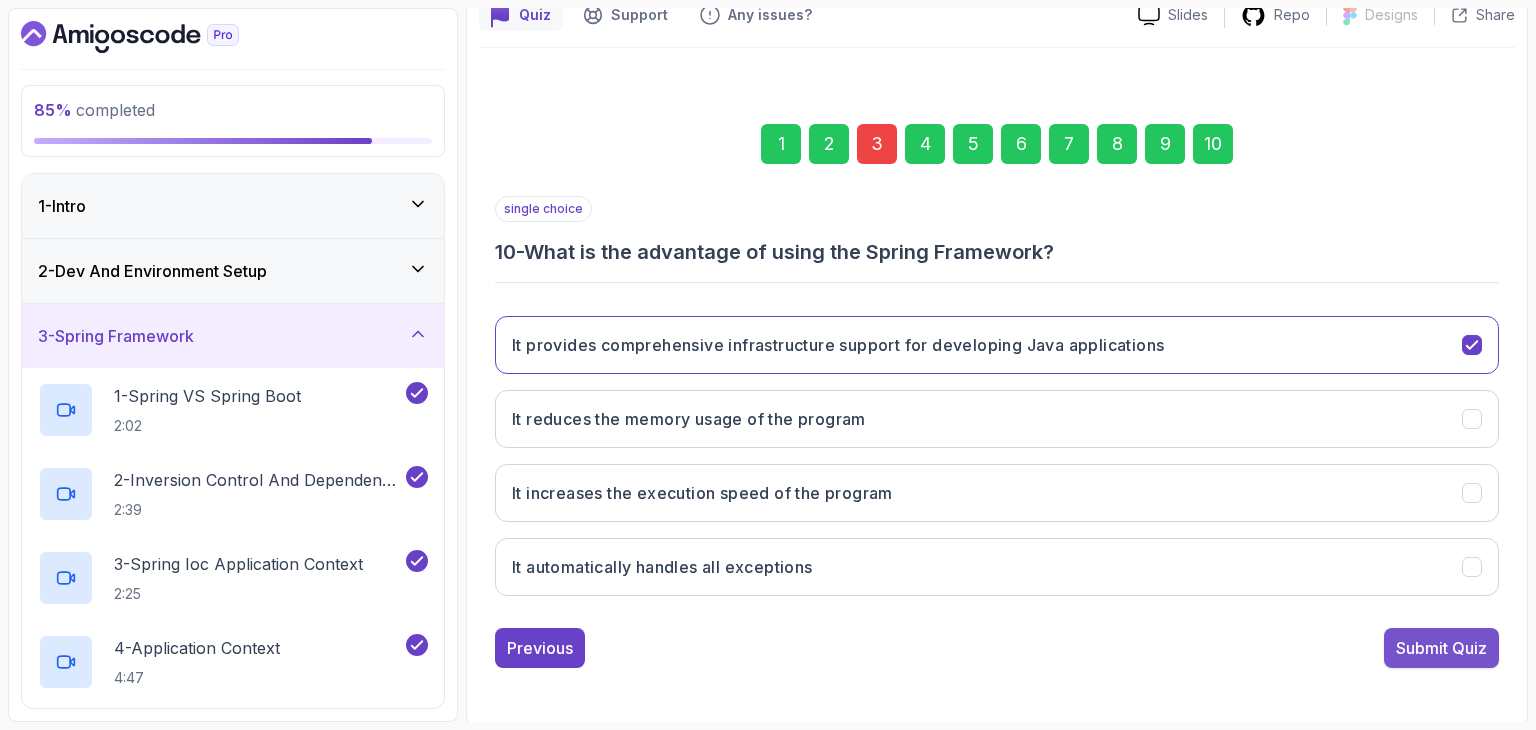 click on "Submit Quiz" at bounding box center [1441, 648] 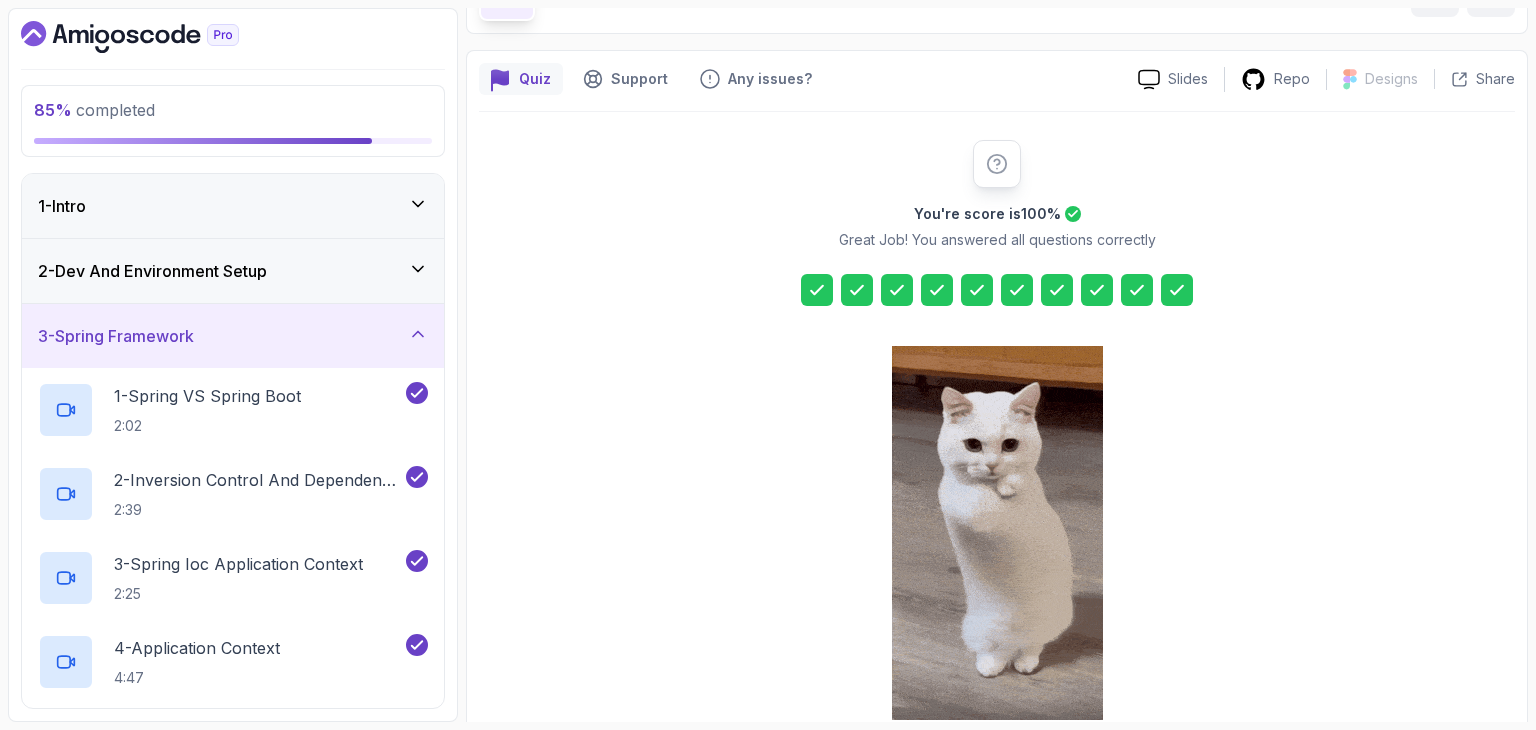 scroll, scrollTop: 228, scrollLeft: 0, axis: vertical 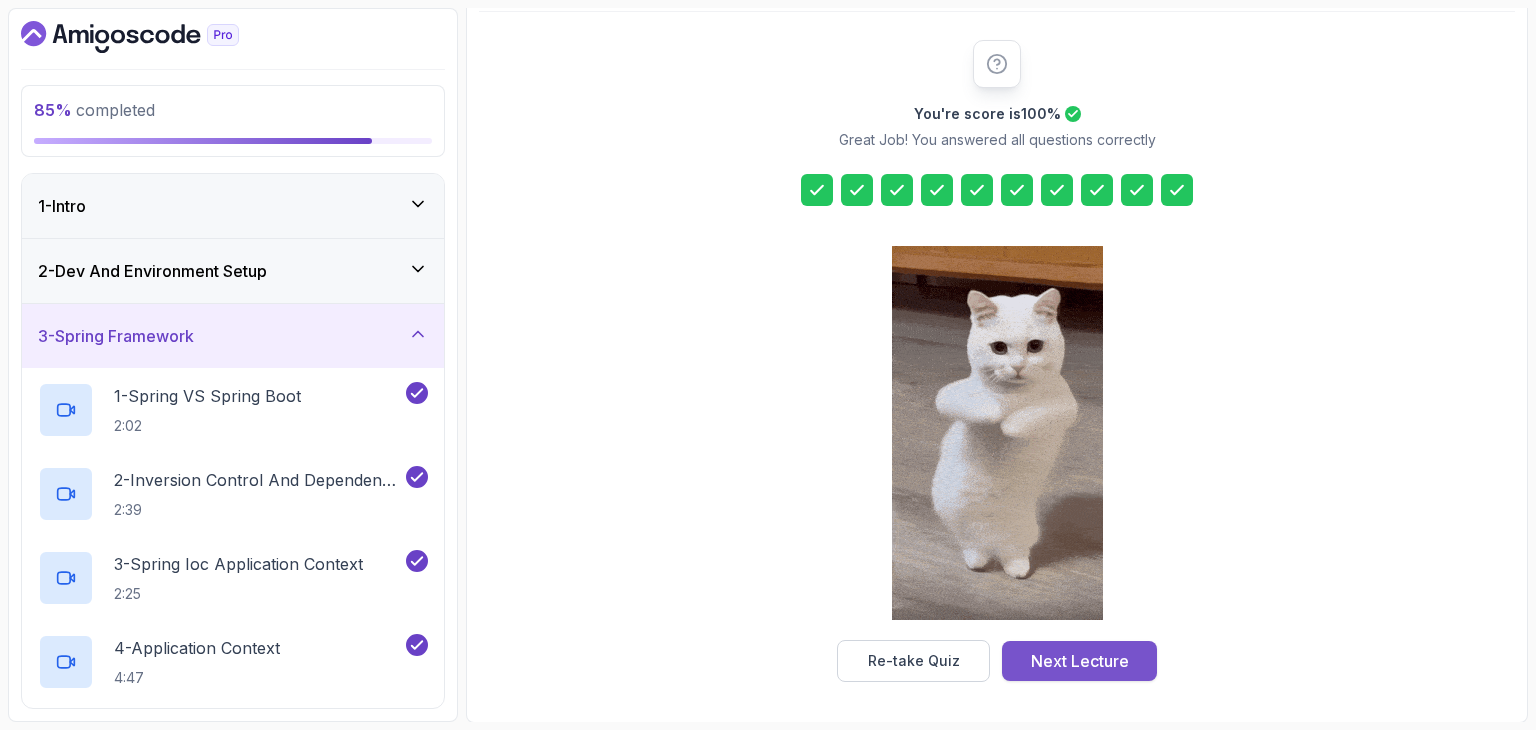 click on "Next Lecture" at bounding box center [1080, 661] 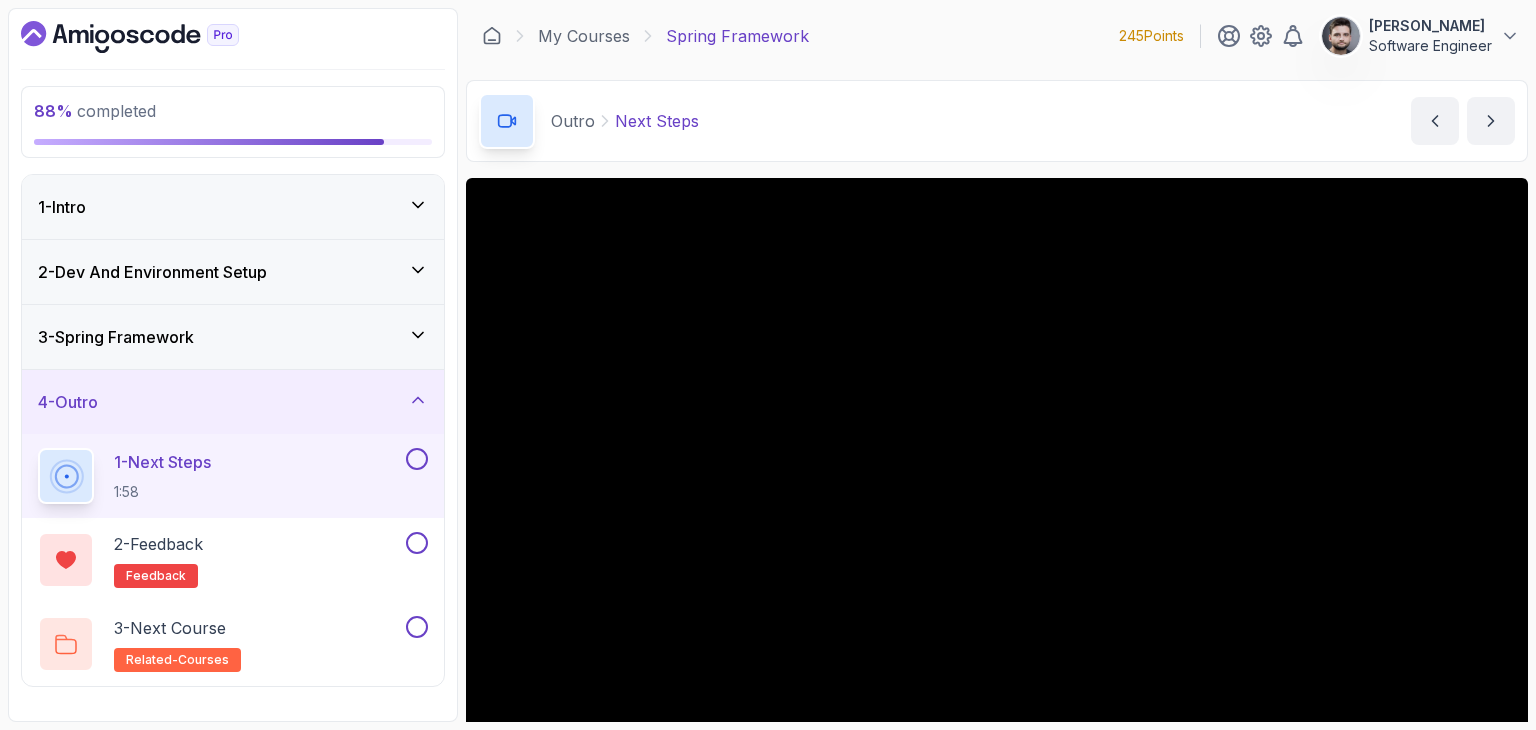 scroll, scrollTop: 192, scrollLeft: 0, axis: vertical 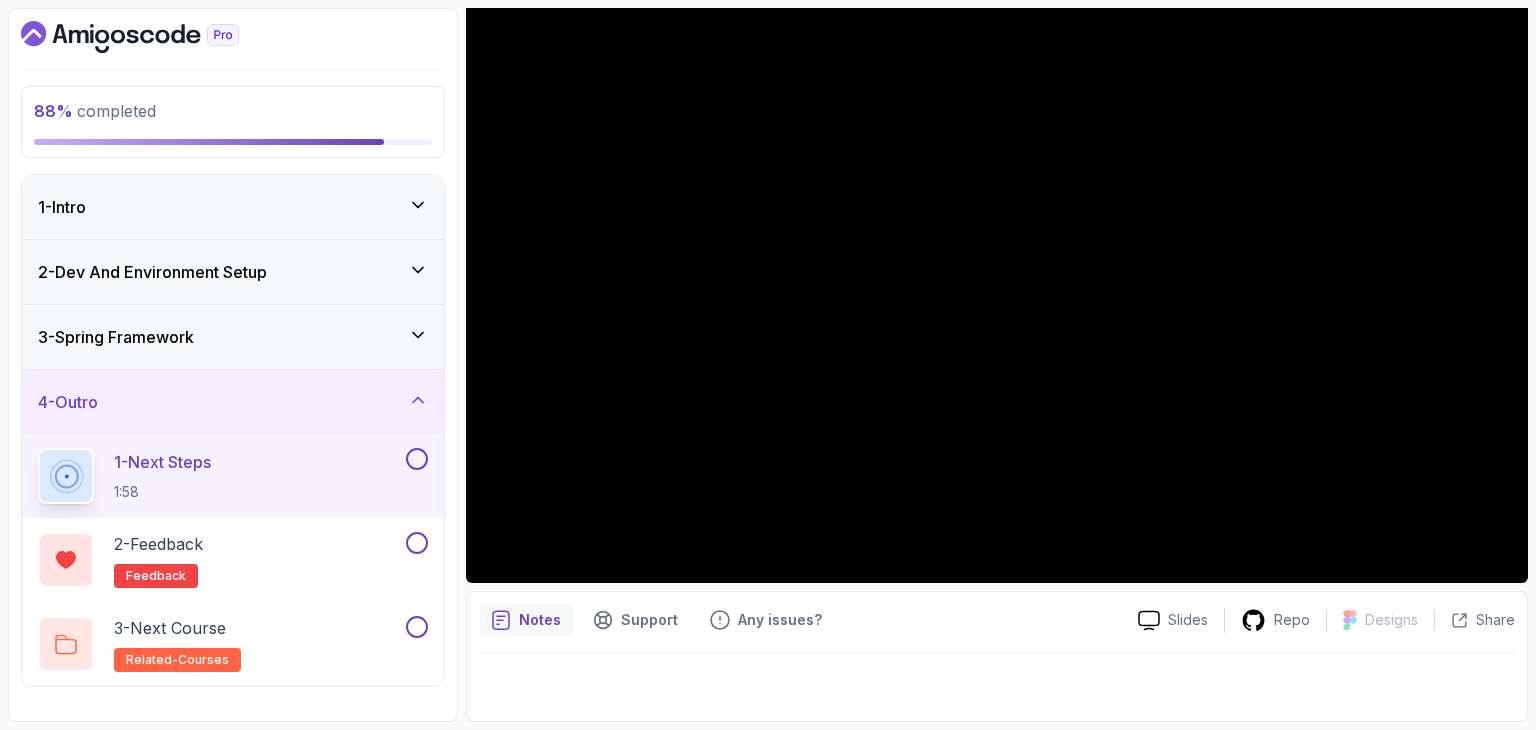 click at bounding box center (997, 681) 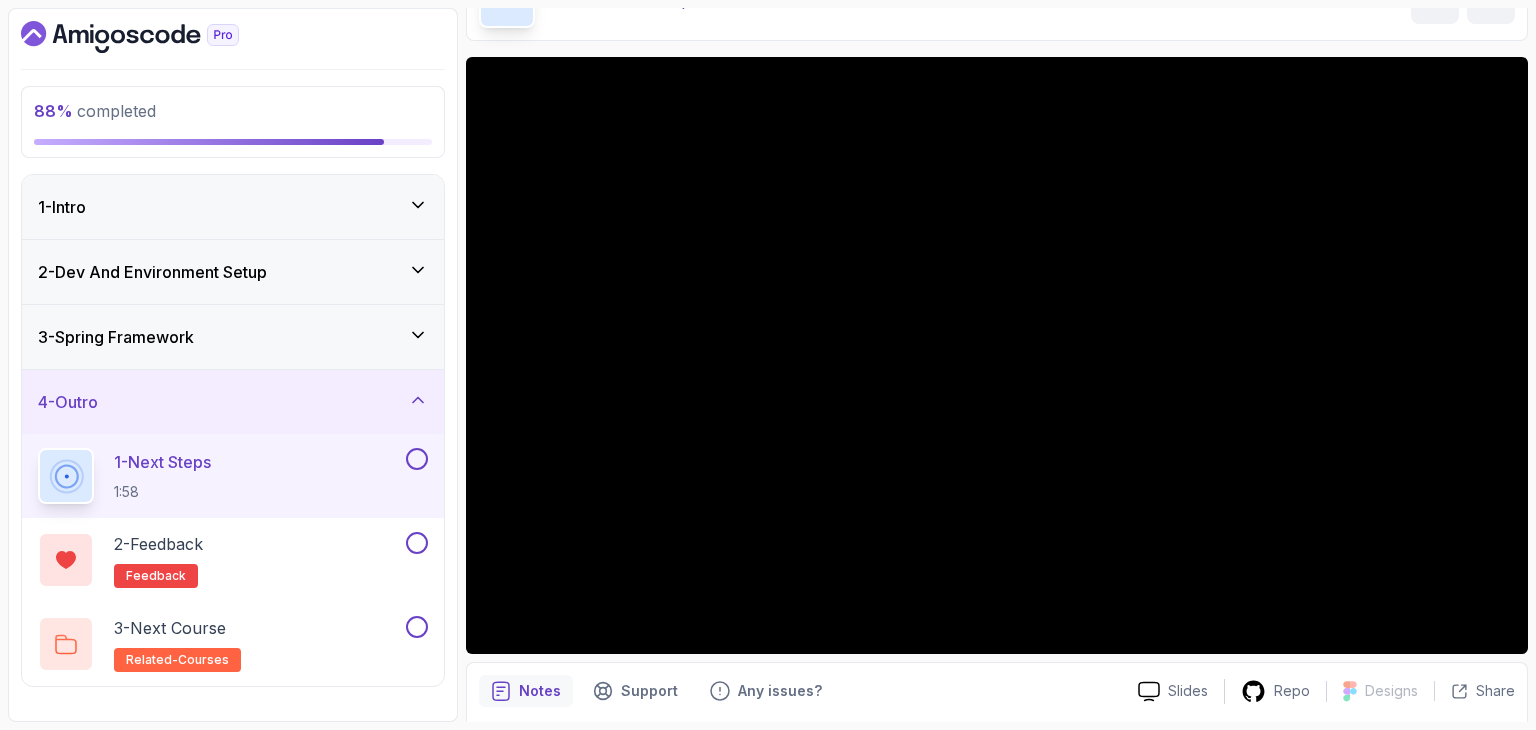 scroll, scrollTop: 92, scrollLeft: 0, axis: vertical 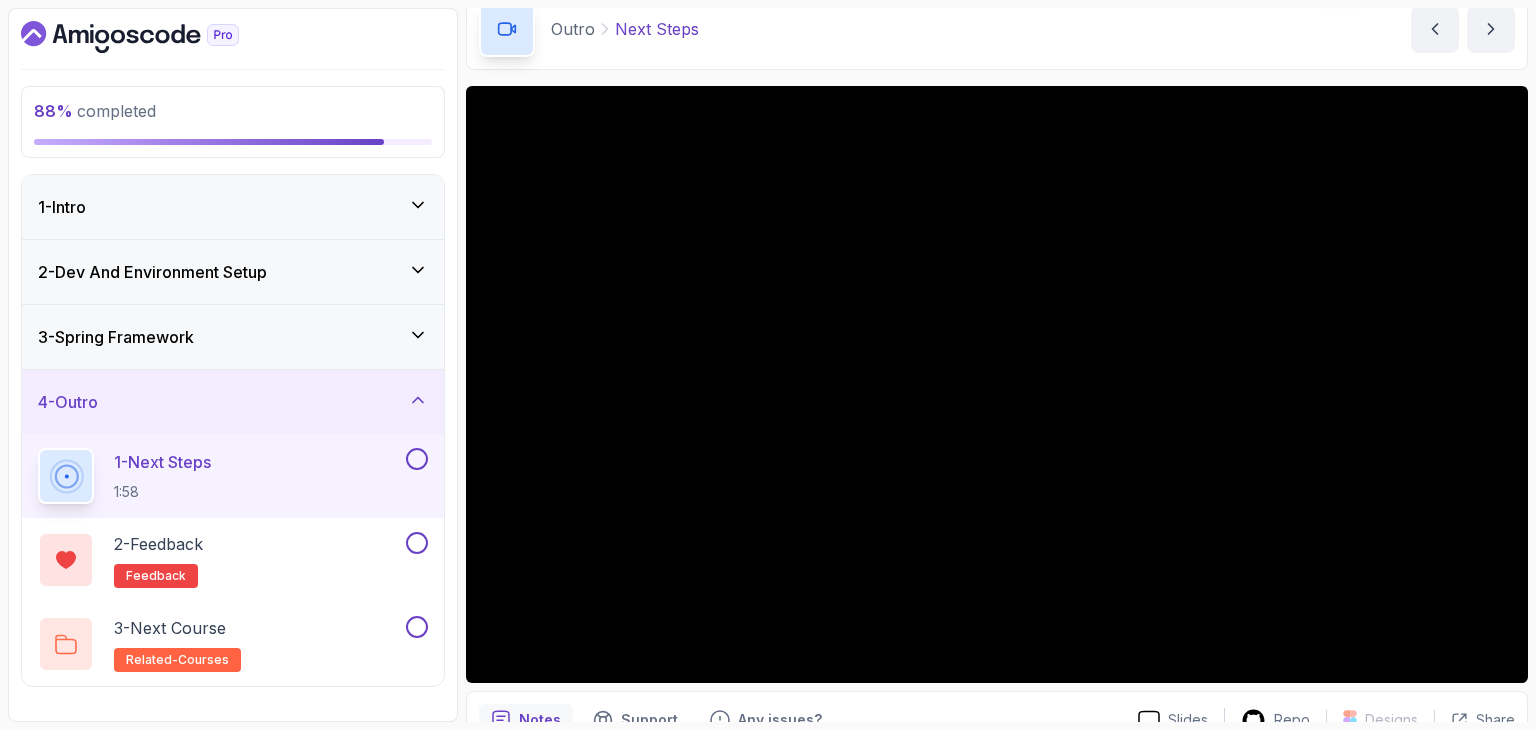 click on "Outro Next Steps Next Steps by  nelson" at bounding box center (997, 29) 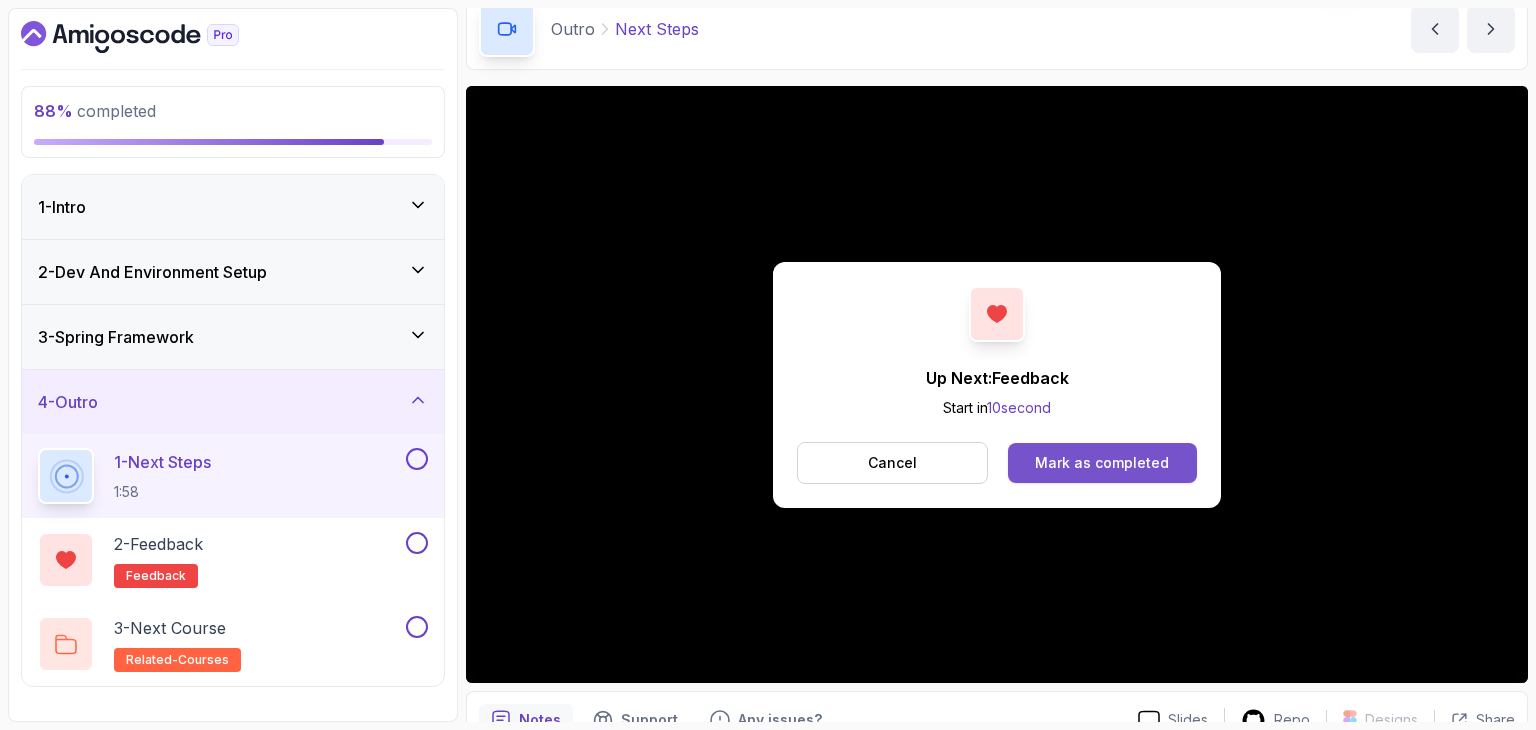 click on "Mark as completed" at bounding box center (1102, 463) 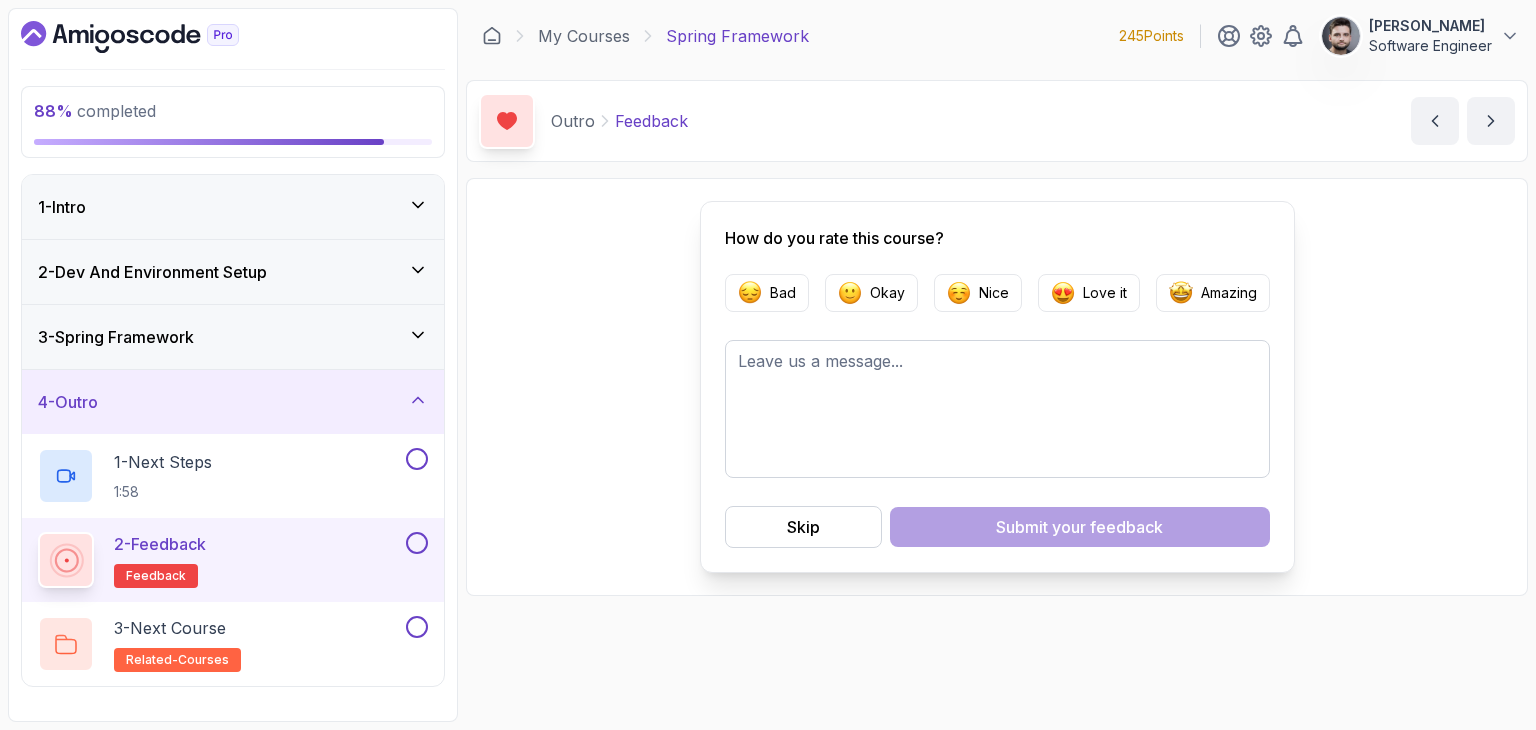 scroll, scrollTop: 0, scrollLeft: 0, axis: both 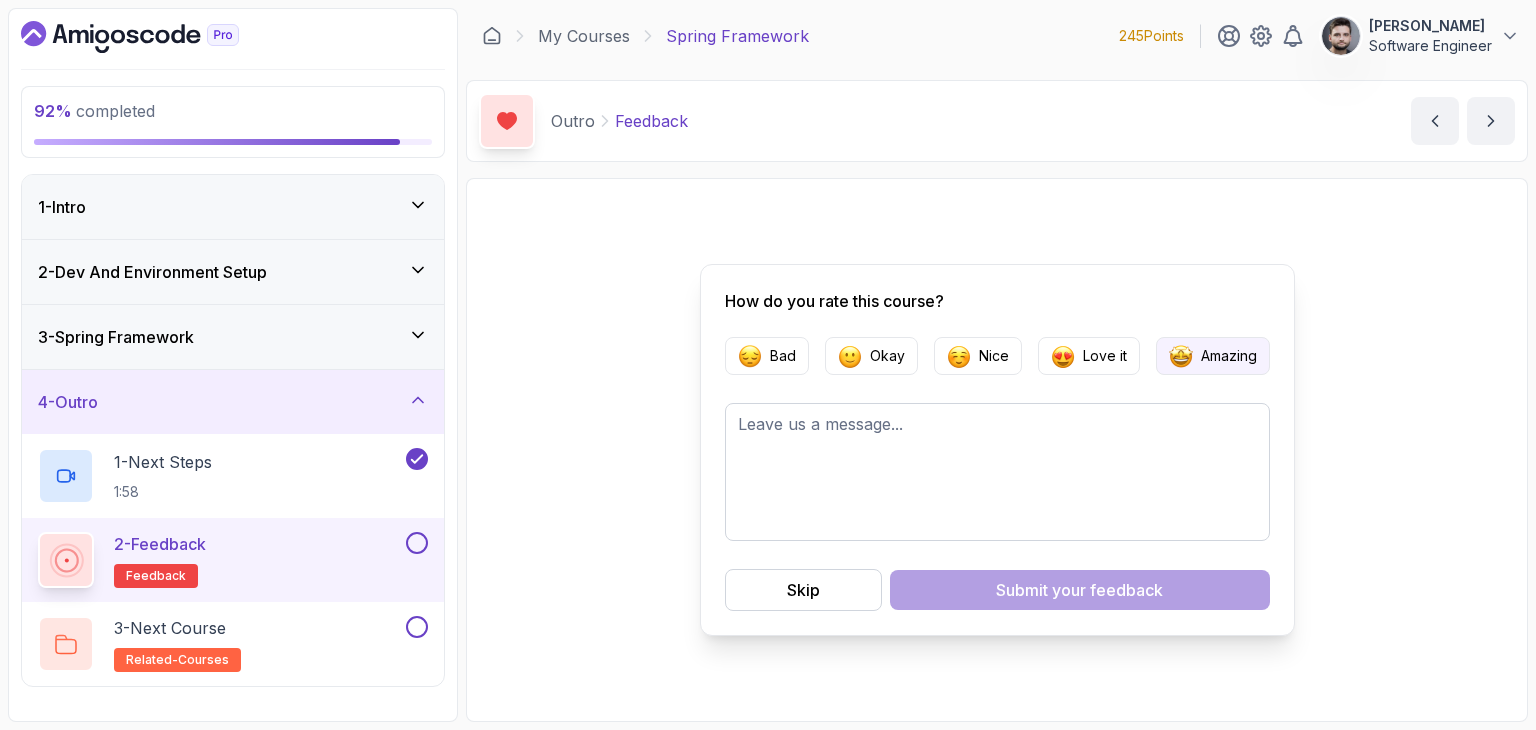 click at bounding box center (1181, 356) 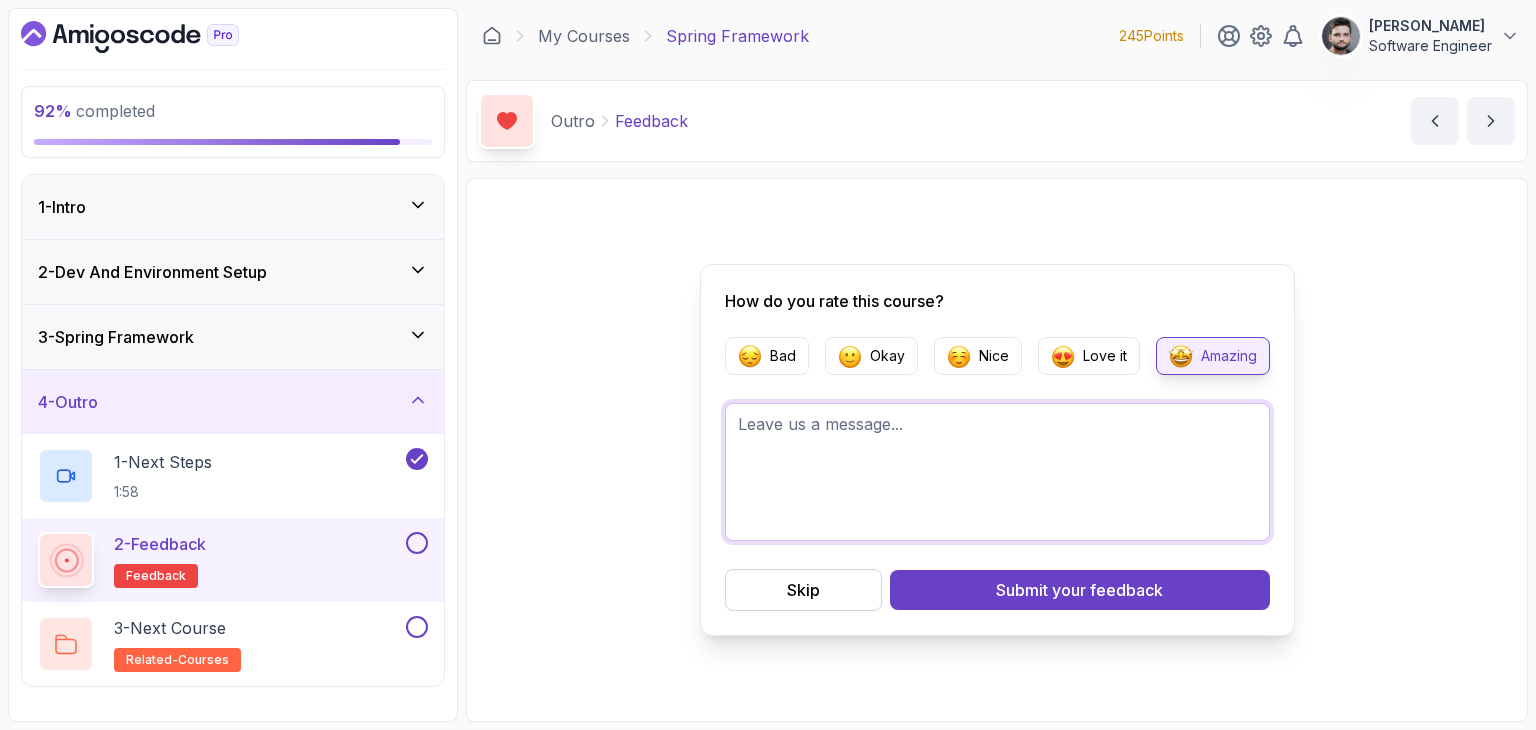 click at bounding box center [997, 472] 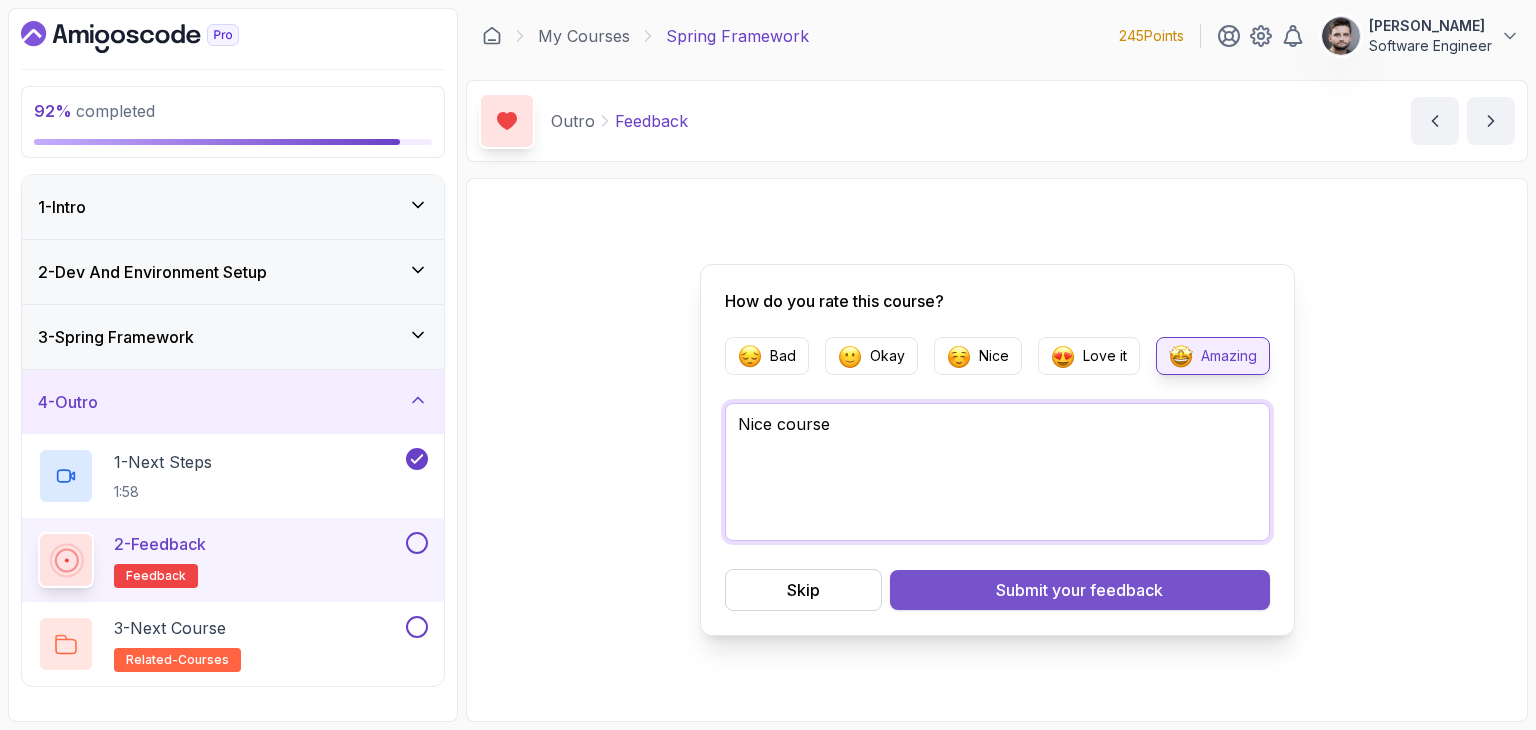 type on "Nice course" 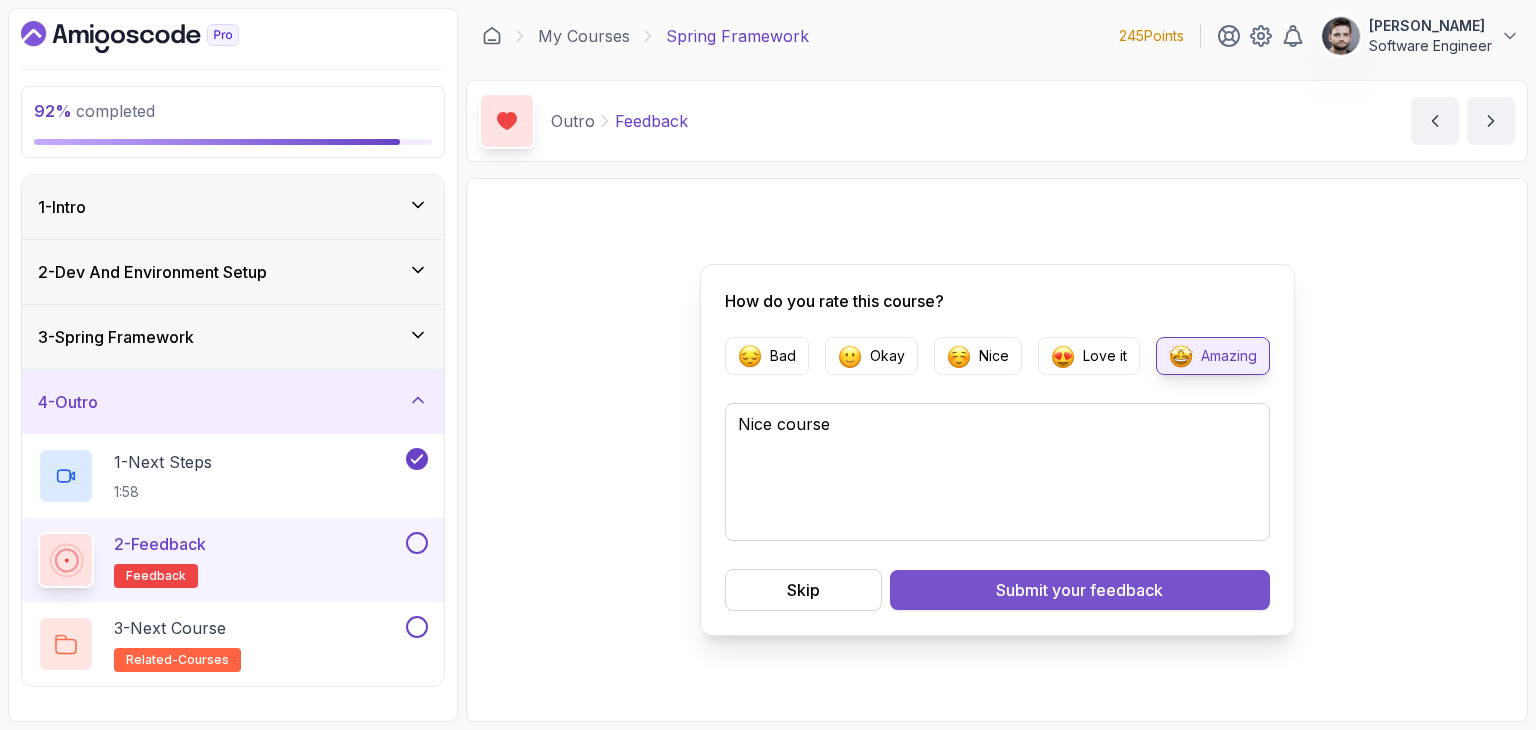 click on "Submit   your feedback" at bounding box center [1080, 590] 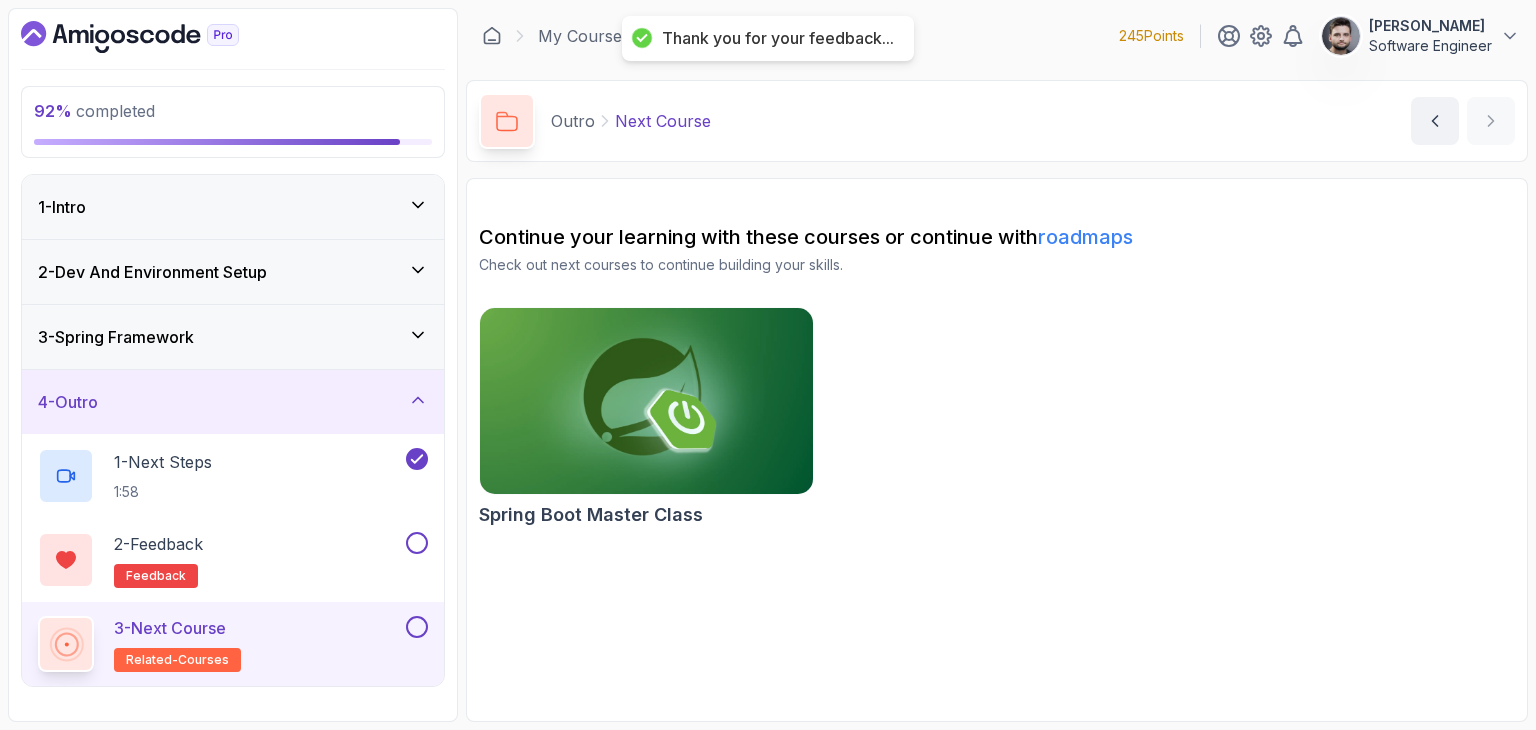 click on "Continue your learning with these courses or continue with  roadmaps Check out next courses to continue building your skills. Spring Boot Master Class" at bounding box center (997, 450) 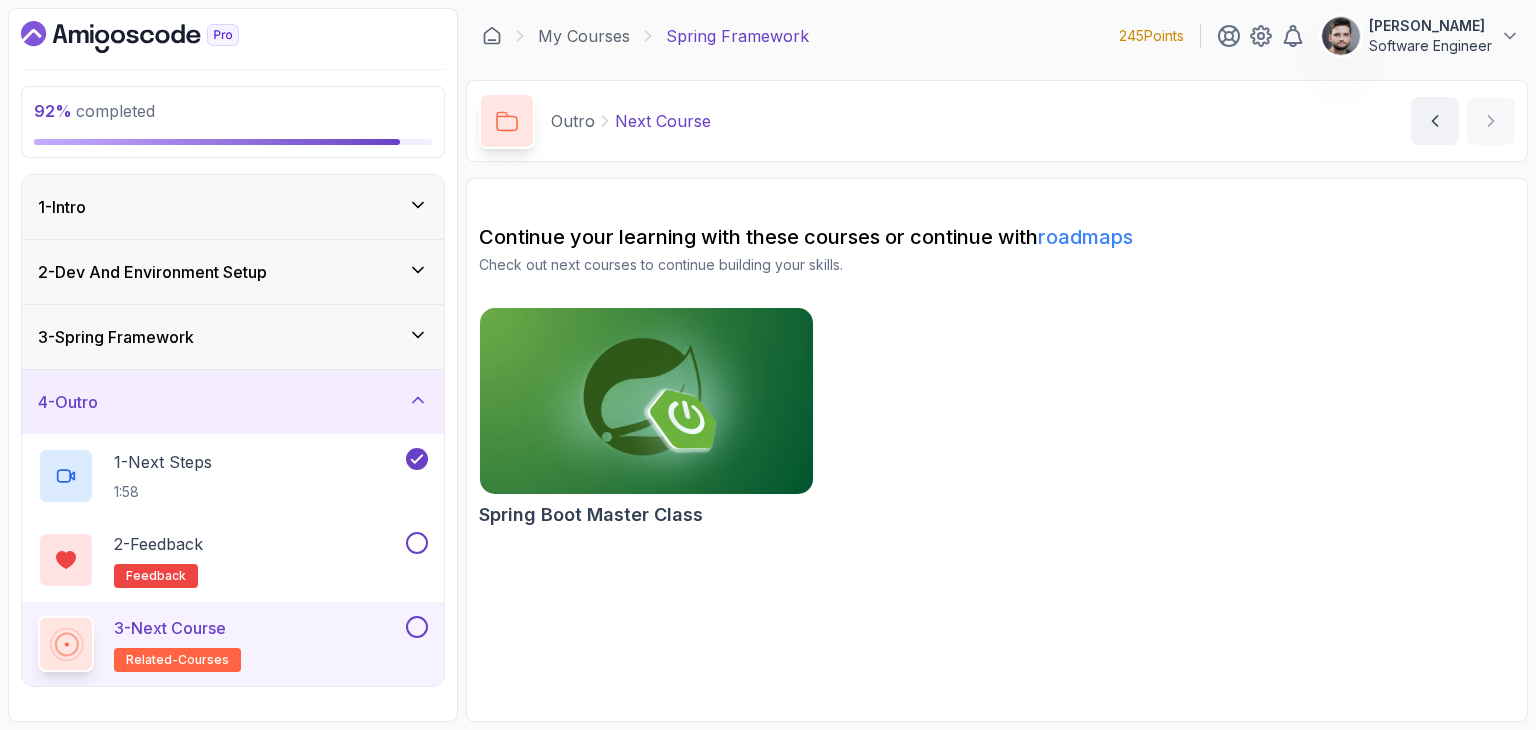 click at bounding box center (417, 627) 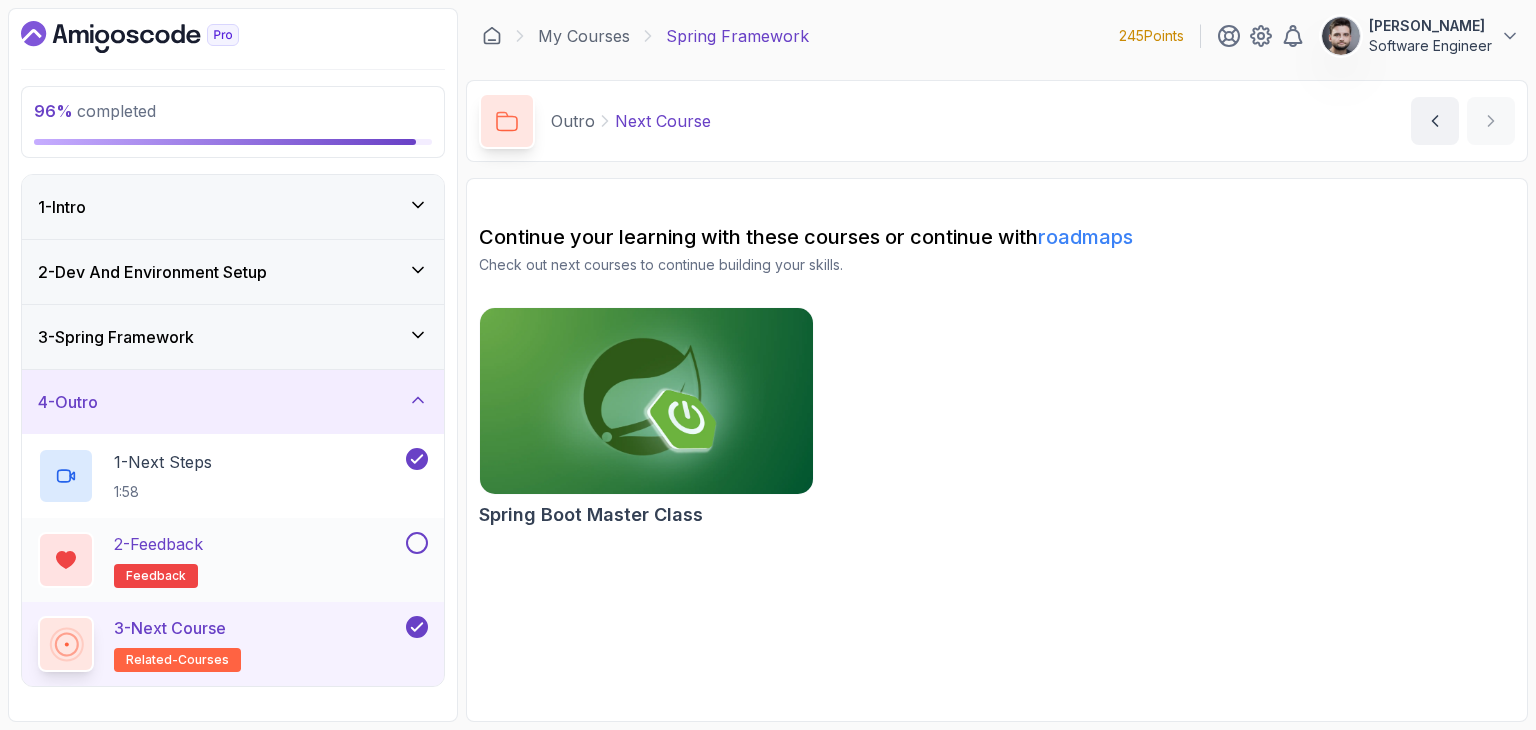 click at bounding box center [417, 543] 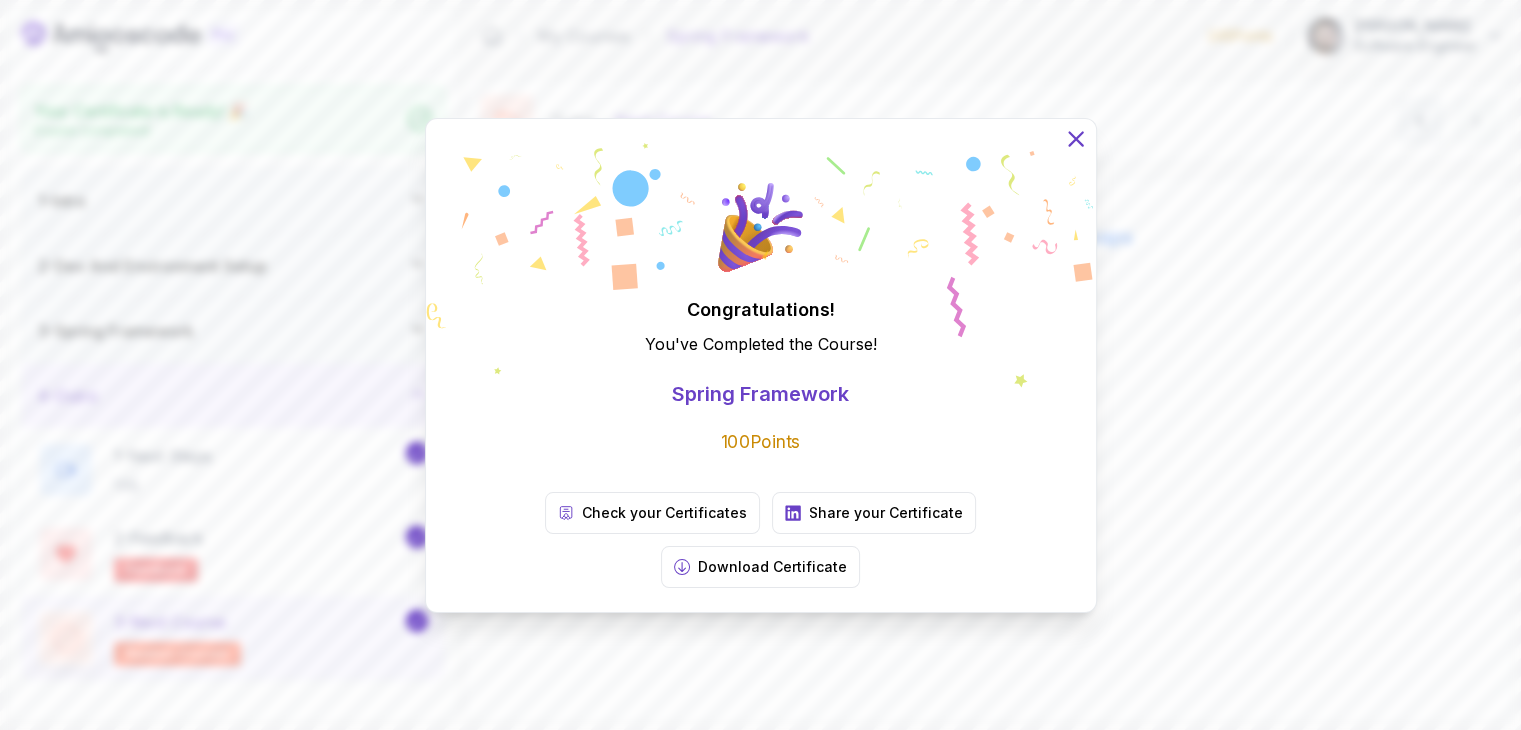 click 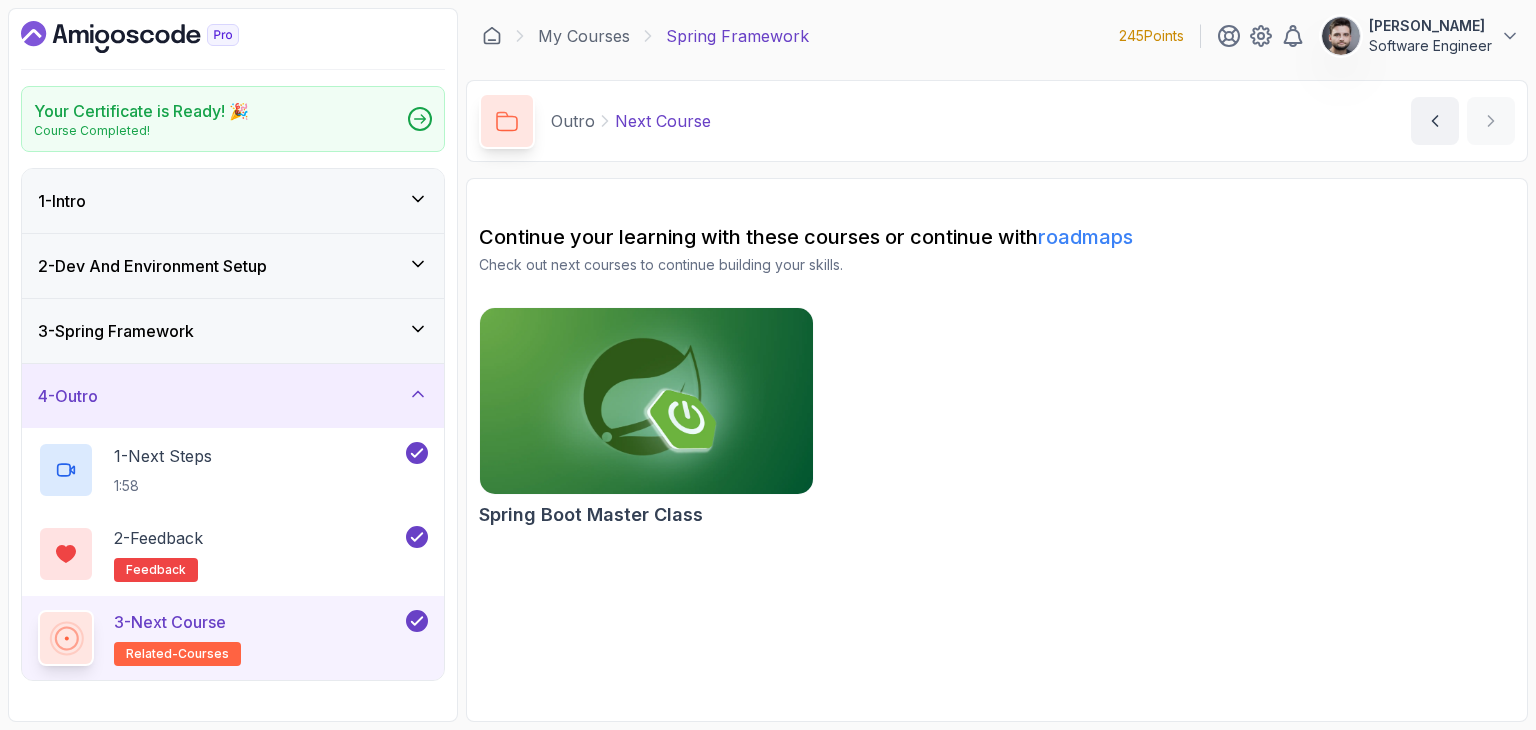 click on "3  -  Next Course related-courses" at bounding box center [220, 638] 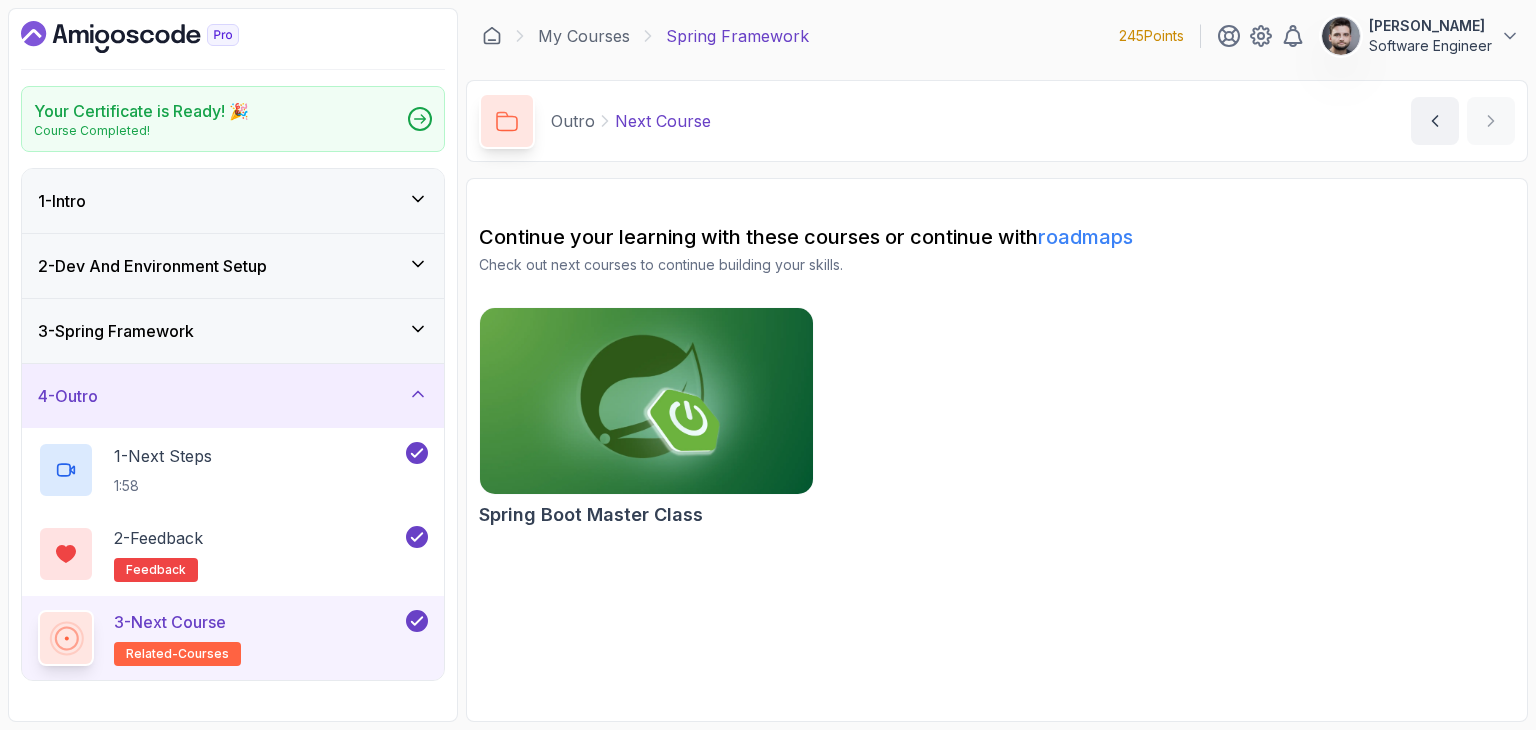 click at bounding box center [646, 401] 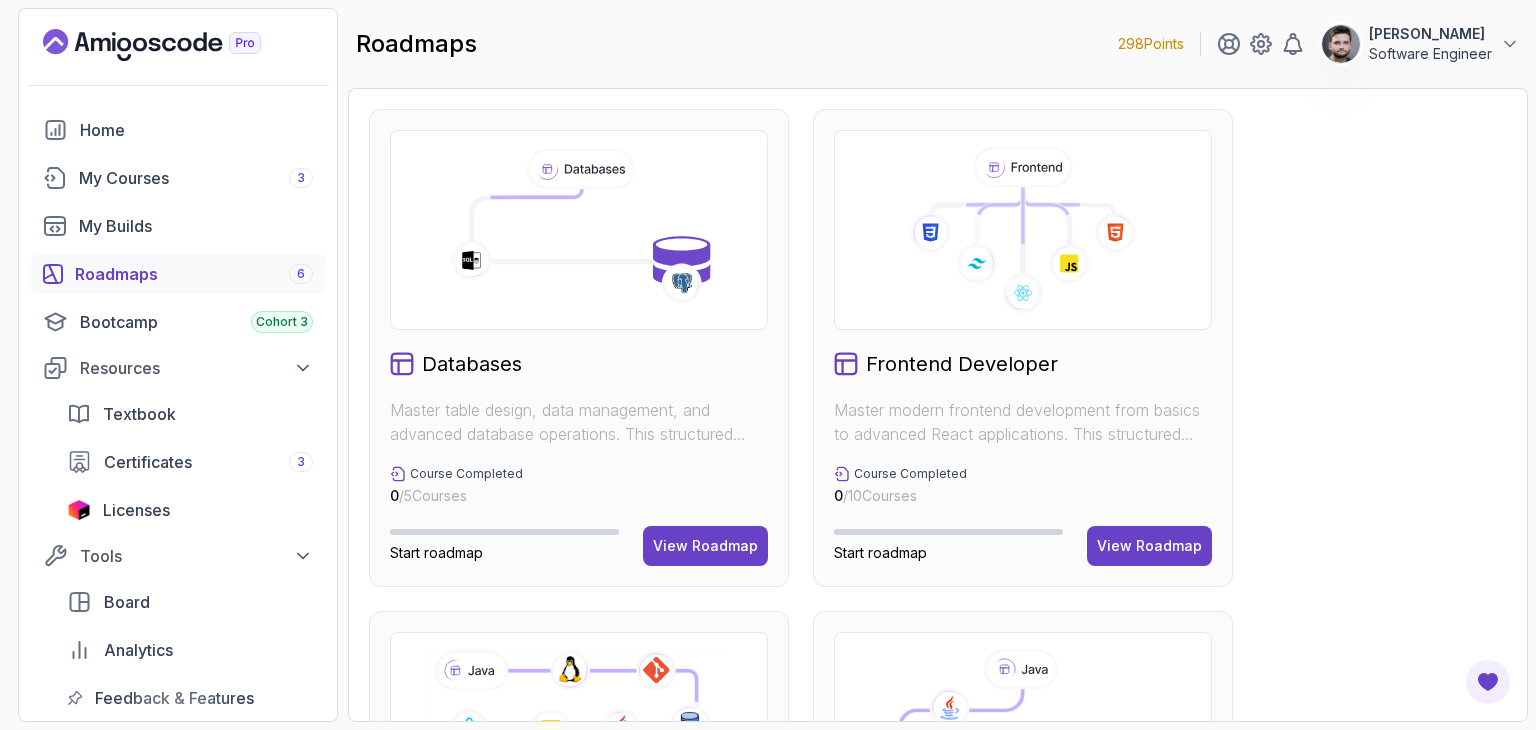 scroll, scrollTop: 0, scrollLeft: 0, axis: both 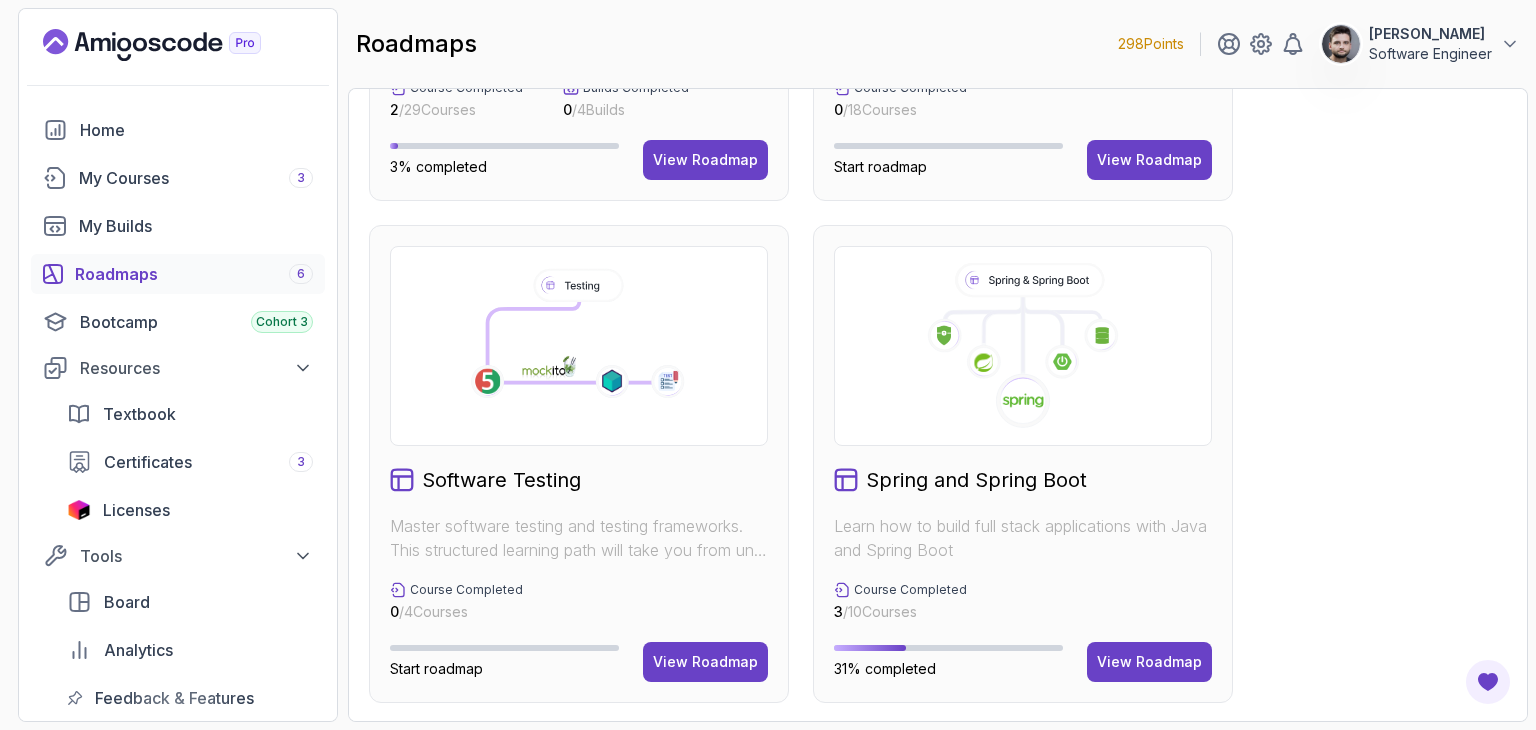 click 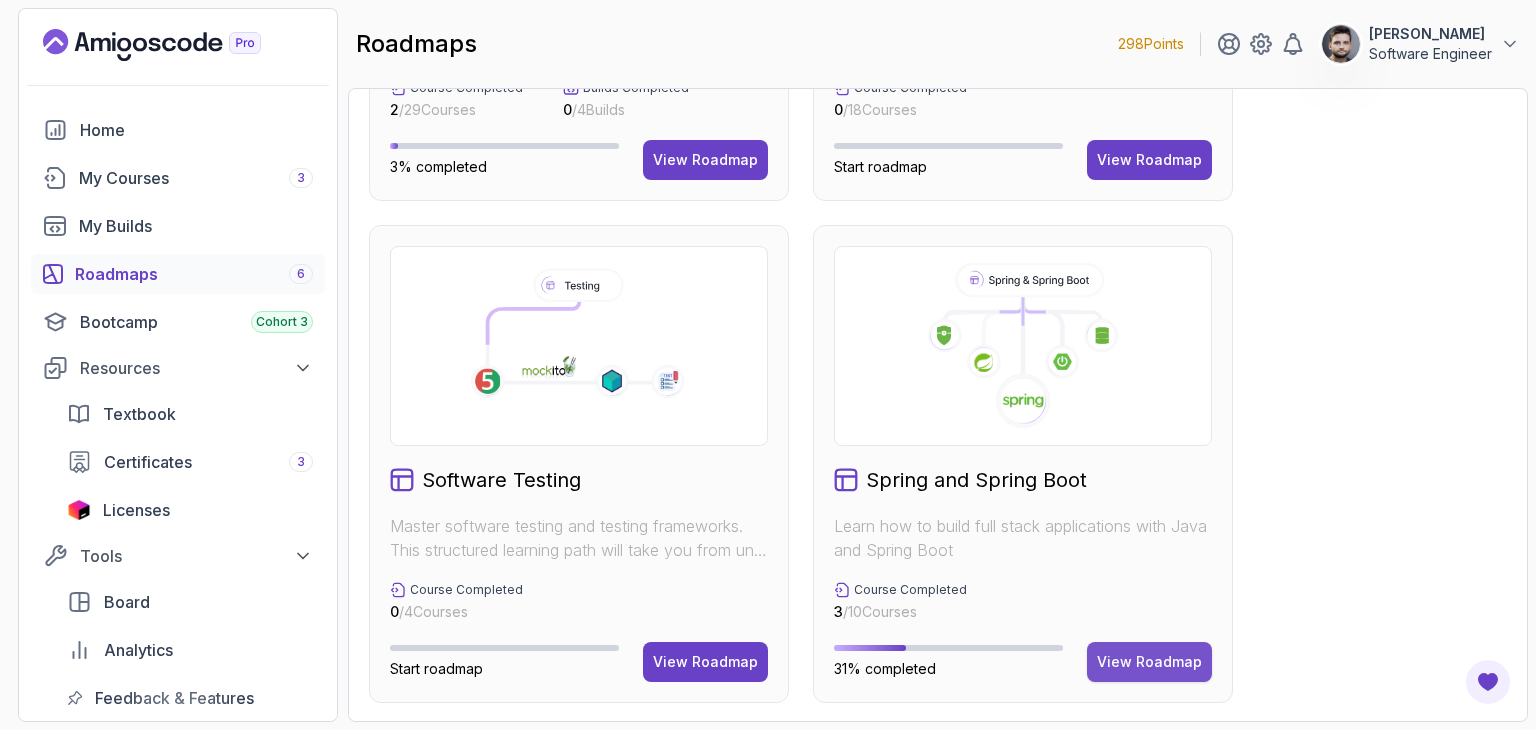 click on "View Roadmap" at bounding box center [1149, 662] 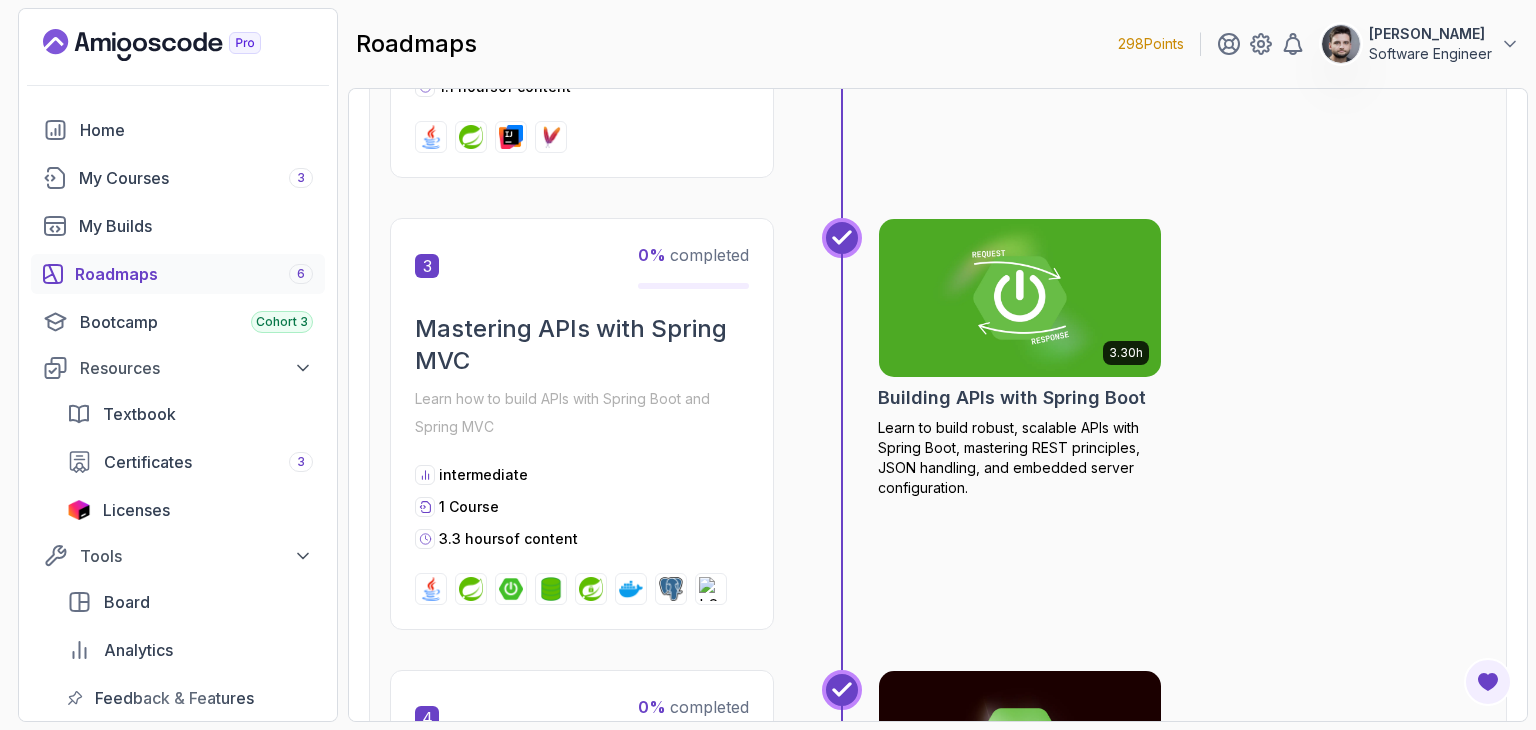 scroll, scrollTop: 1140, scrollLeft: 0, axis: vertical 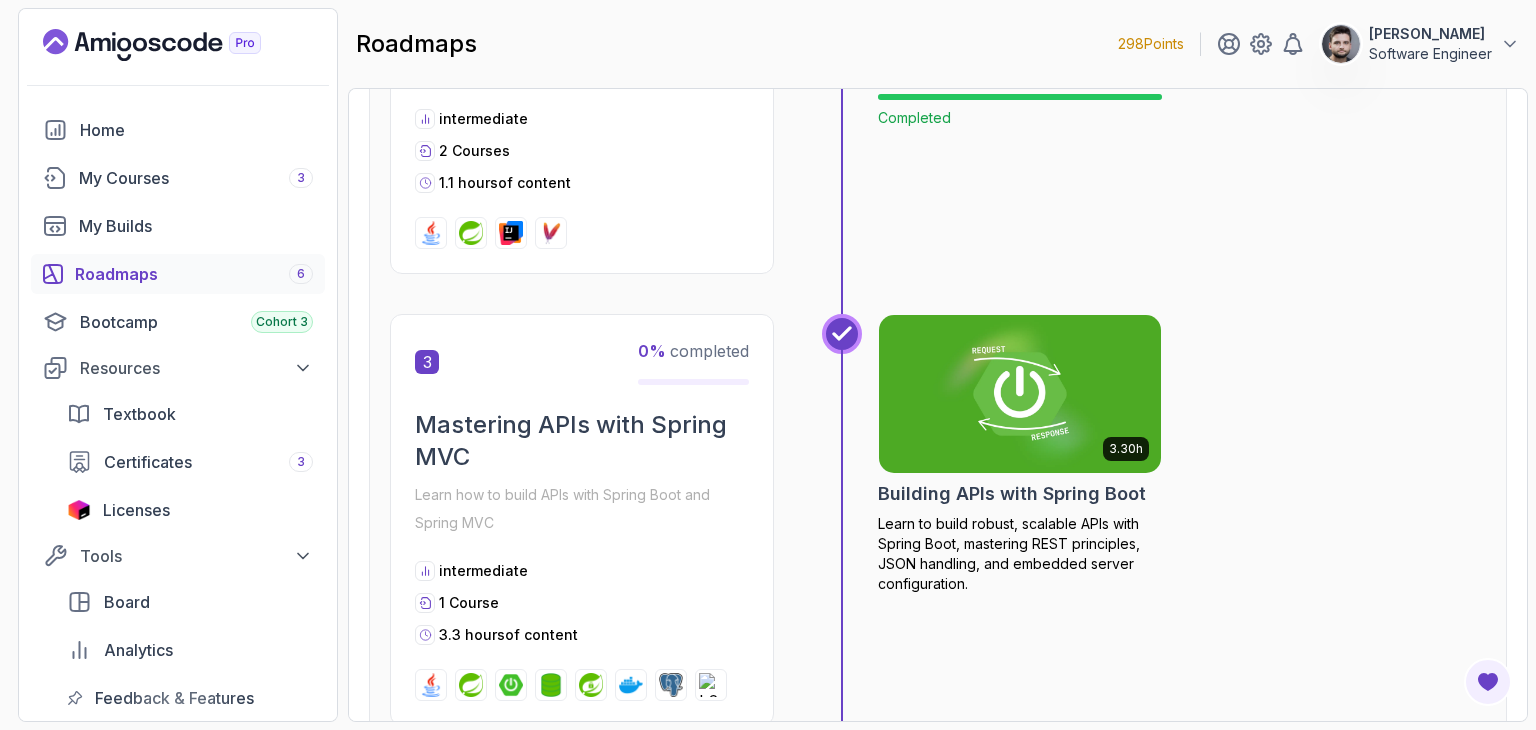click on "Learn how to build APIs with Spring Boot and Spring MVC" at bounding box center [582, 509] 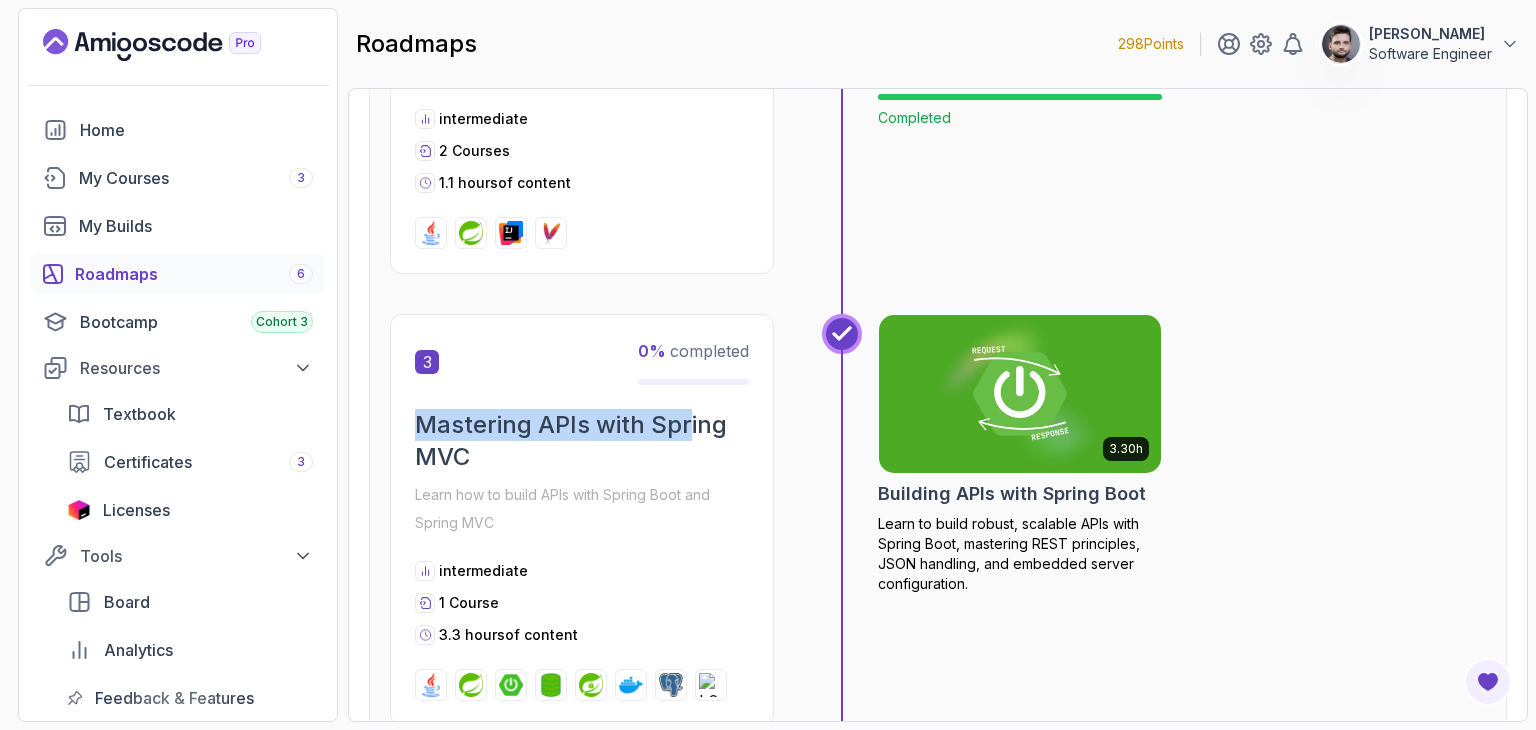 click at bounding box center (842, 540) 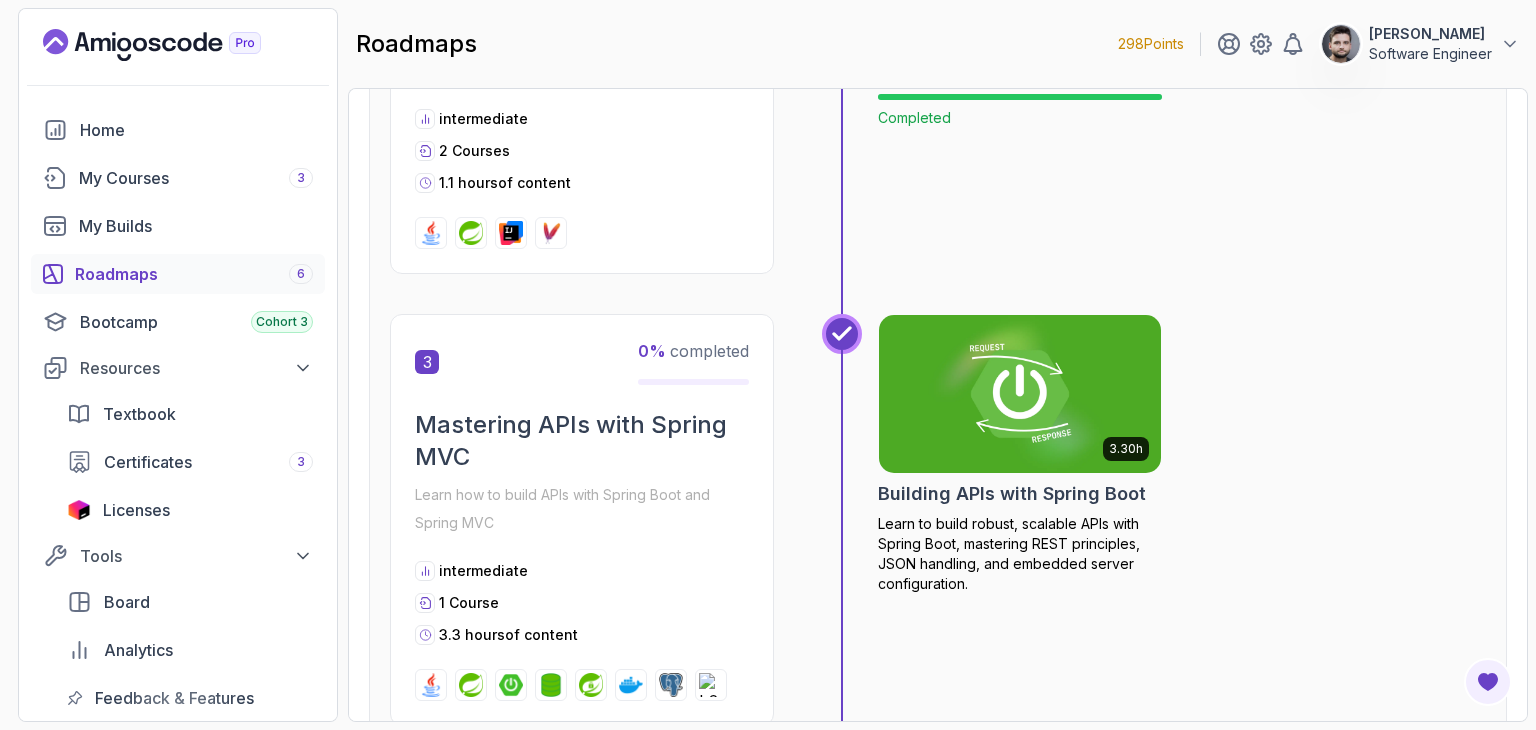 click at bounding box center [1020, 394] 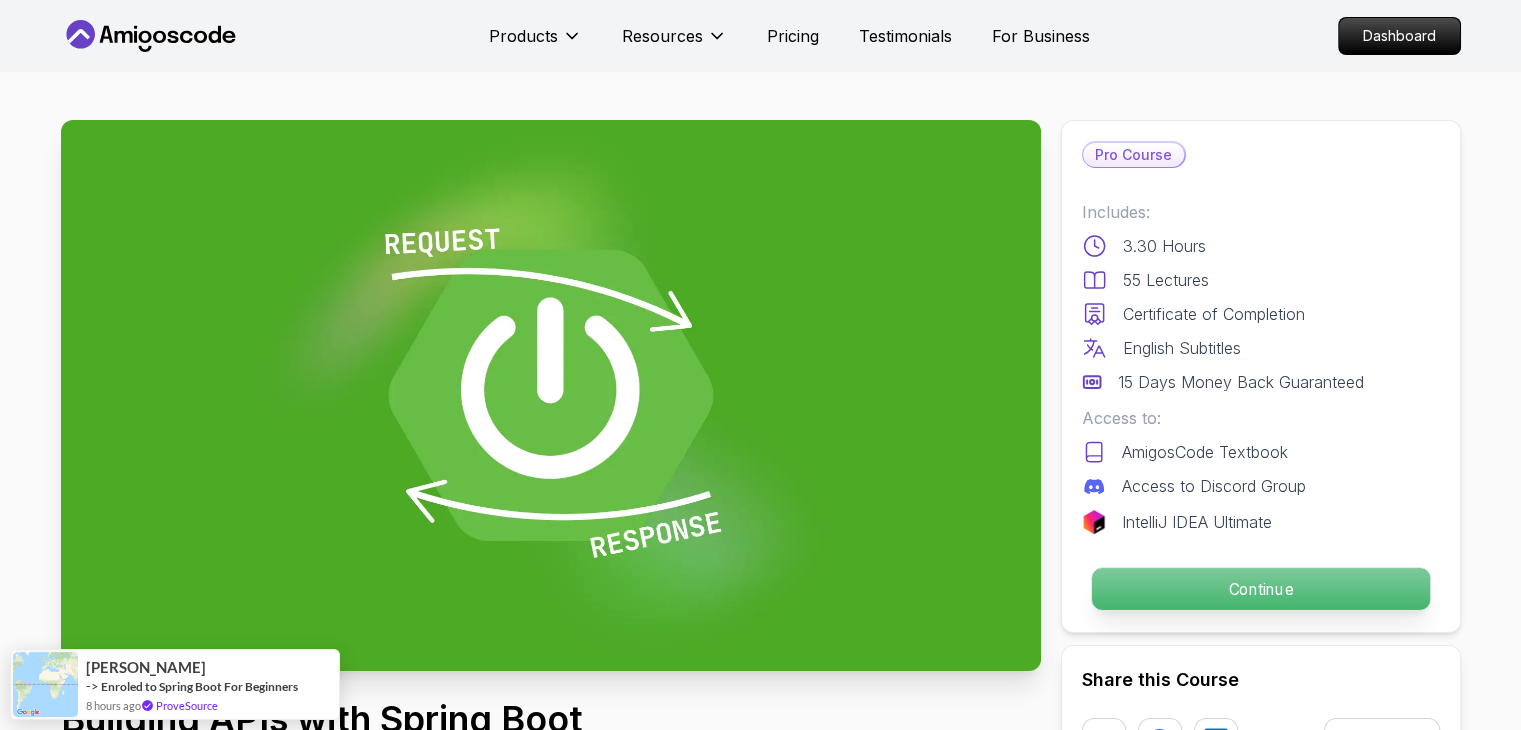 click on "Continue" at bounding box center (1260, 589) 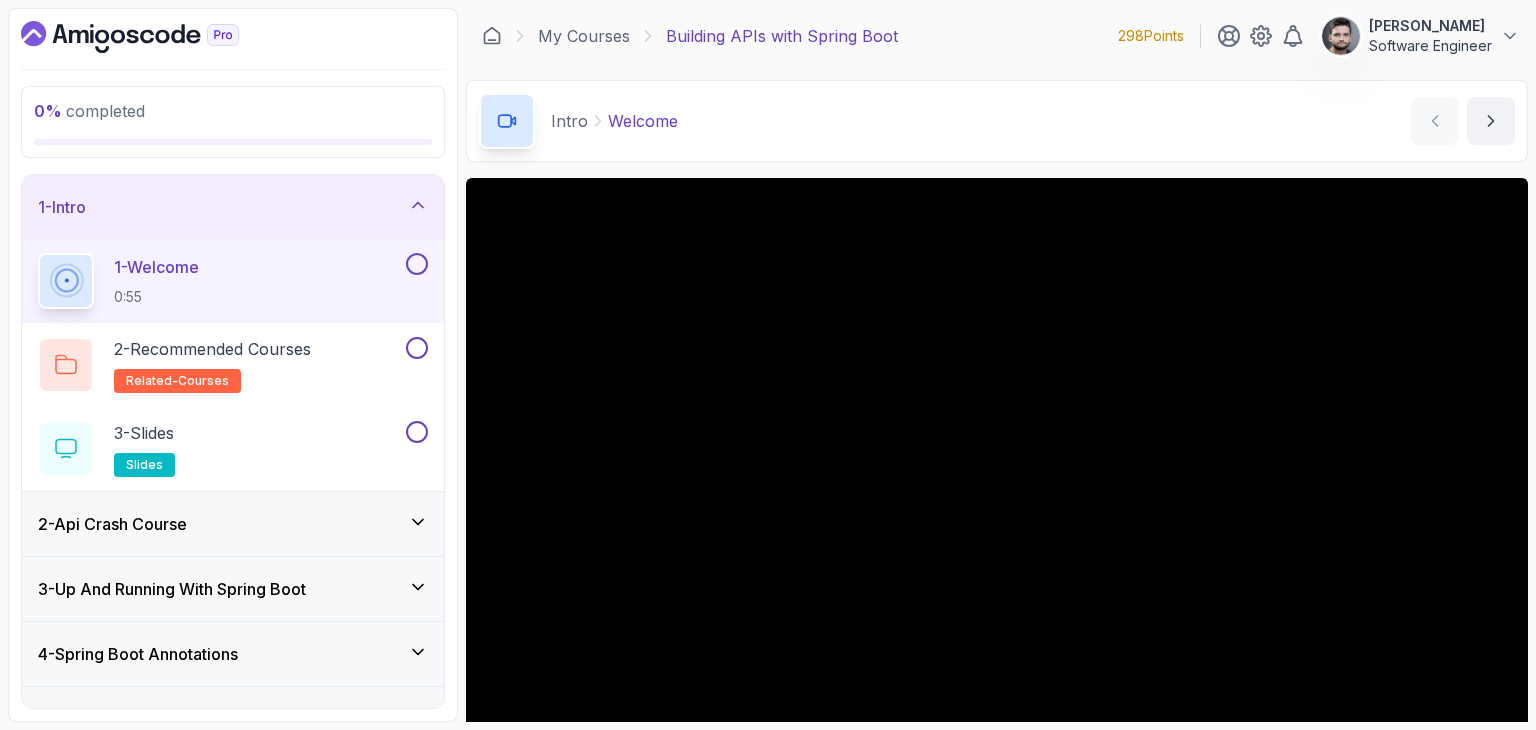 click on "Intro Welcome Welcome by  nelson" at bounding box center (997, 121) 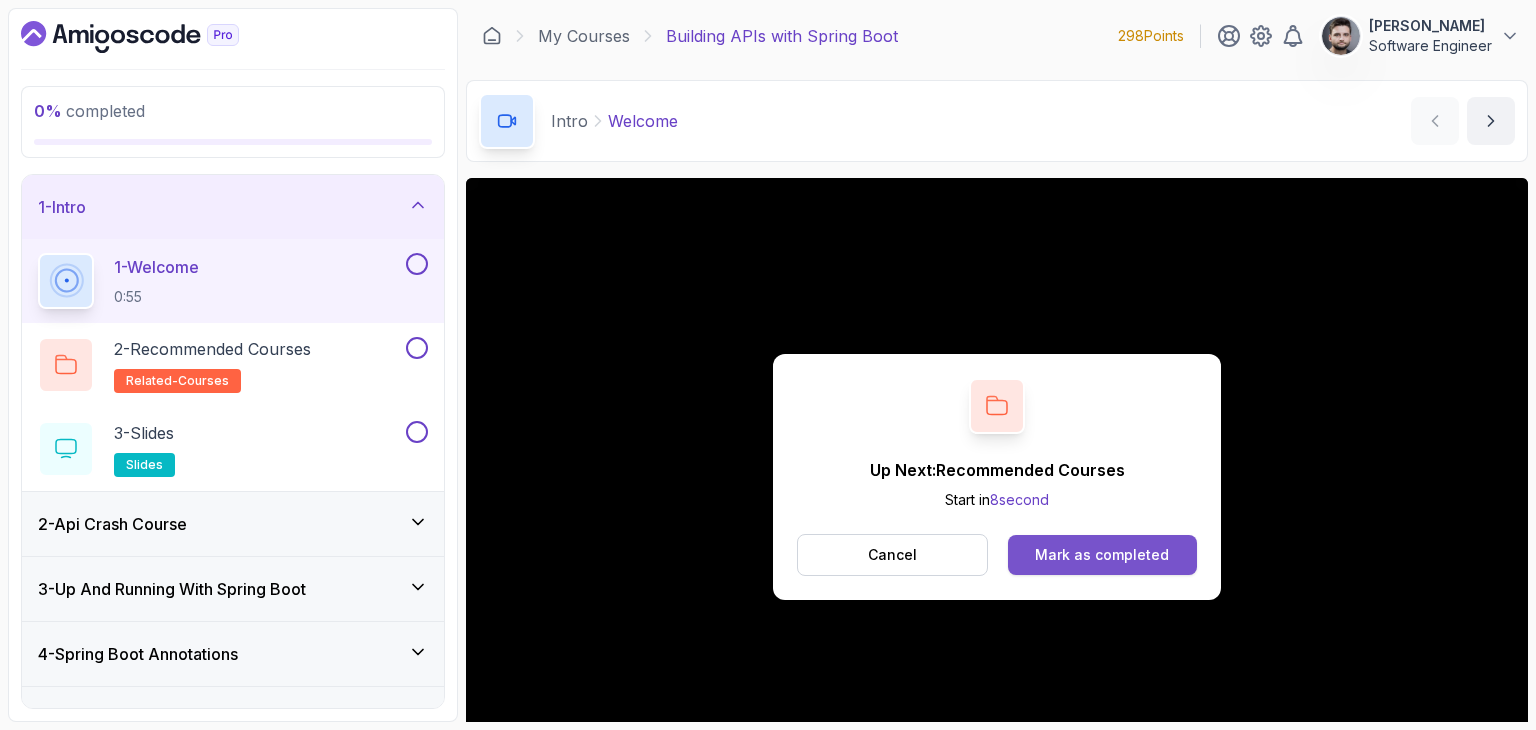 click on "Mark as completed" at bounding box center [1102, 555] 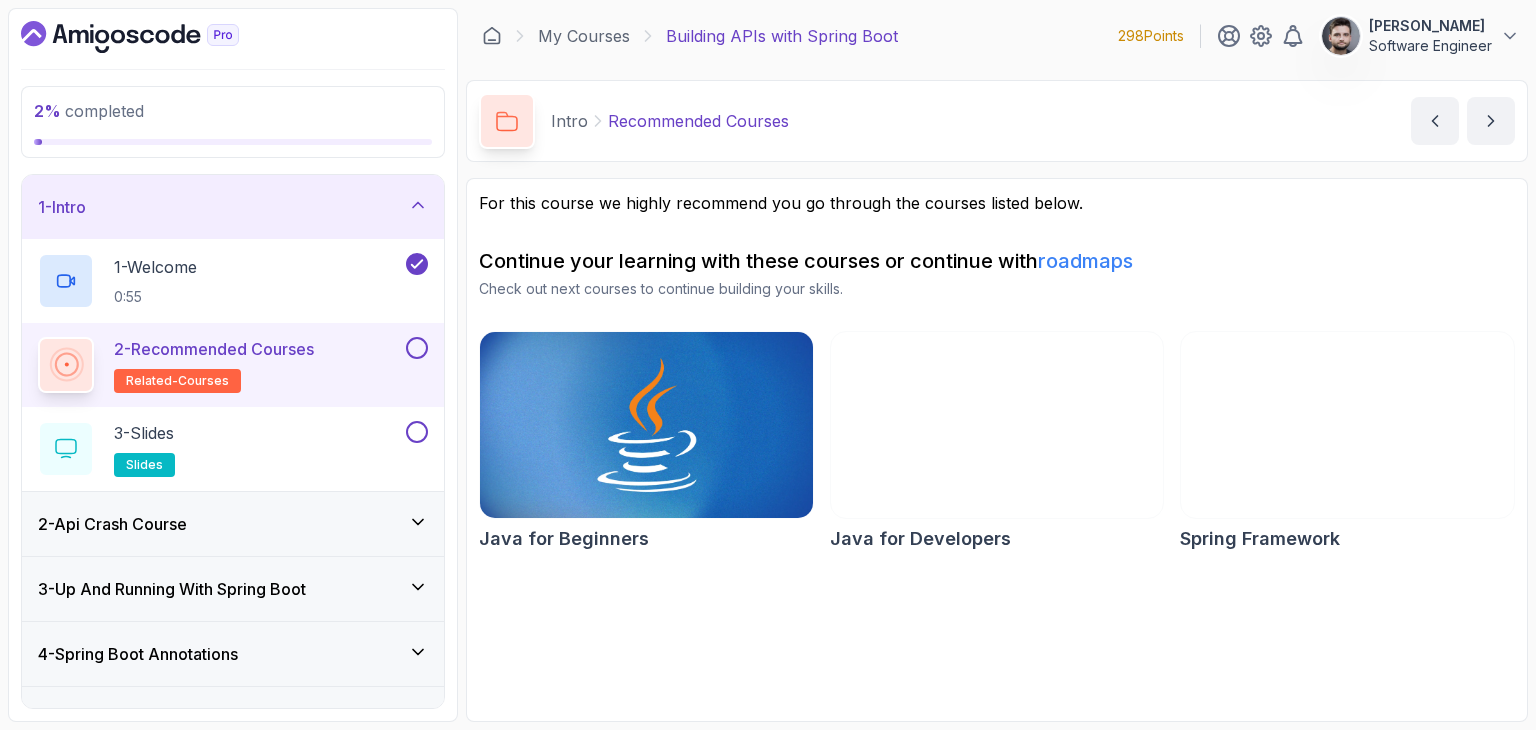click at bounding box center [417, 348] 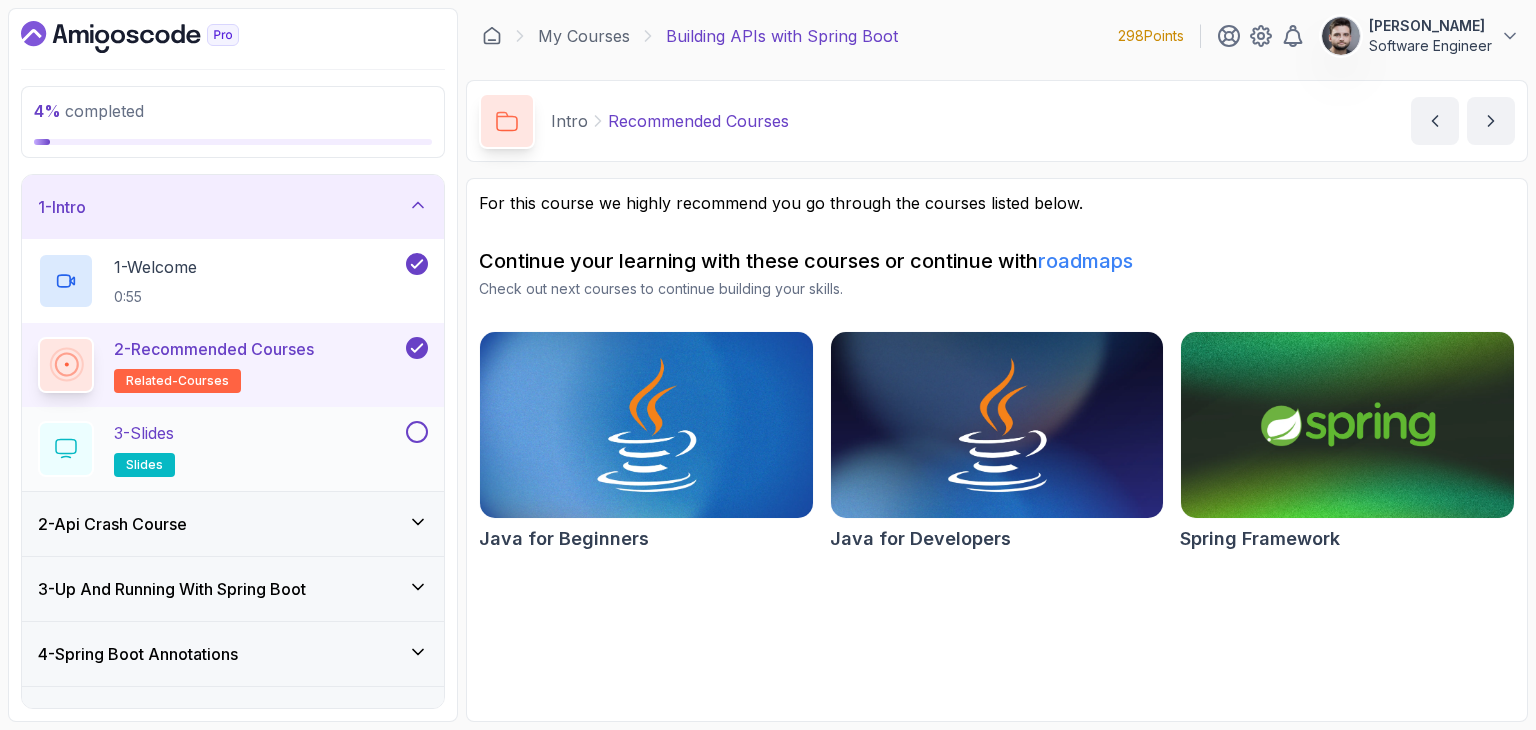 click on "3  -  Slides slides" at bounding box center (220, 449) 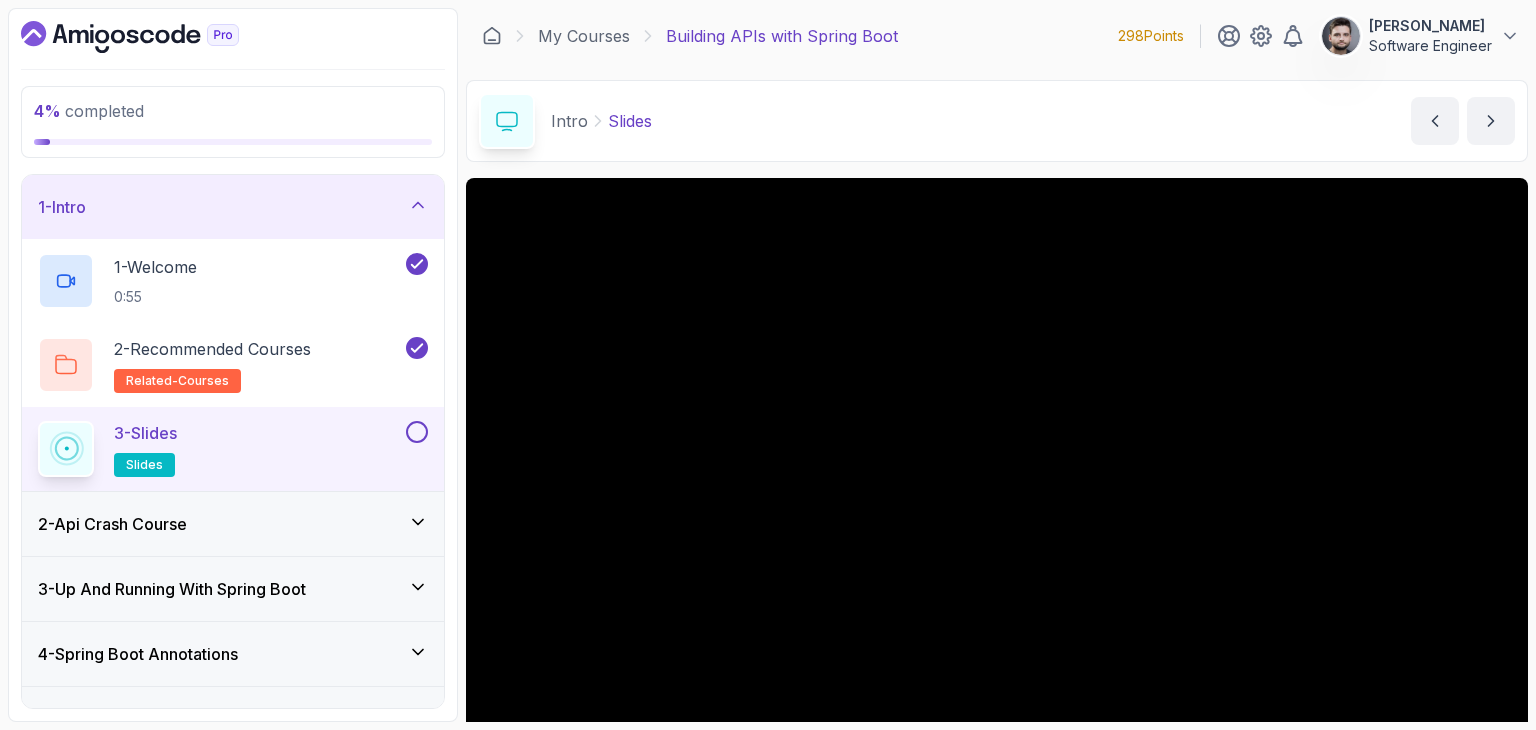 click on "3  -  Slides slides" at bounding box center (220, 449) 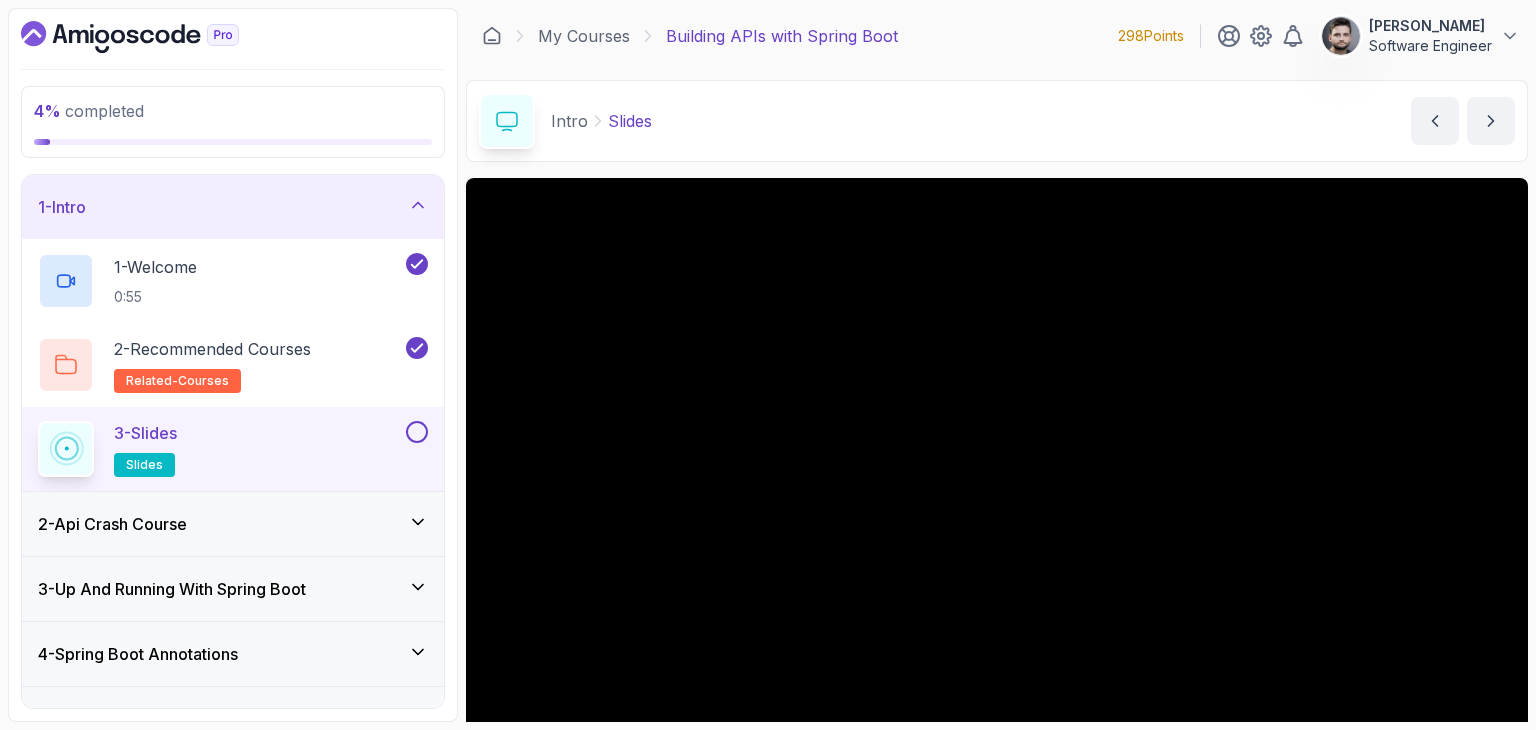 click on "3  -  Slides slides" at bounding box center (220, 449) 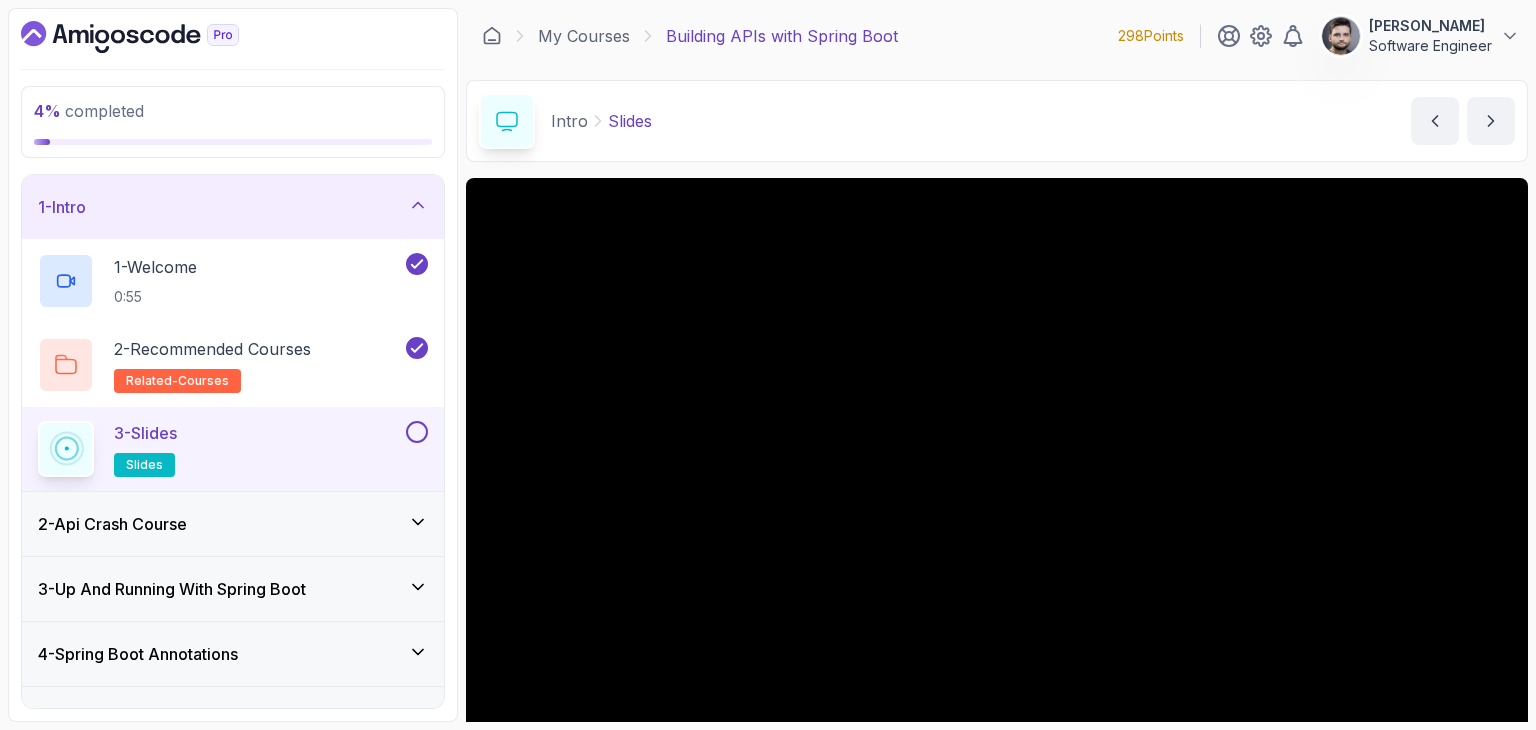 scroll, scrollTop: 100, scrollLeft: 0, axis: vertical 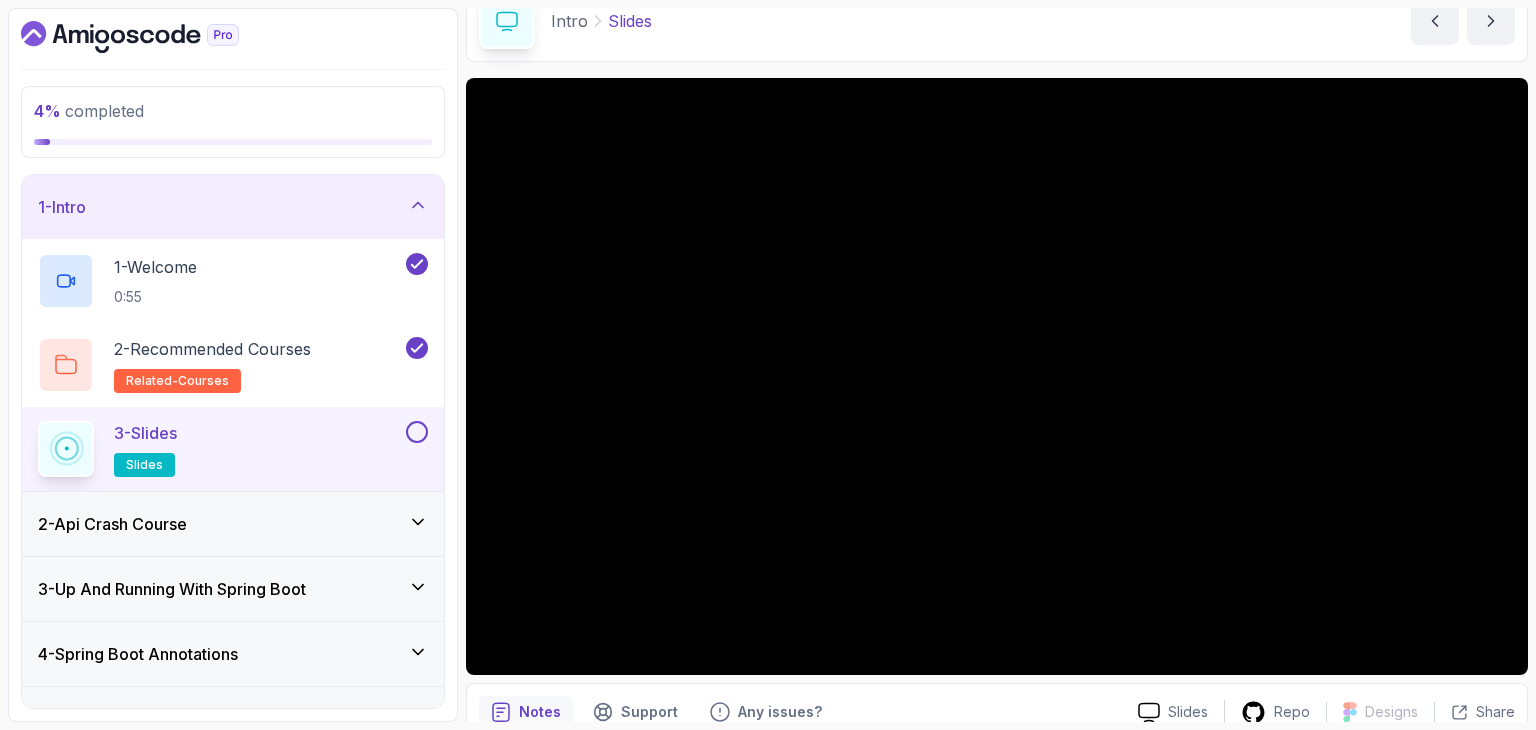 click on "Intro Slides Slides by  nelson" at bounding box center [997, 21] 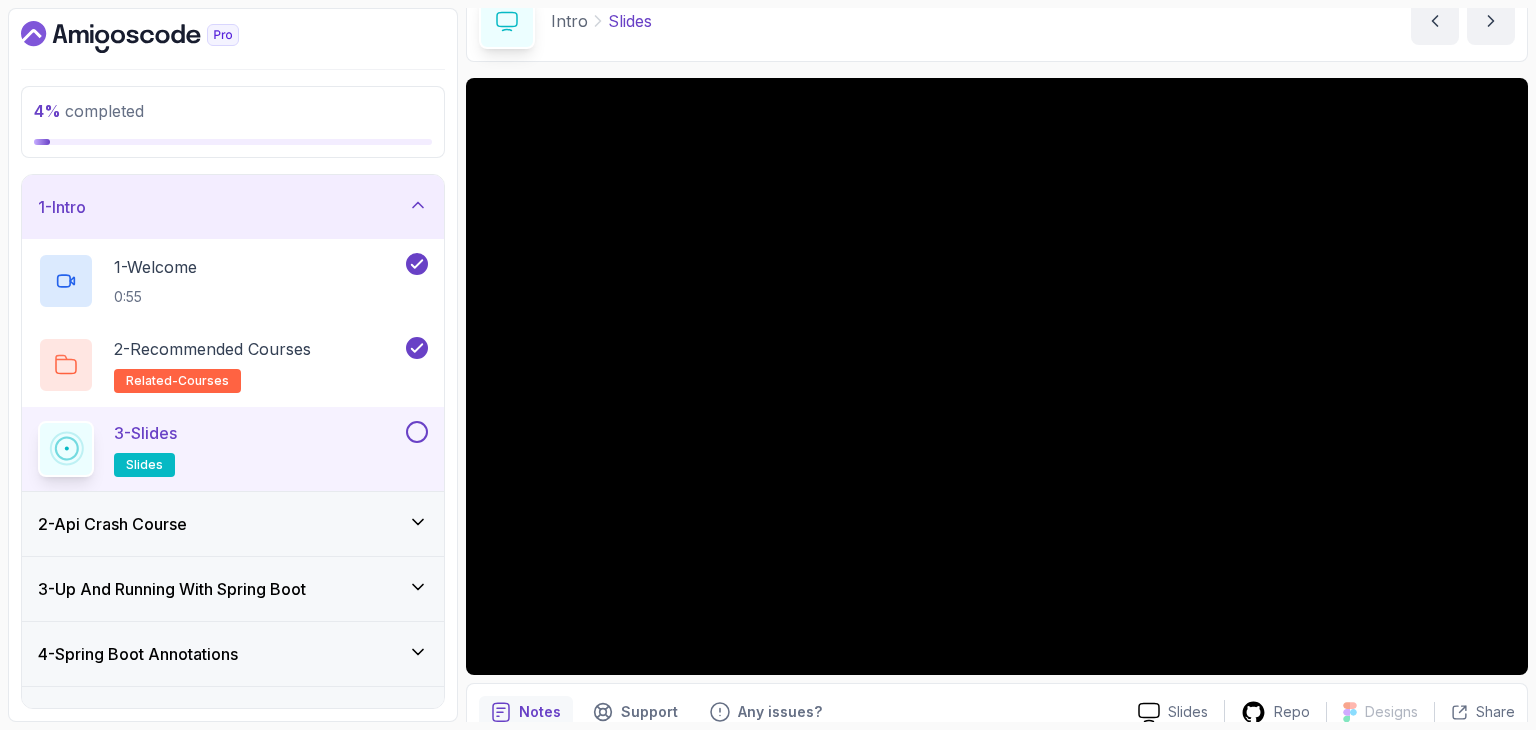 click on "Intro Slides Slides by  nelson" at bounding box center (997, 21) 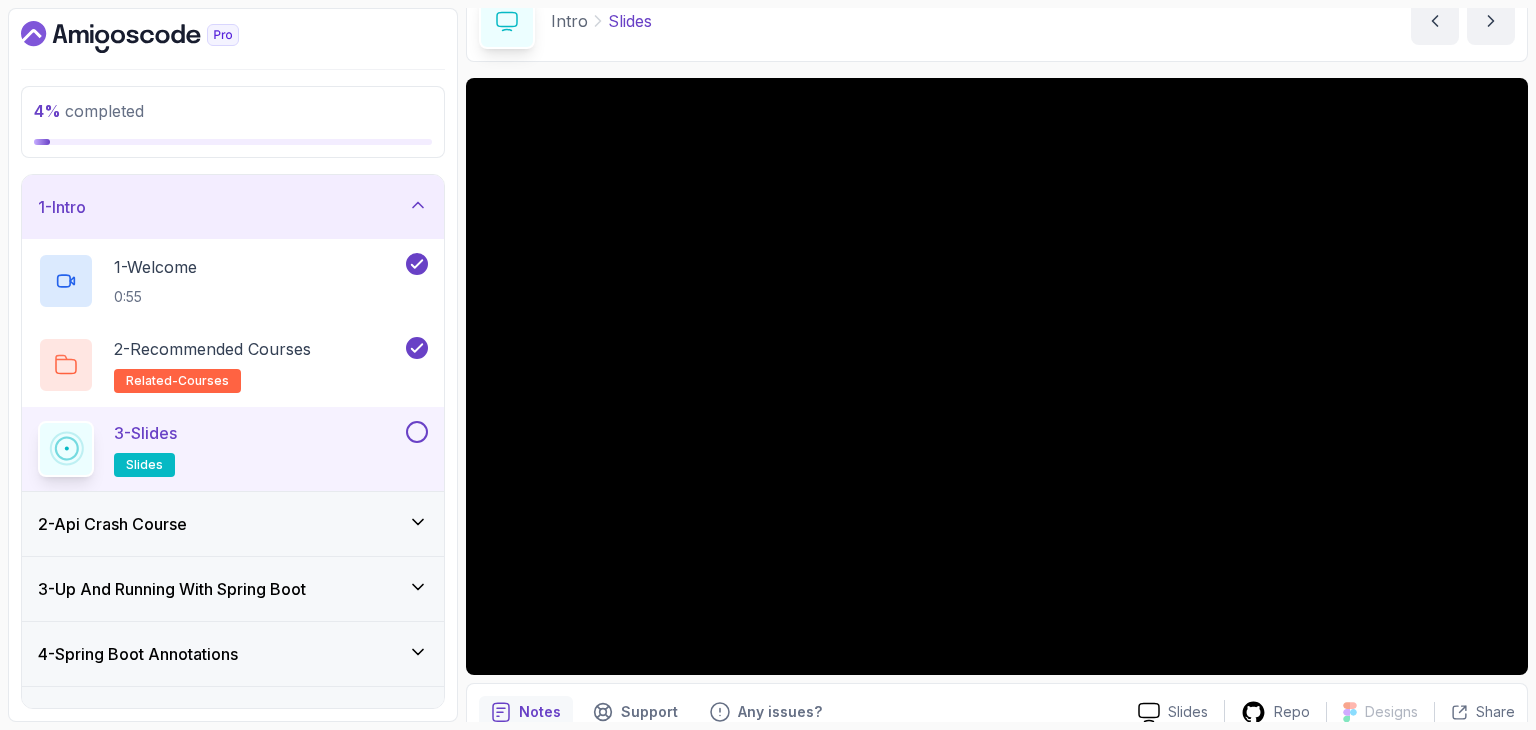 click on "Intro Slides Slides by  nelson" at bounding box center [997, 21] 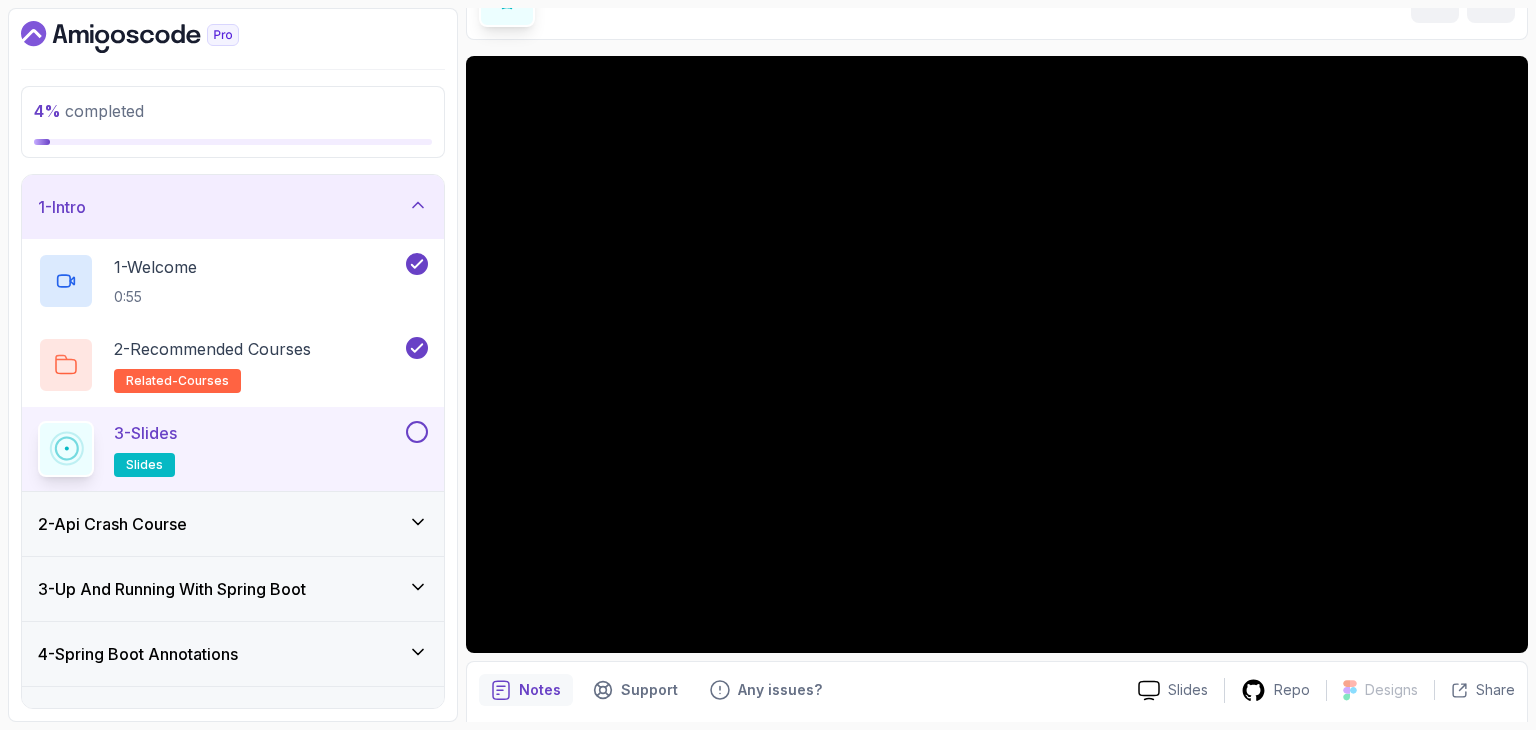 scroll, scrollTop: 92, scrollLeft: 0, axis: vertical 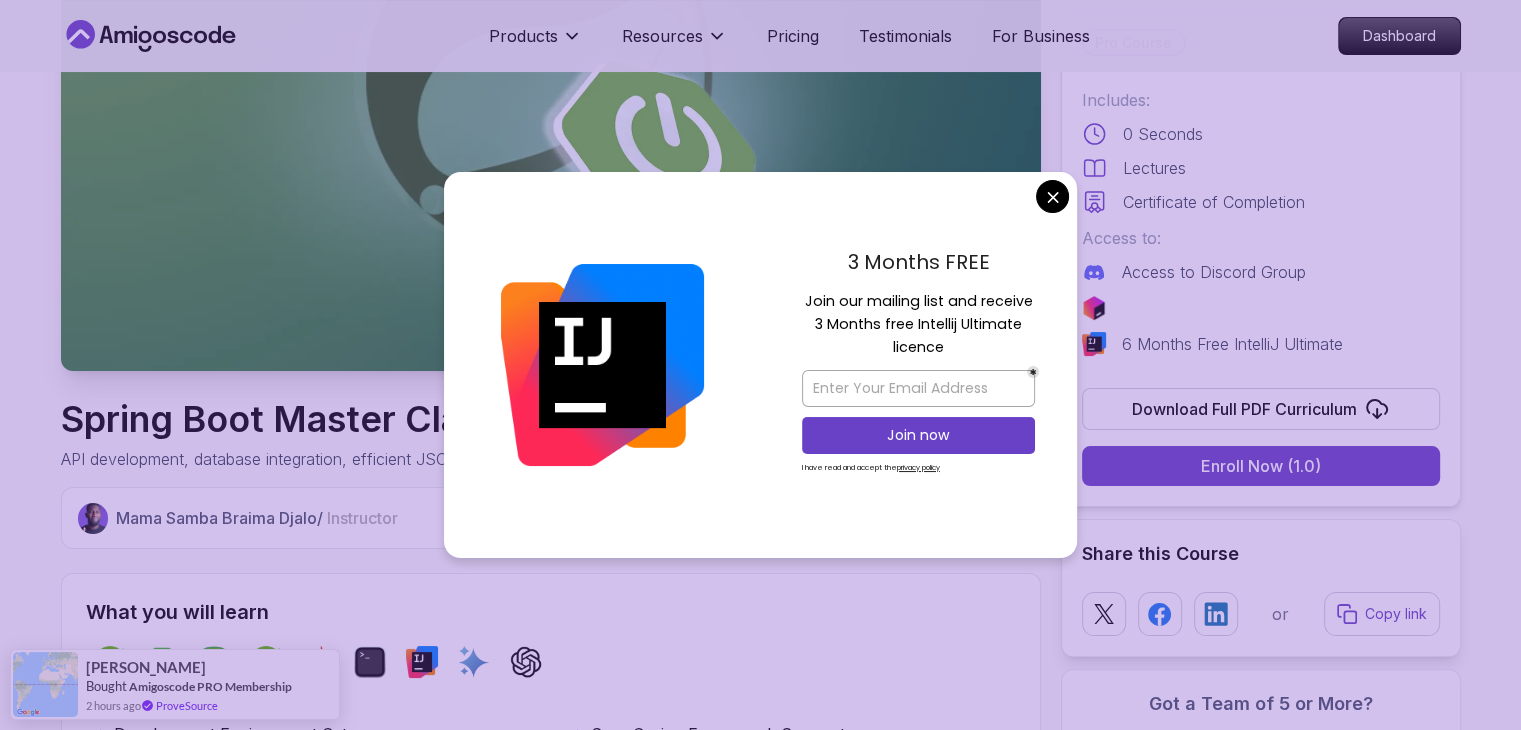 click on "3 Months FREE Join our mailing list and receive 3 Months free Intellij Ultimate licence Join now I have read and accept the  privacy policy" at bounding box center (918, 365) 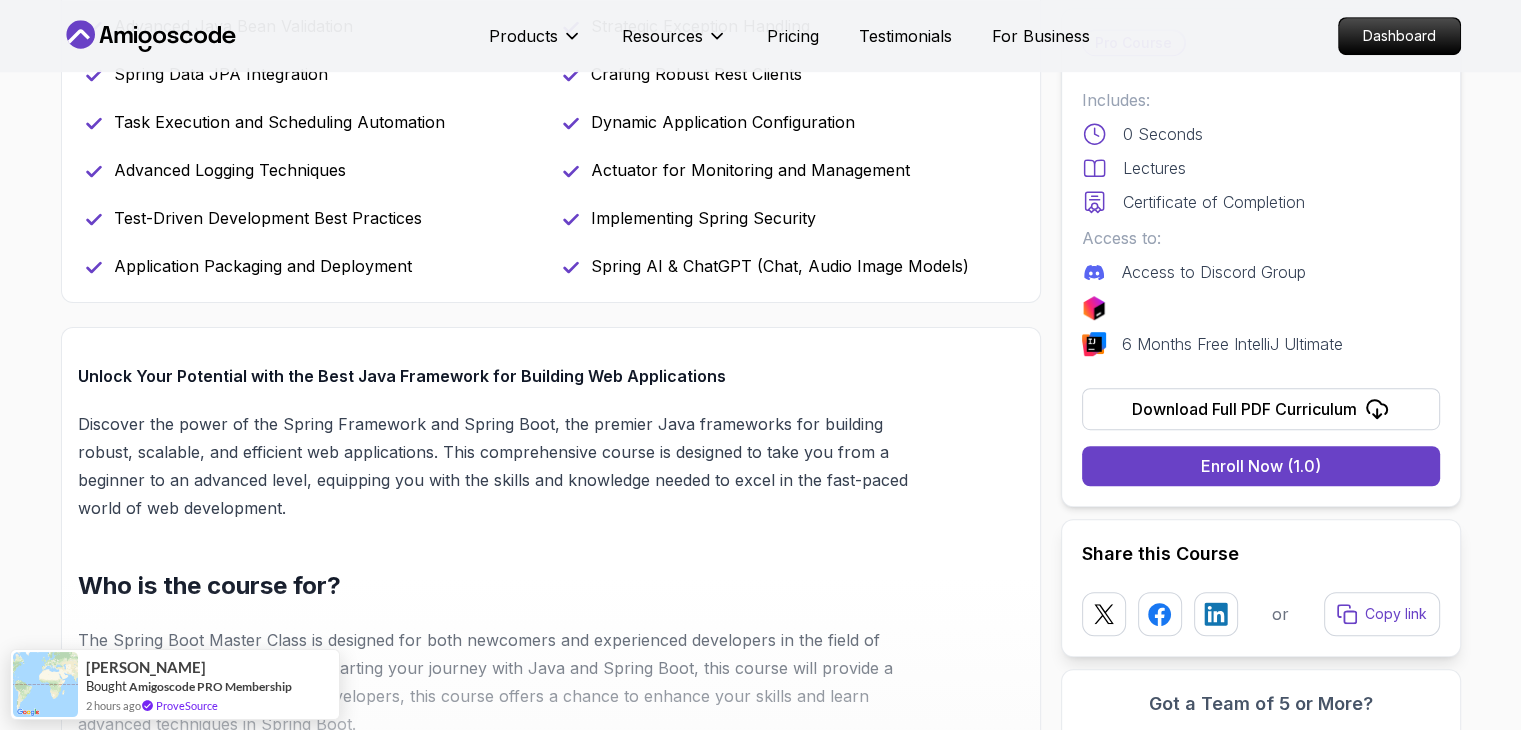 scroll, scrollTop: 1600, scrollLeft: 0, axis: vertical 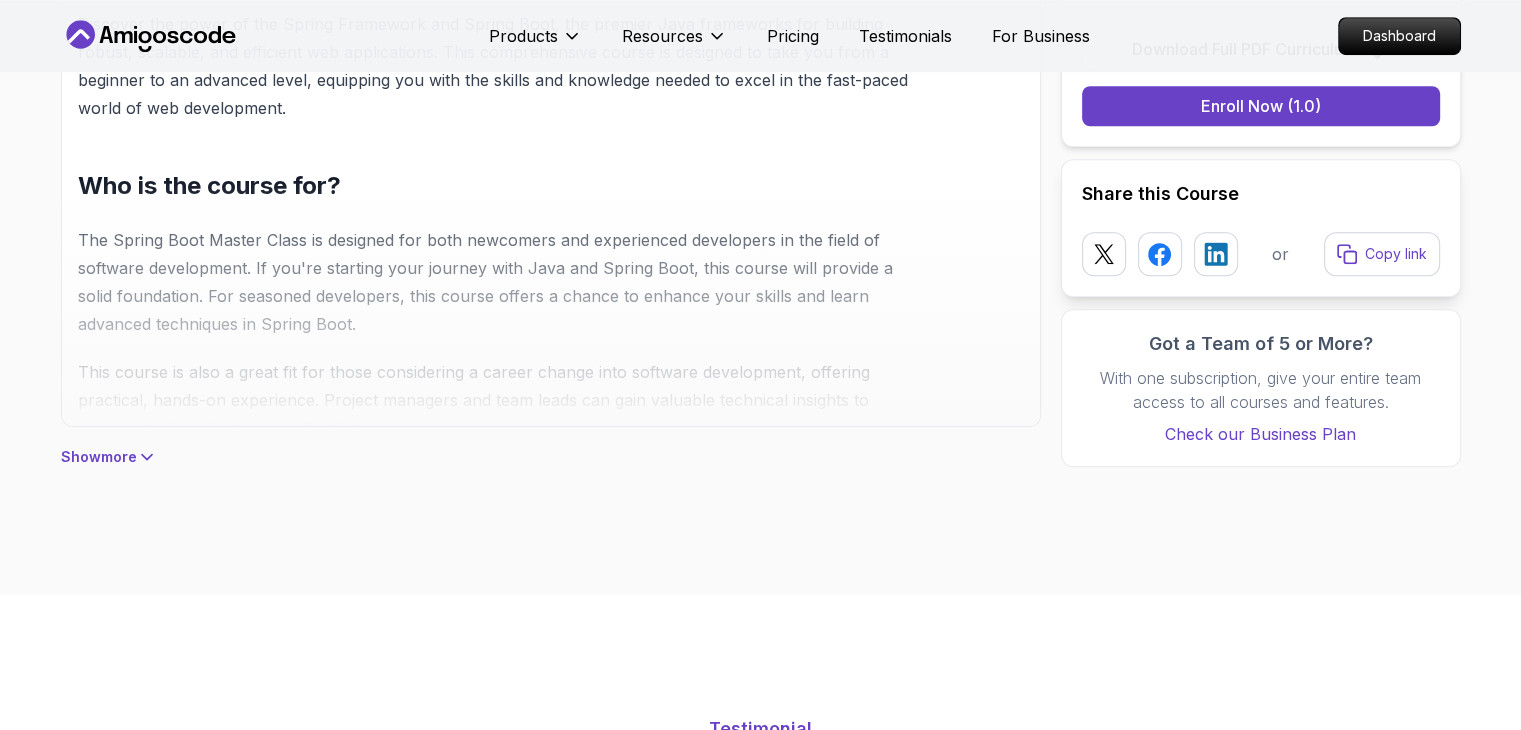 drag, startPoint x: 57, startPoint y: 461, endPoint x: 83, endPoint y: 453, distance: 27.202942 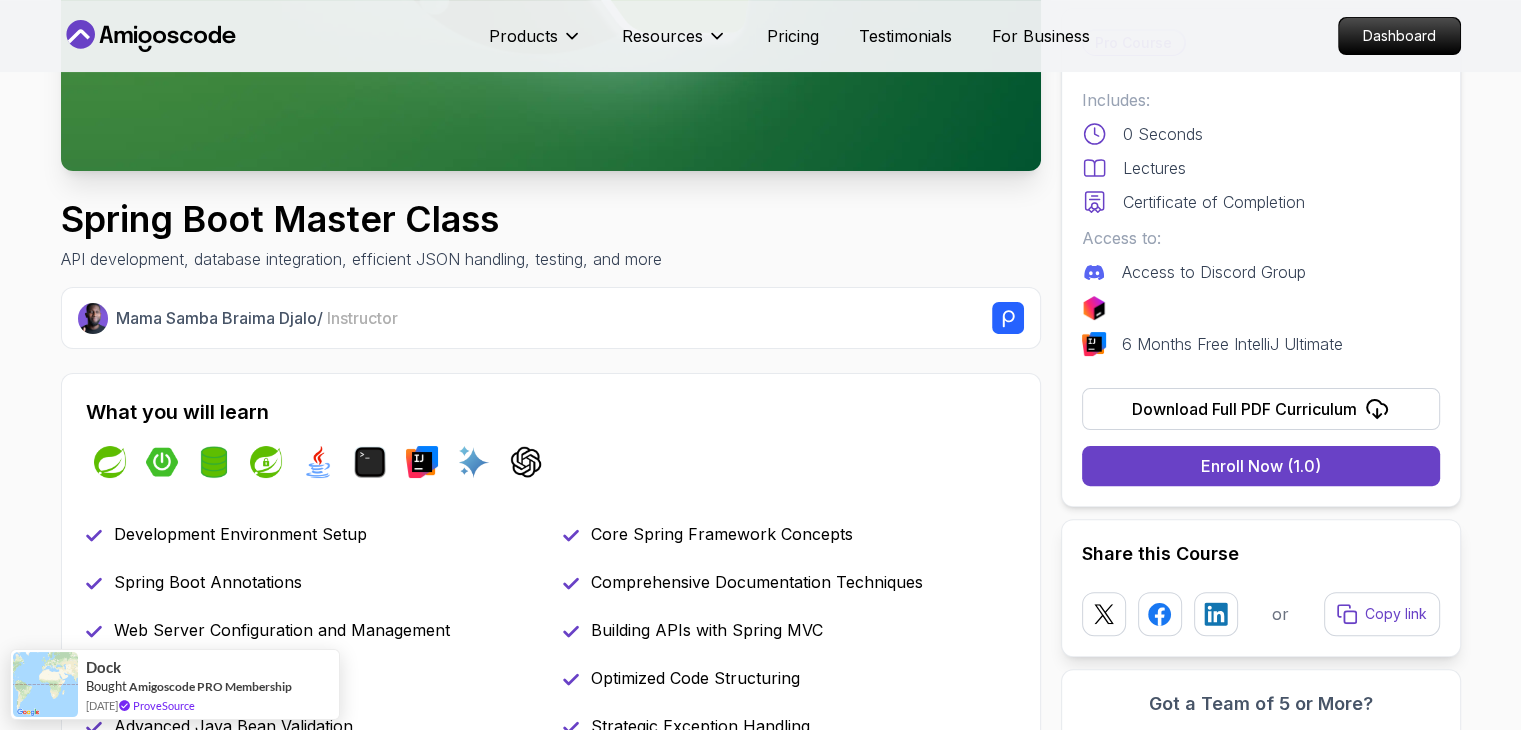 scroll, scrollTop: 0, scrollLeft: 0, axis: both 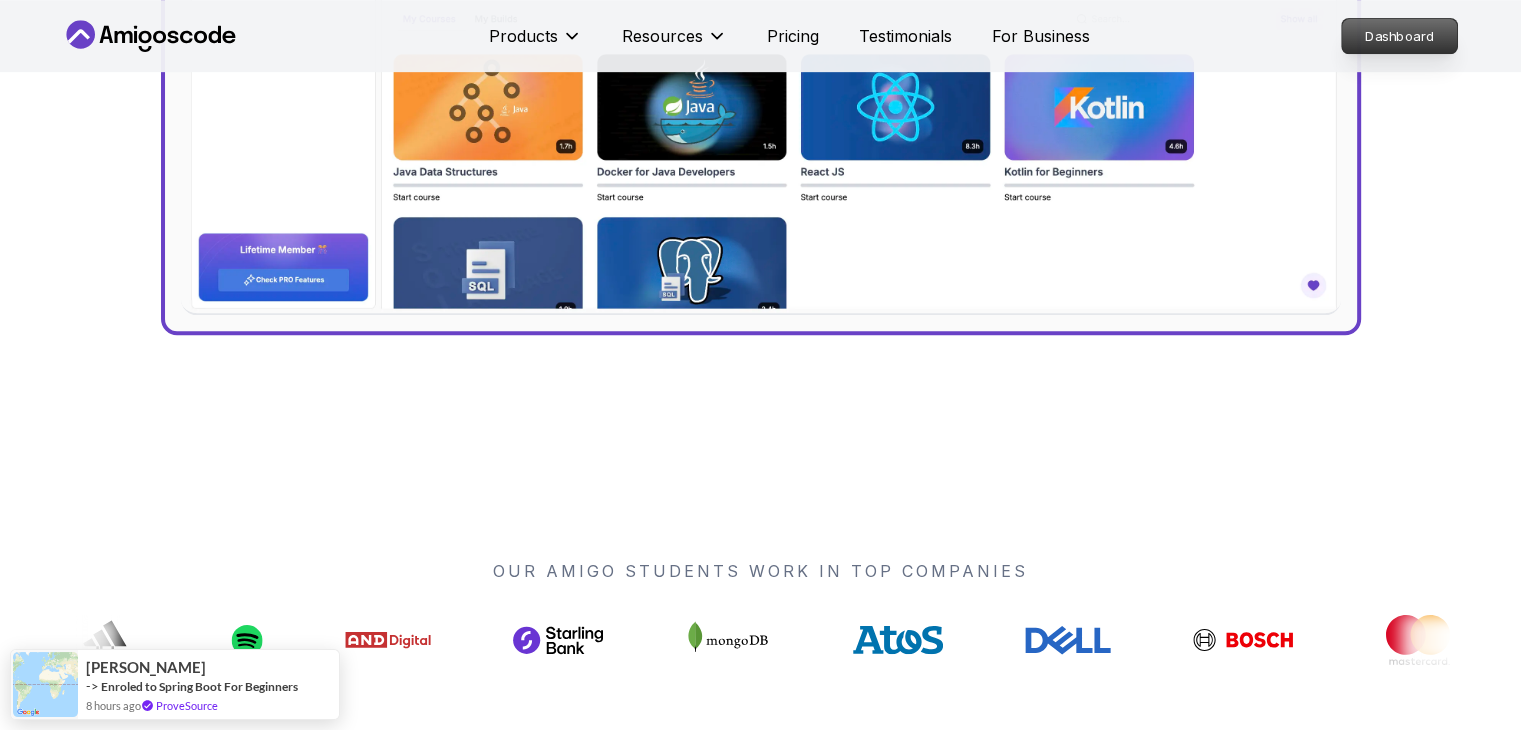 click on "Dashboard" at bounding box center (1399, 36) 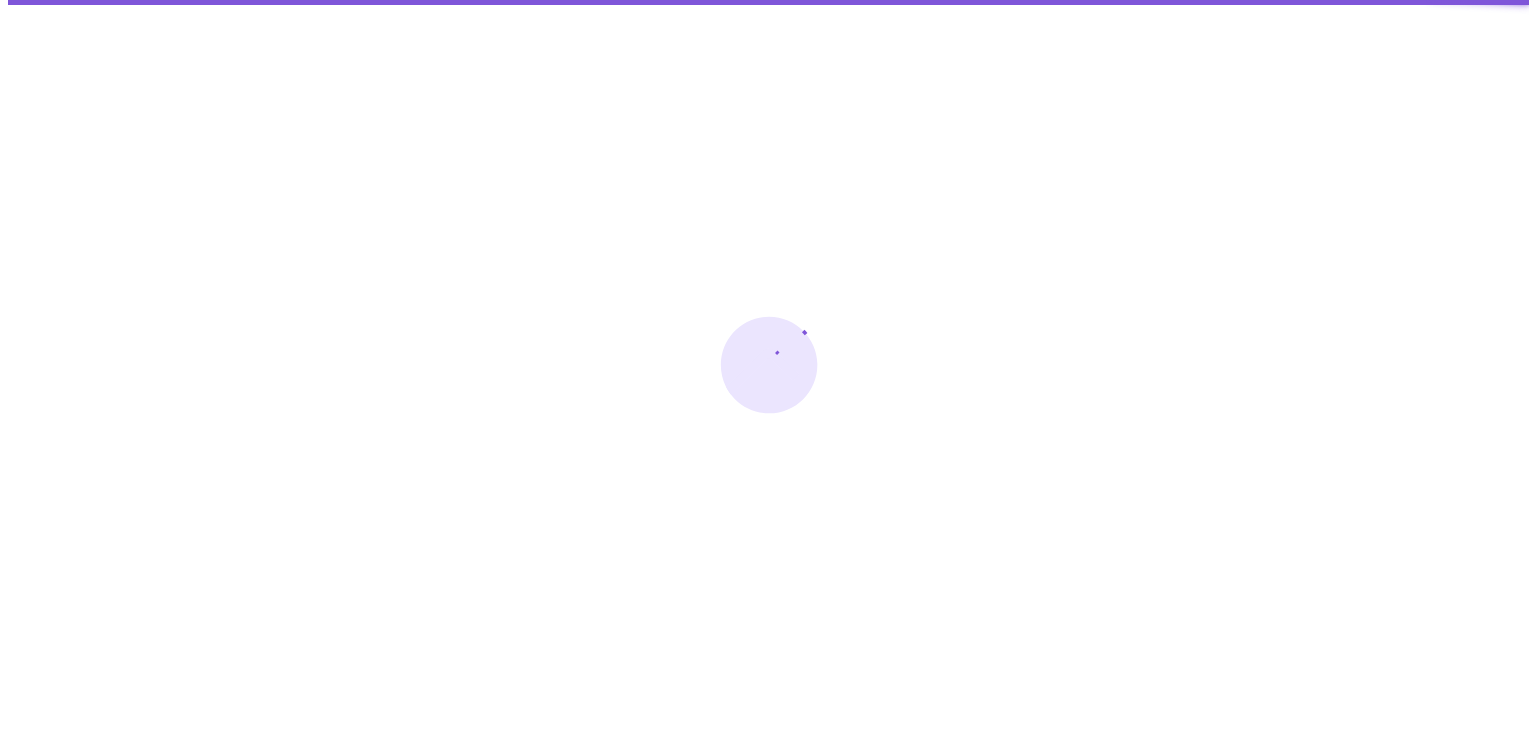 scroll, scrollTop: 0, scrollLeft: 0, axis: both 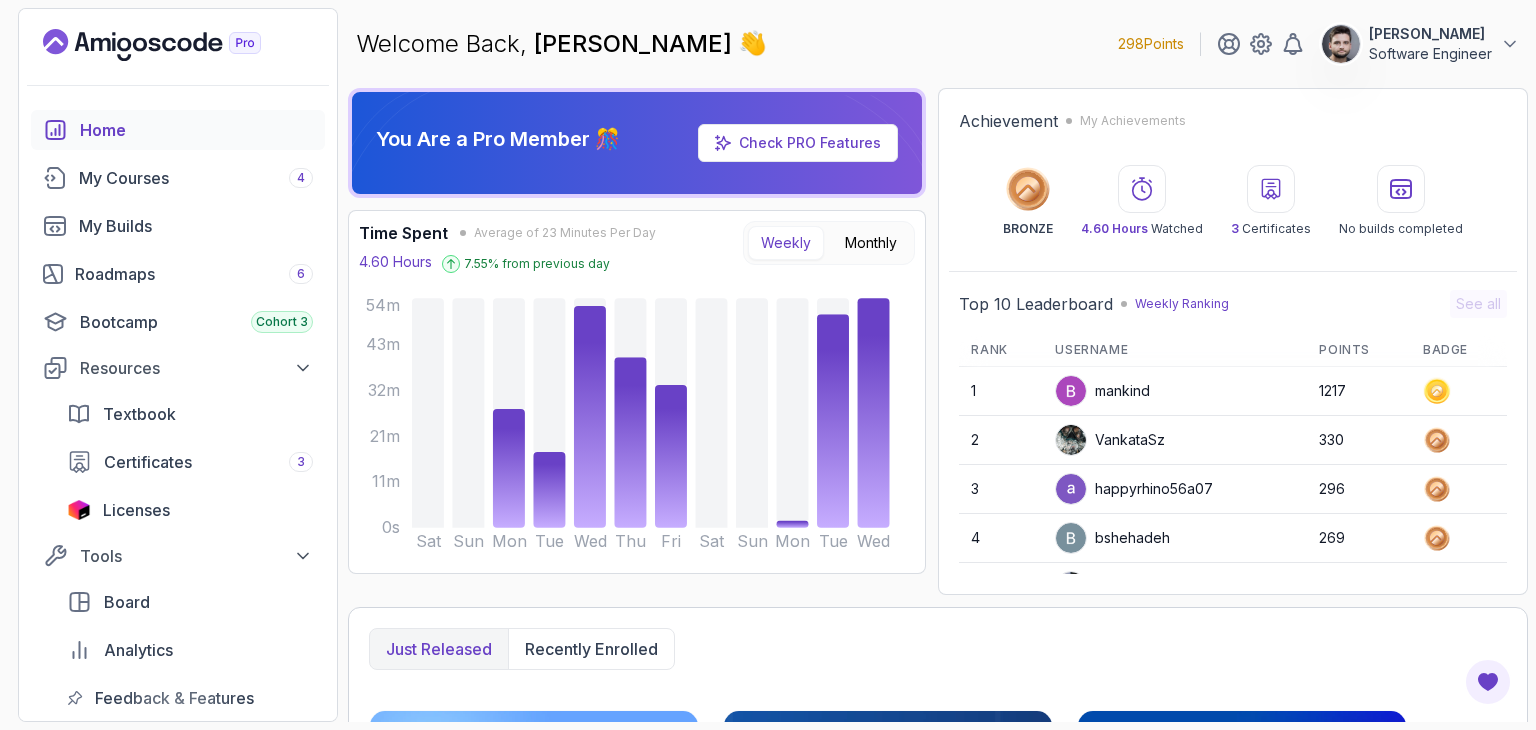 click on "298  Points Constantin Software Engineer Home My Courses 4 My Builds Roadmaps 6 Bootcamp Cohort 3 Resources Textbook Certificates 3 Licenses Tools Board Analytics Feedback & Features Pro  Member 🎊 Check PRO Features Welcome Back,   [PERSON_NAME]   👋 298  Points Constantin Software Engineer You Are a Pro Member 🎊 Check PRO Features Time Spent Average of   23 Minutes   Per      Day 4.60 Hours 7.55 % from previous   day Weekly Monthly Sat Sun Mon Tue Wed Thu Fri Sat Sun Mon Tue Wed 0s 11m 21m 32m 43m 54m Achievement My Achievements BRONZE 4.60 Hours   Watched 3    Certificates No builds completed Top 10 Leaderboard Weekly Ranking See all Rank Username Points Badge 1 mankind 1217 2 VankataSz 330 3 happyrhino56a07 296 4 bshehadeh 269 5 briskrabbit926fa 263 6 sharporcaeaeea 260 7 250 8 wildfoxe7929 215 9 gentlefalconb6b7a 204 10 Philphil 200 Just released Recently enrolled 2.63h CI/CD with GitHub Actions Start course 1.70h Database Design & Implementation Start course 1.67h Java Integration Testing 2.75h" at bounding box center (768, 365) 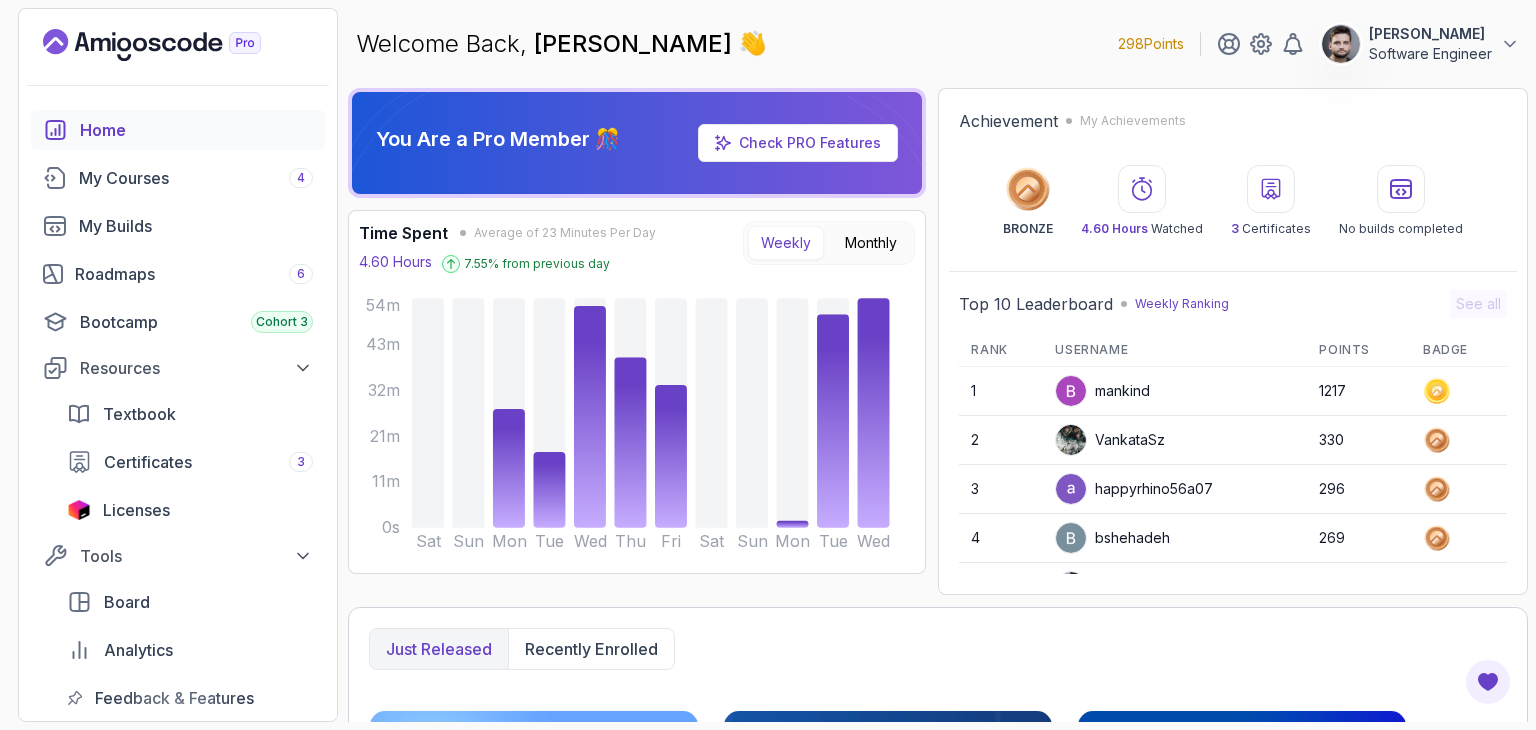 click on "Welcome Back,   [PERSON_NAME]   👋 298  Points Constantin Software Engineer" at bounding box center [938, 44] 